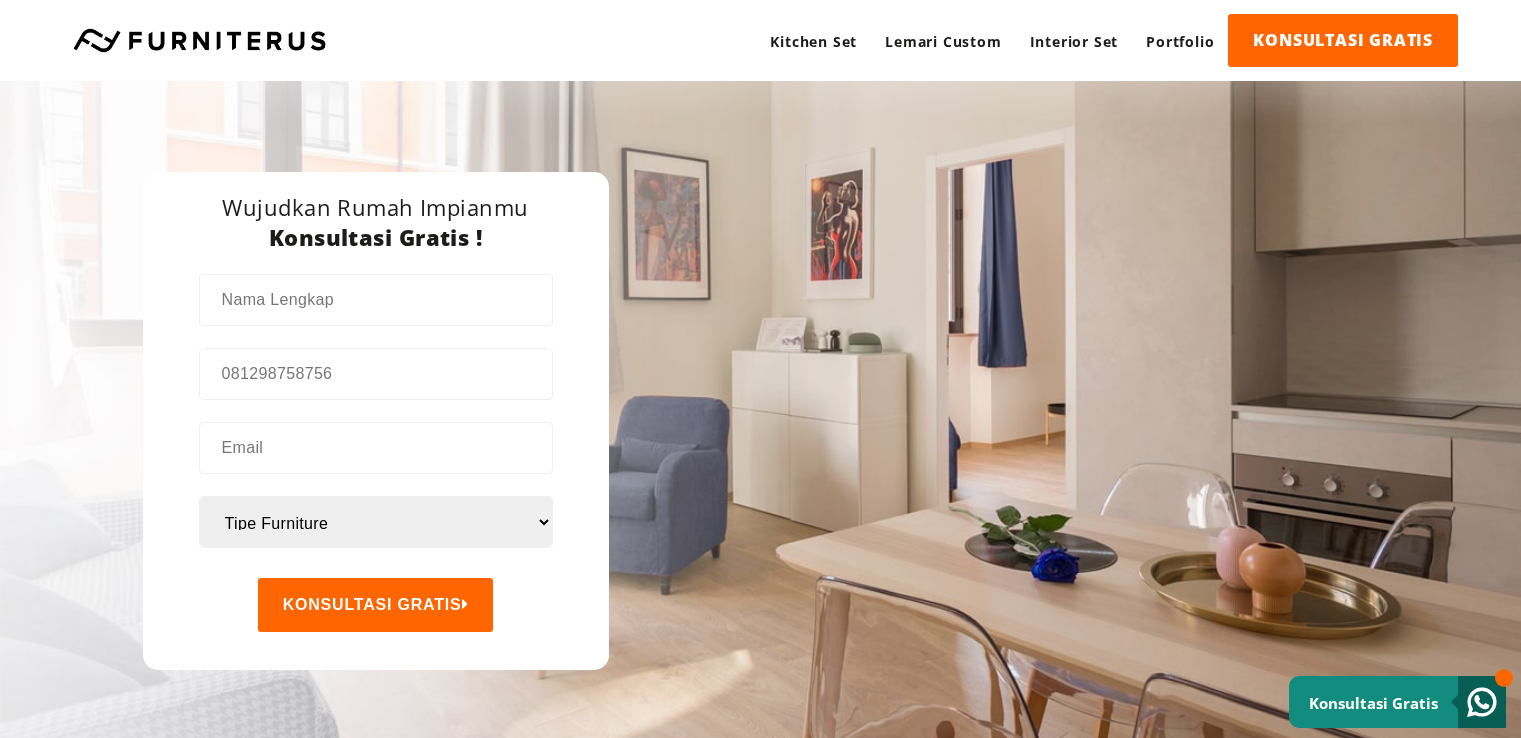 scroll, scrollTop: 0, scrollLeft: 0, axis: both 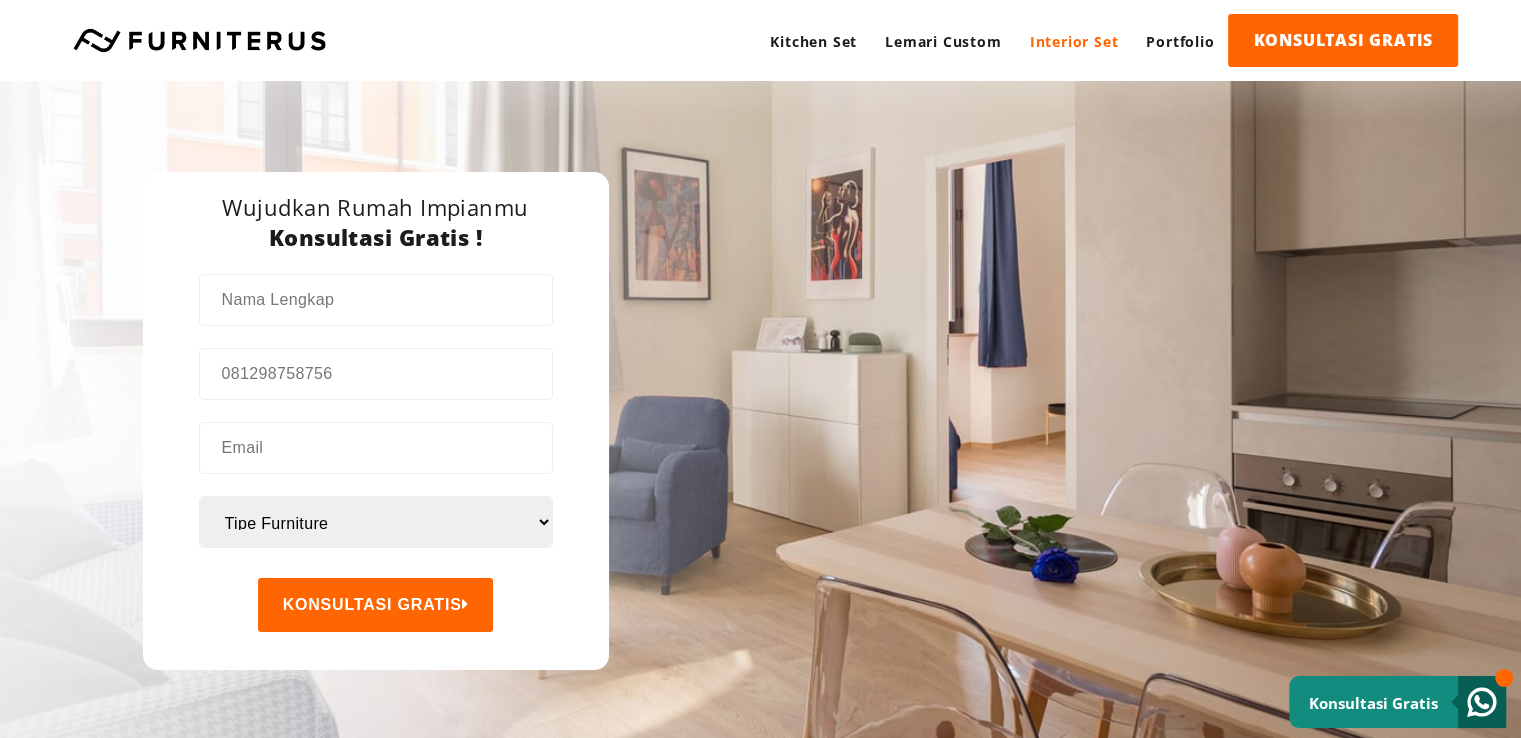 click on "Interior Set" at bounding box center [1074, 41] 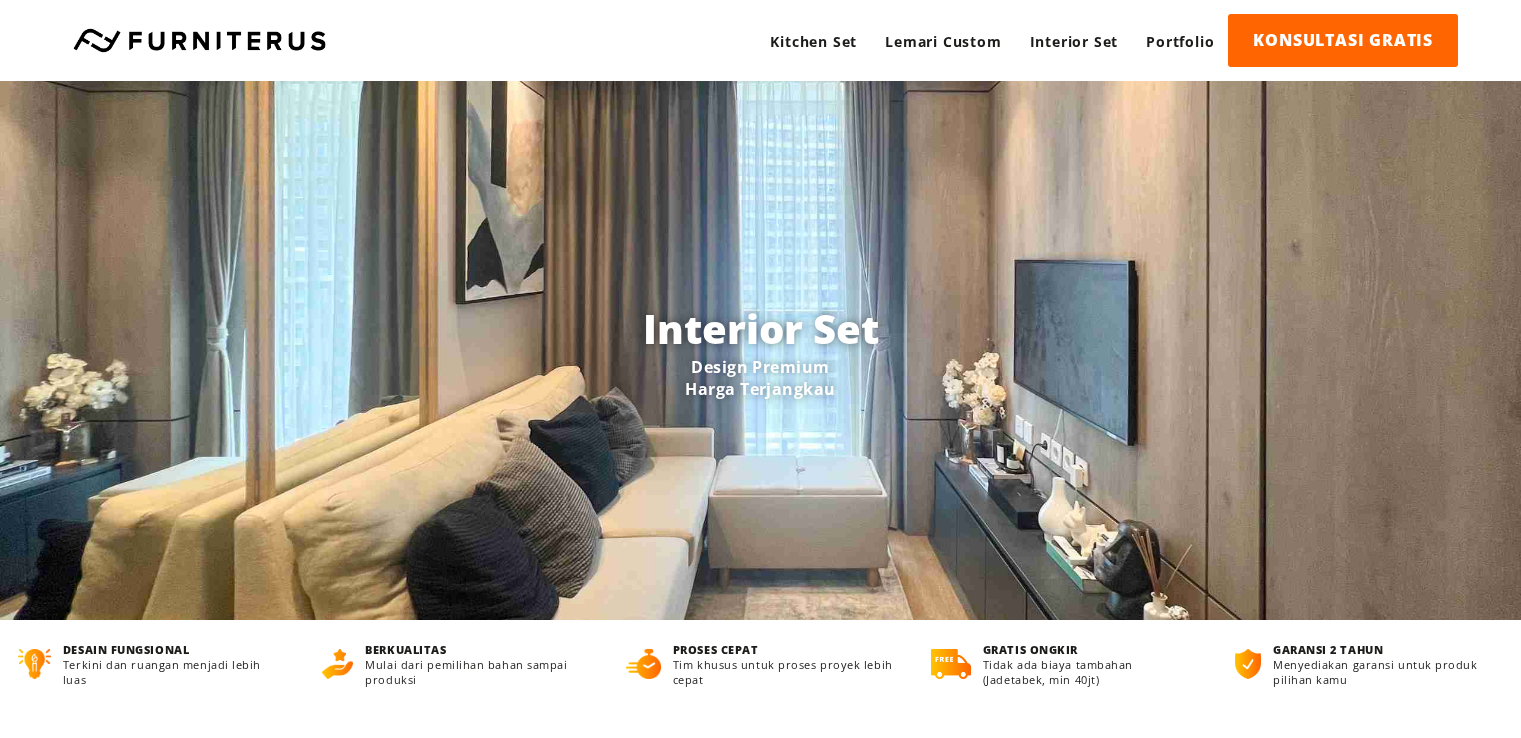 scroll, scrollTop: 0, scrollLeft: 0, axis: both 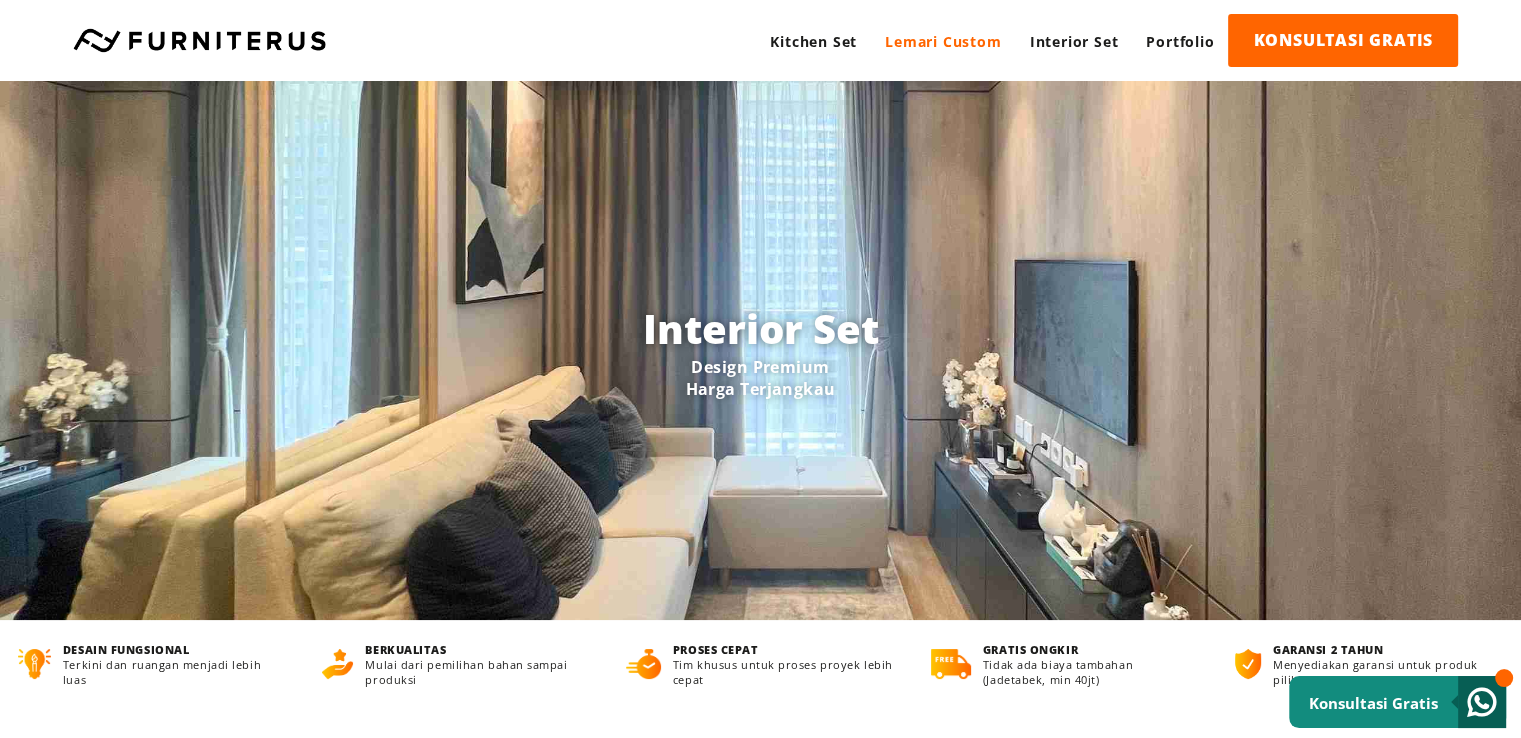 click on "Lemari Custom" at bounding box center (943, 41) 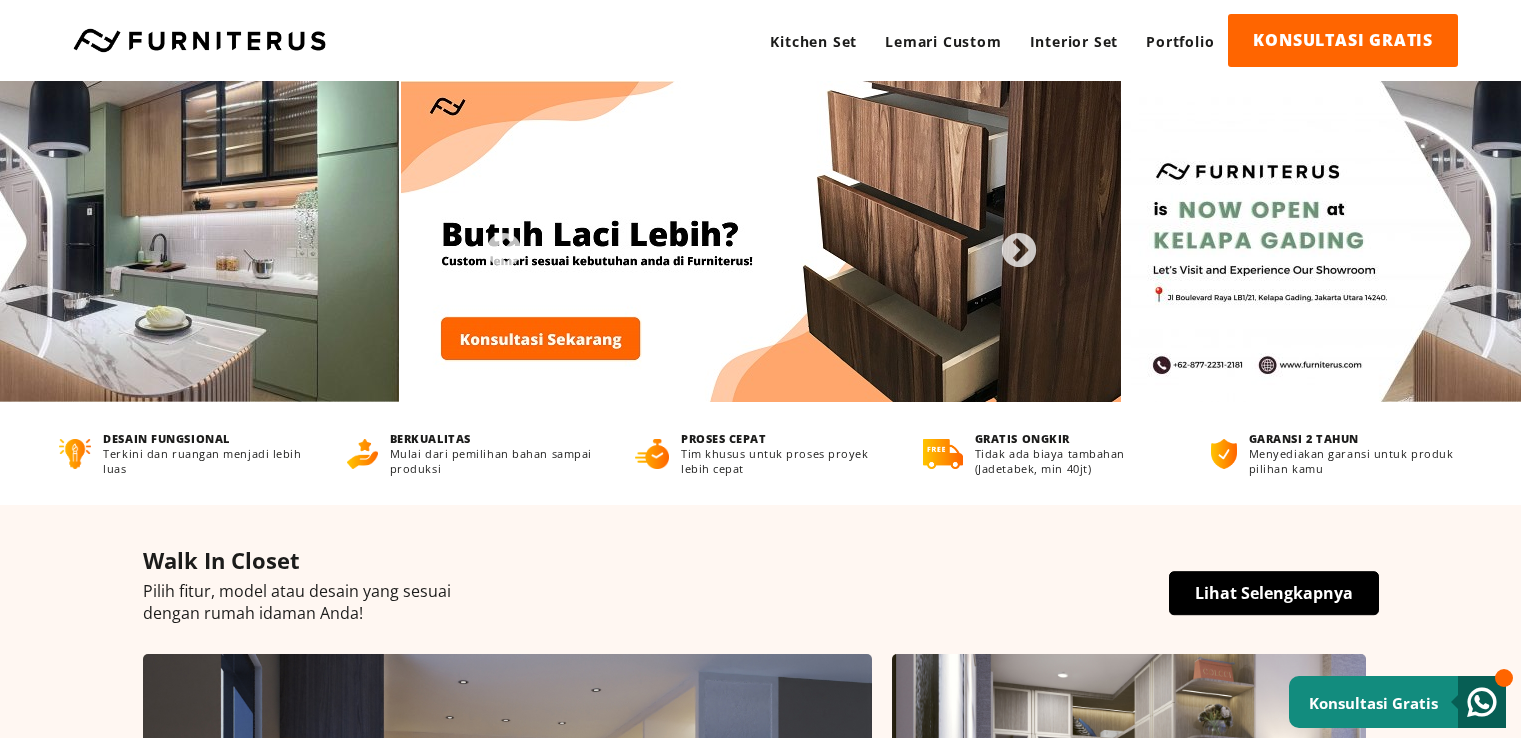 scroll, scrollTop: 0, scrollLeft: 0, axis: both 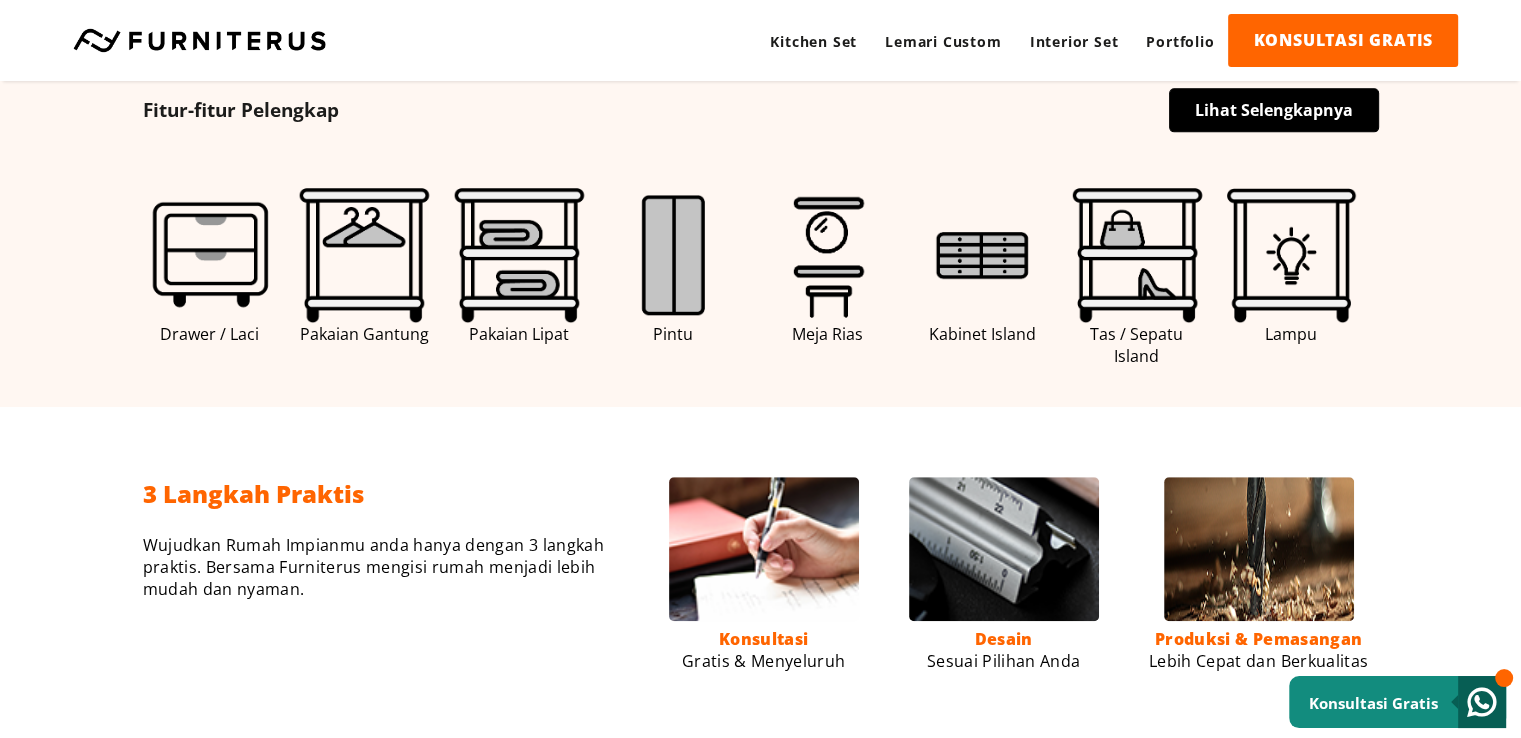 drag, startPoint x: 1535, startPoint y: 102, endPoint x: 1520, endPoint y: 292, distance: 190.59119 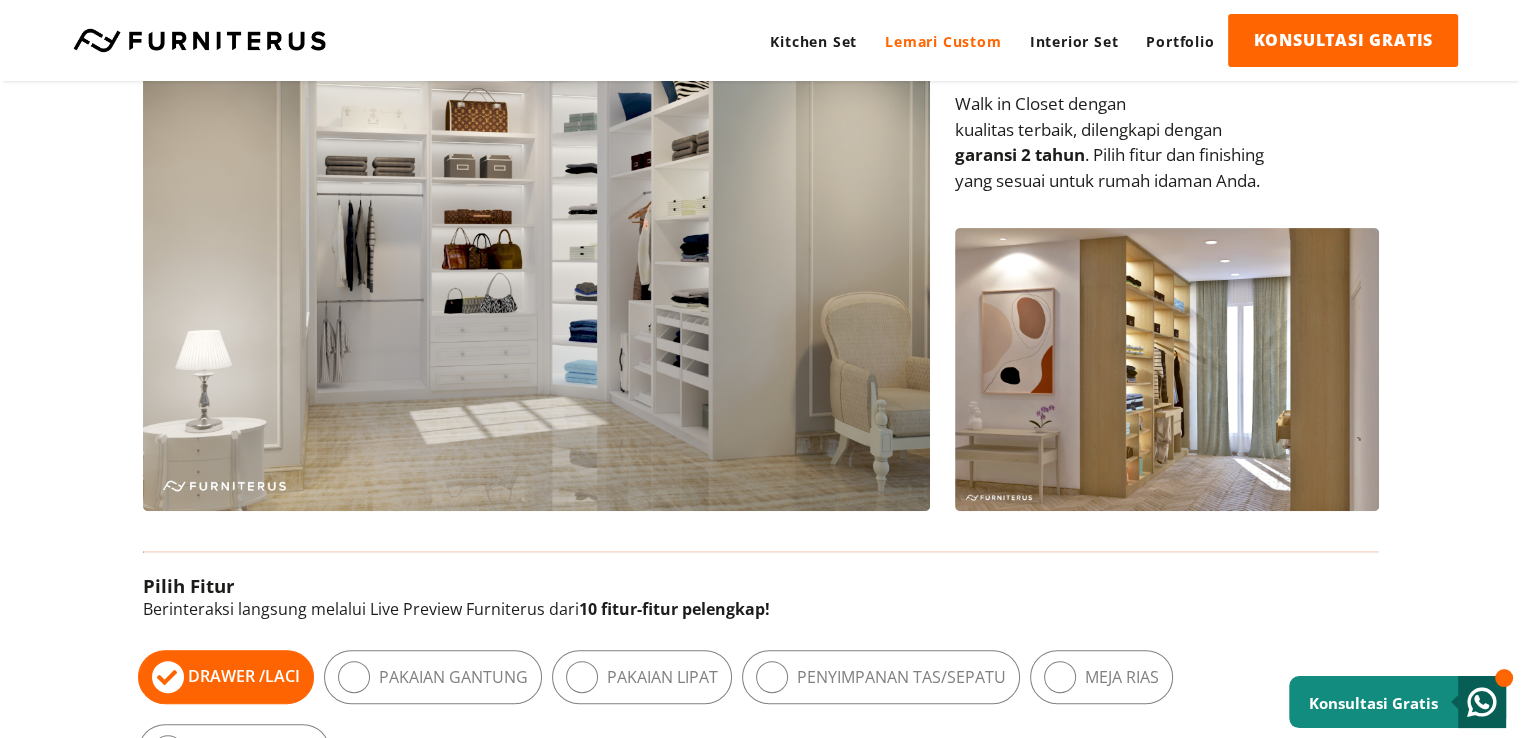 scroll, scrollTop: 644, scrollLeft: 0, axis: vertical 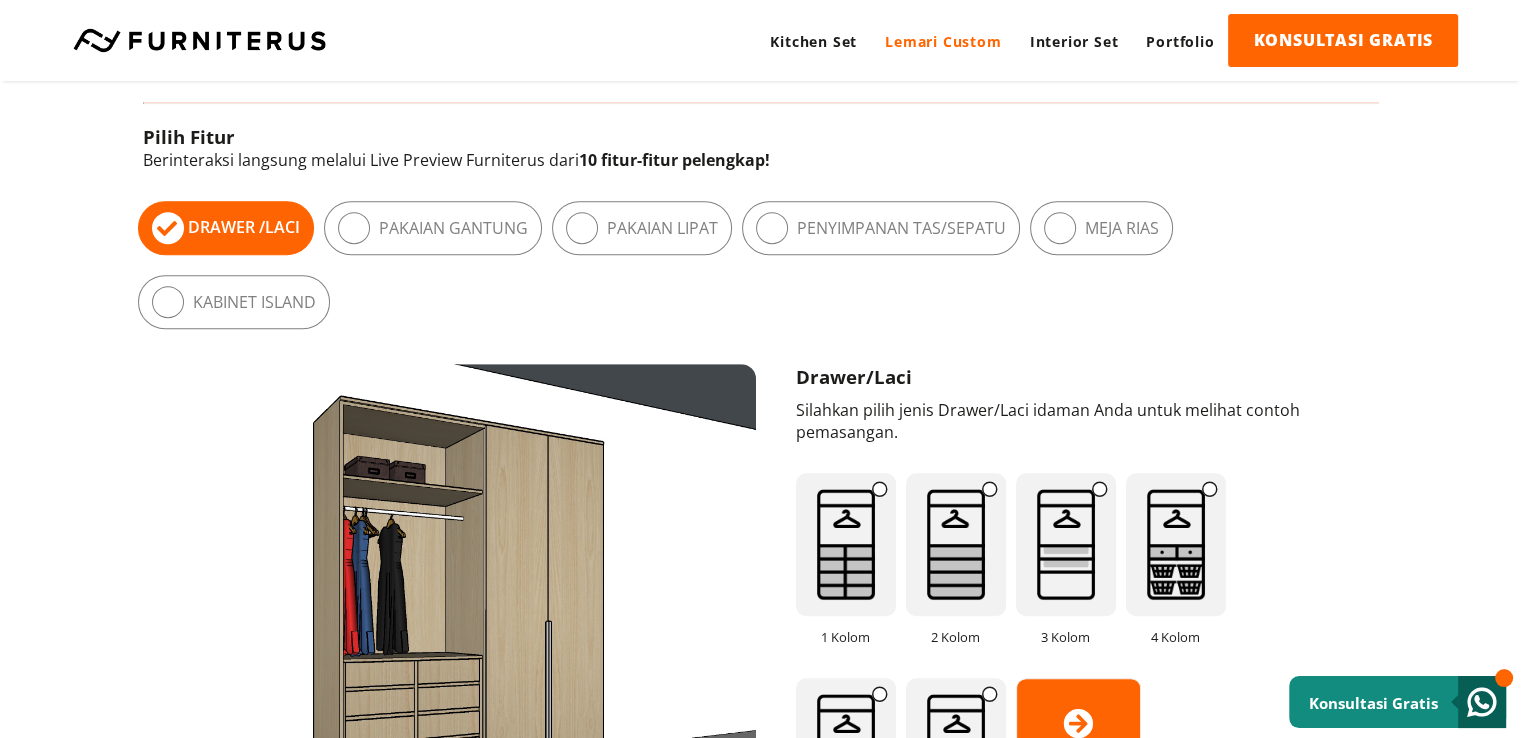 click at bounding box center [846, 544] 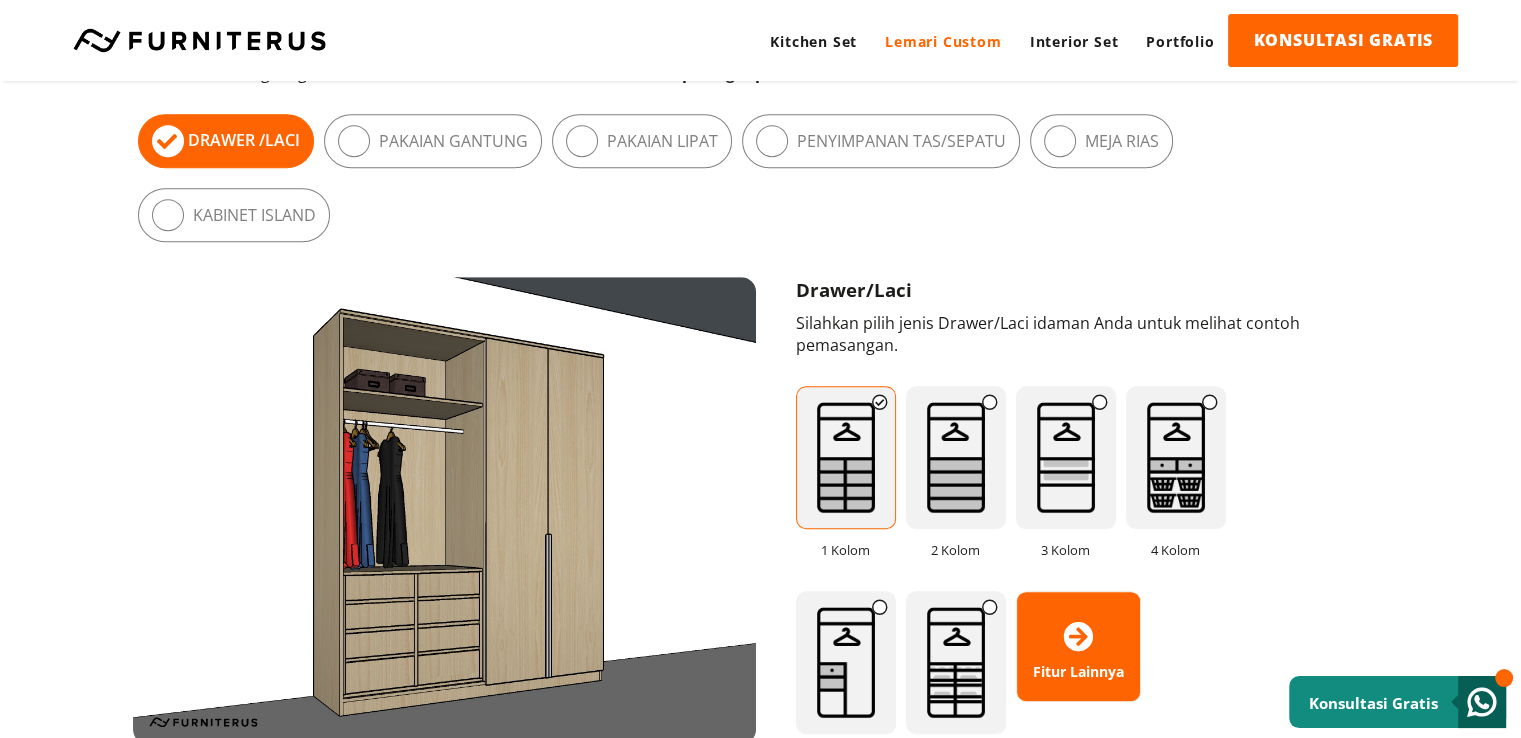 scroll, scrollTop: 1193, scrollLeft: 0, axis: vertical 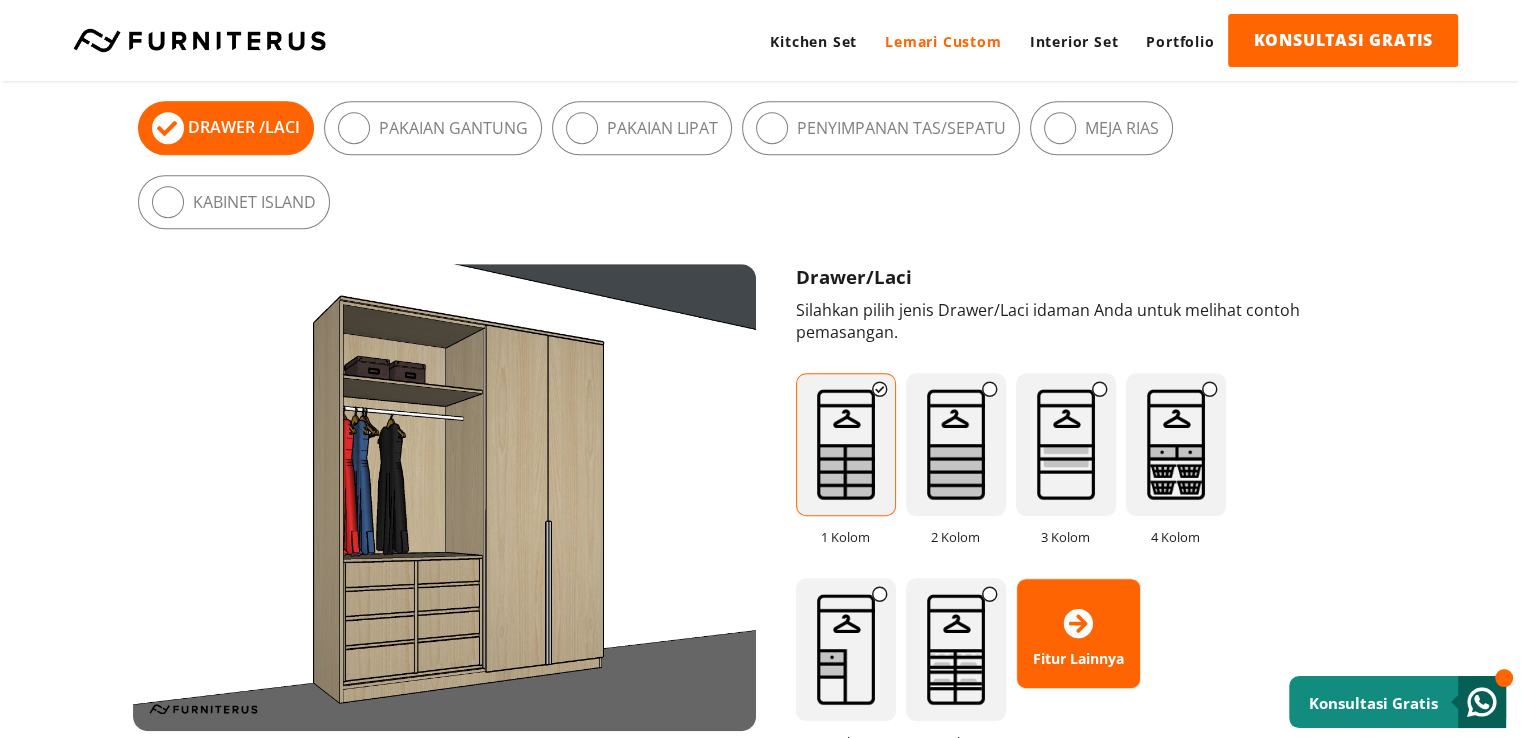 click at bounding box center (956, 444) 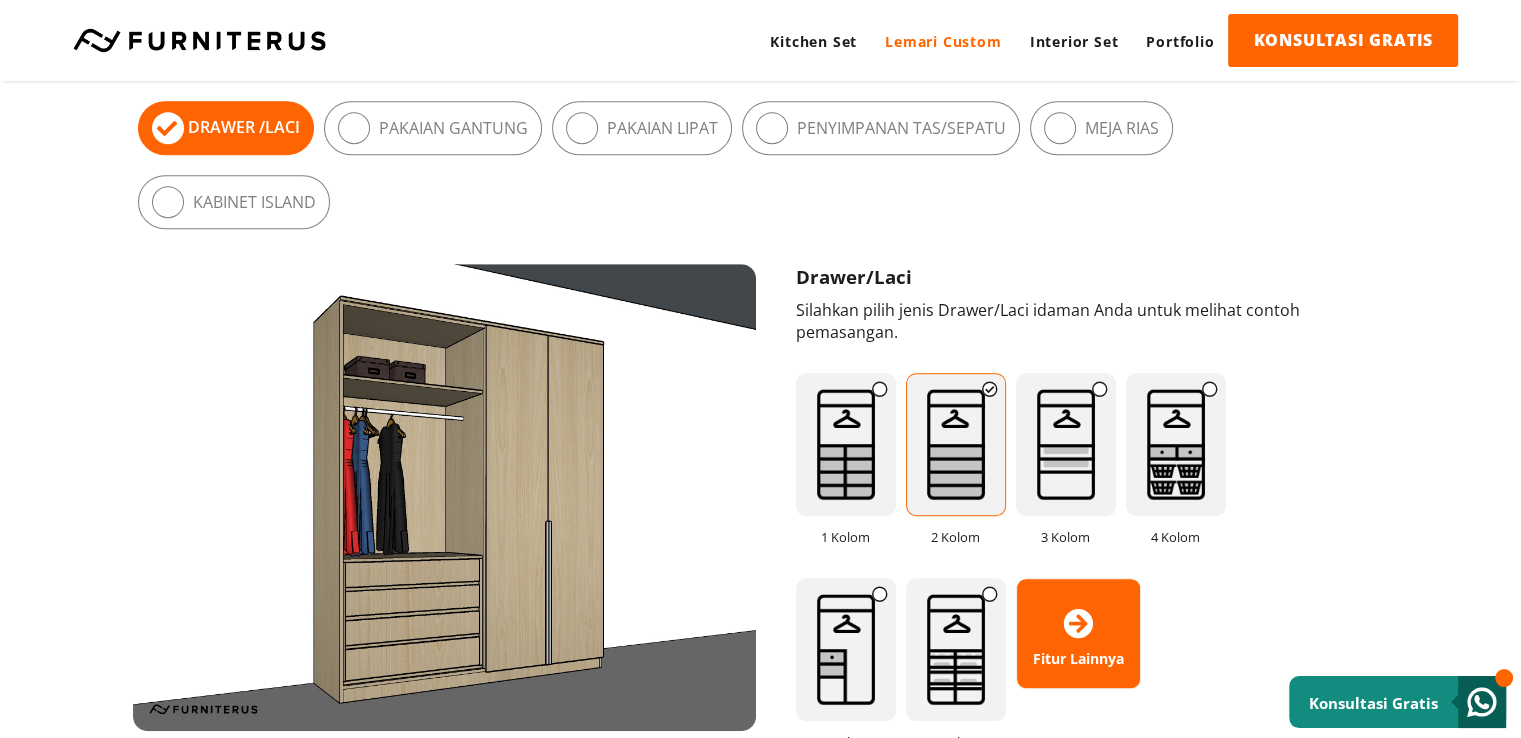 click at bounding box center [1066, 444] 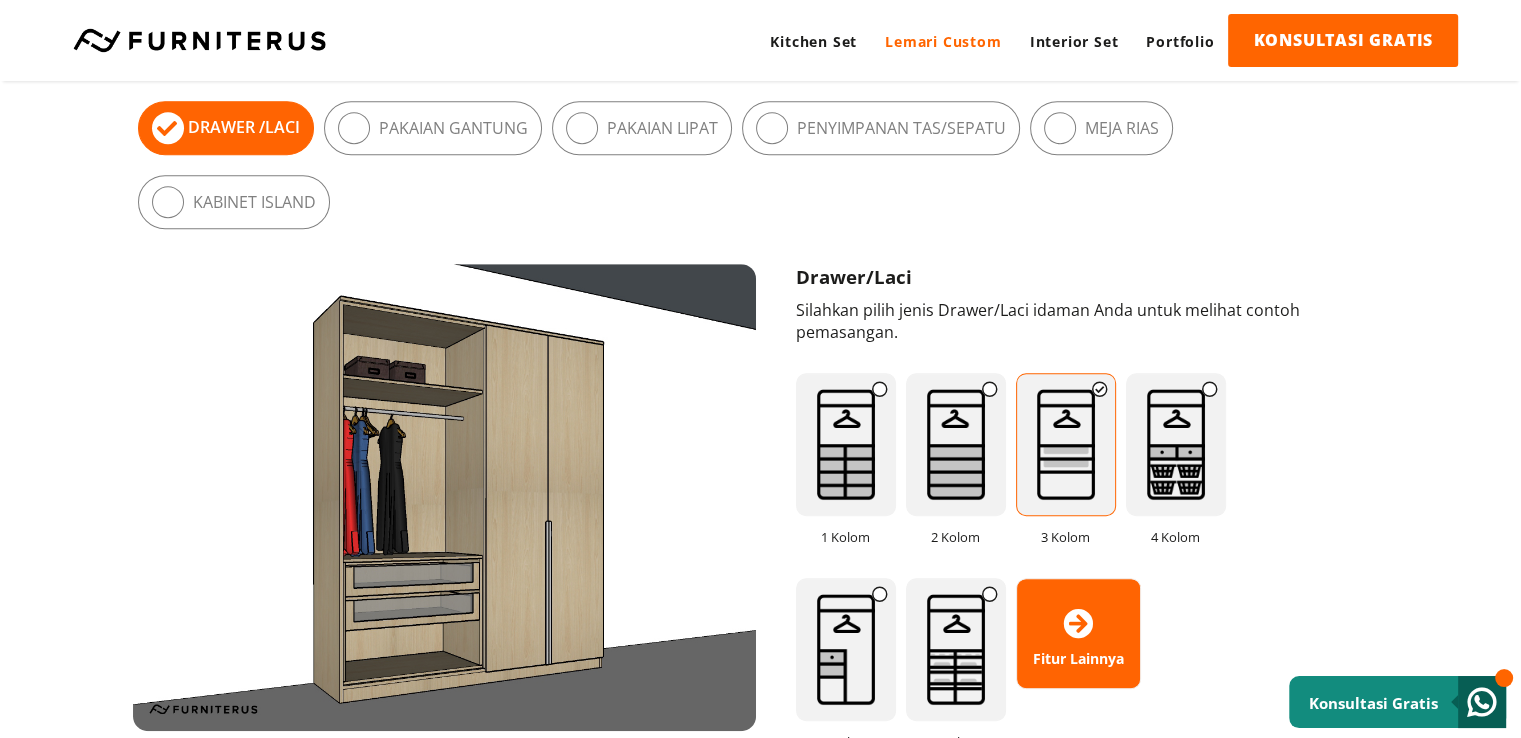 click at bounding box center [1176, 444] 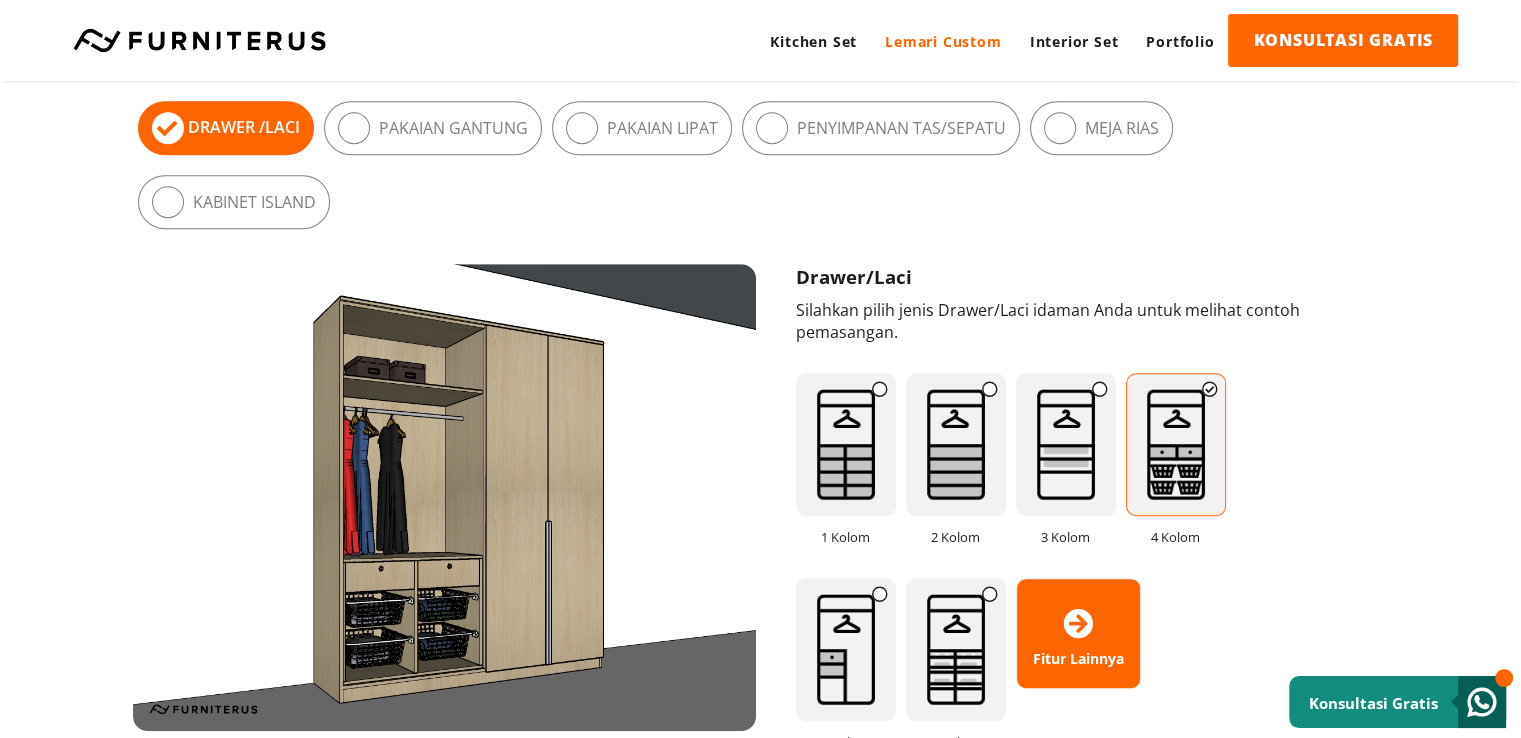 click at bounding box center (846, 649) 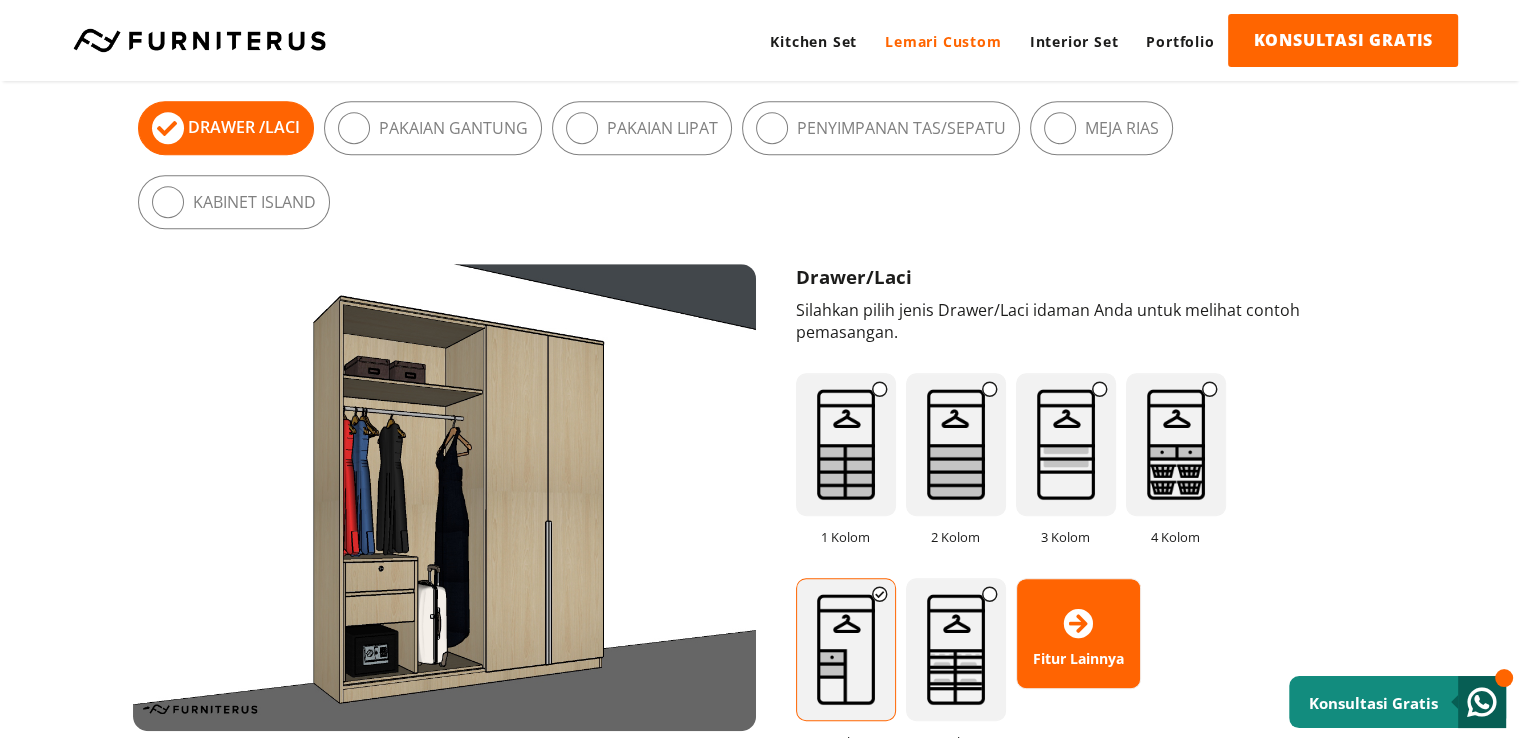 click at bounding box center (956, 649) 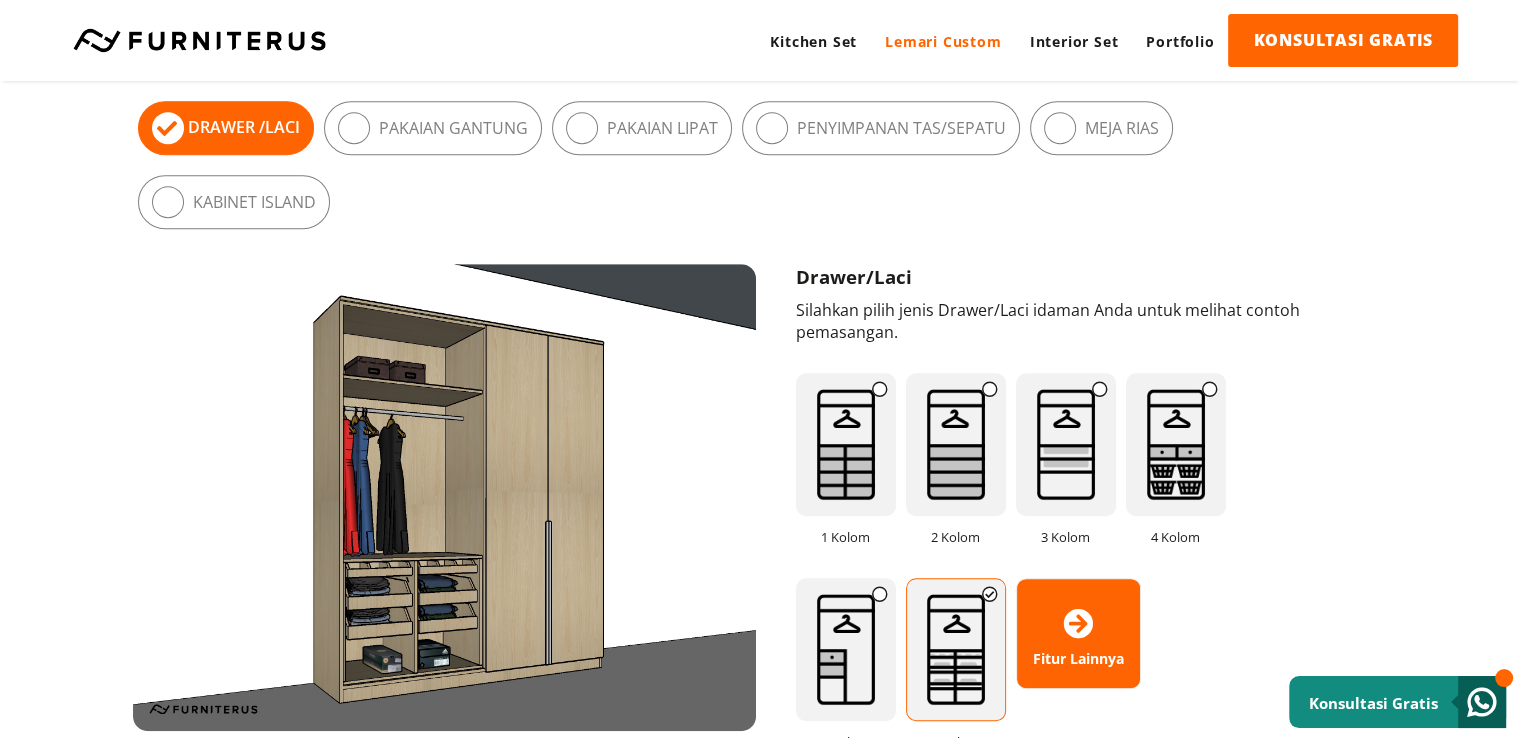 click on "Pakaian Gantung" at bounding box center (453, 128) 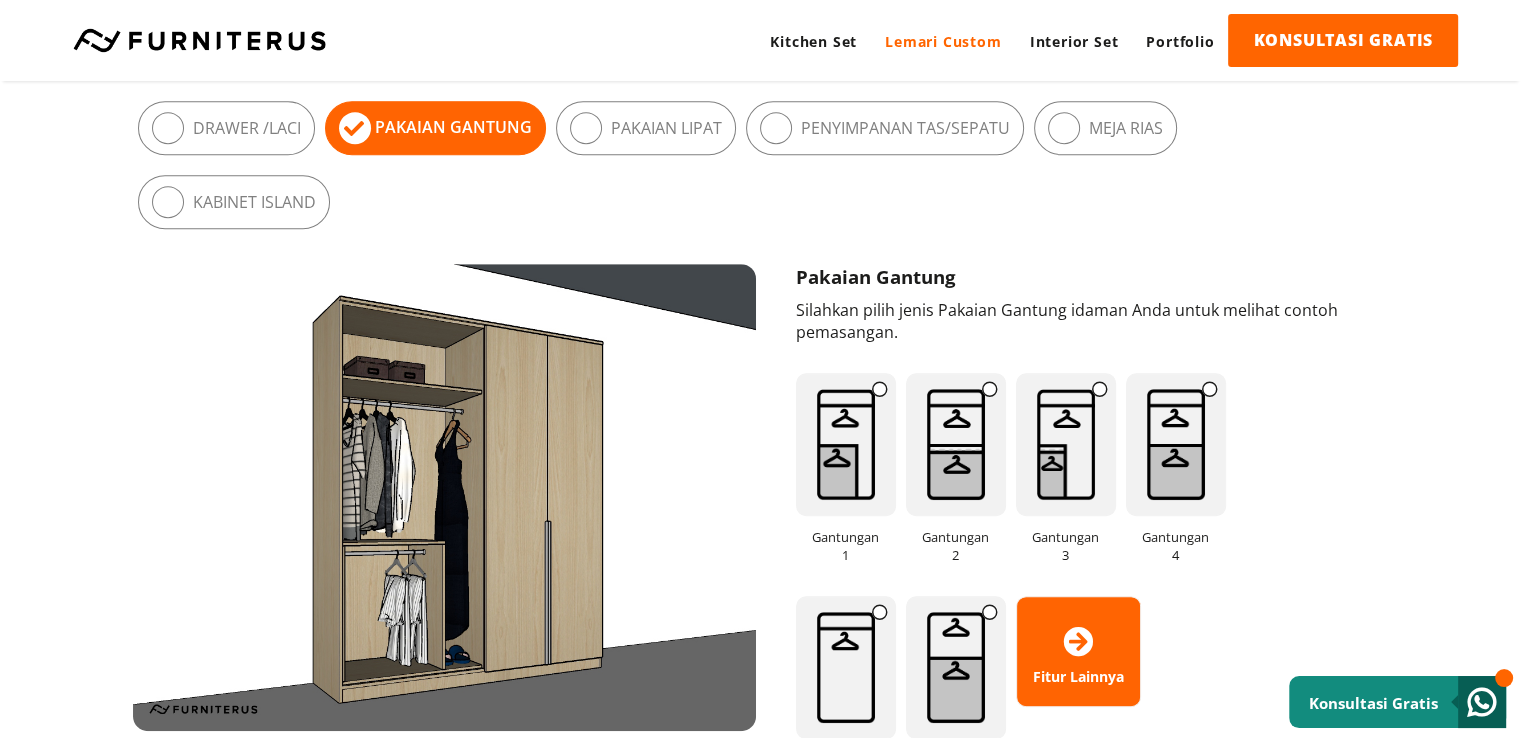 click on "Pakaian Lipat" at bounding box center (666, 128) 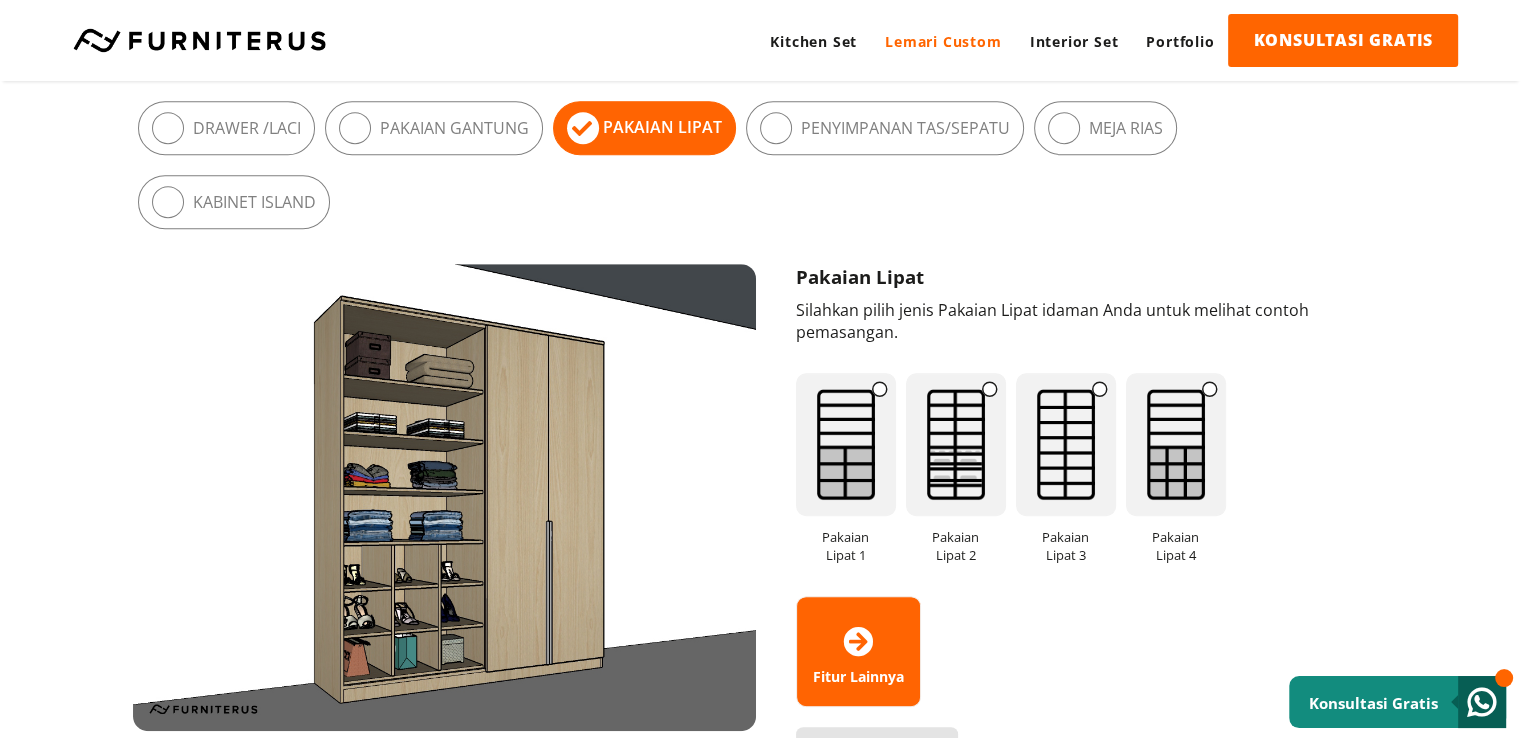 click at bounding box center (846, 444) 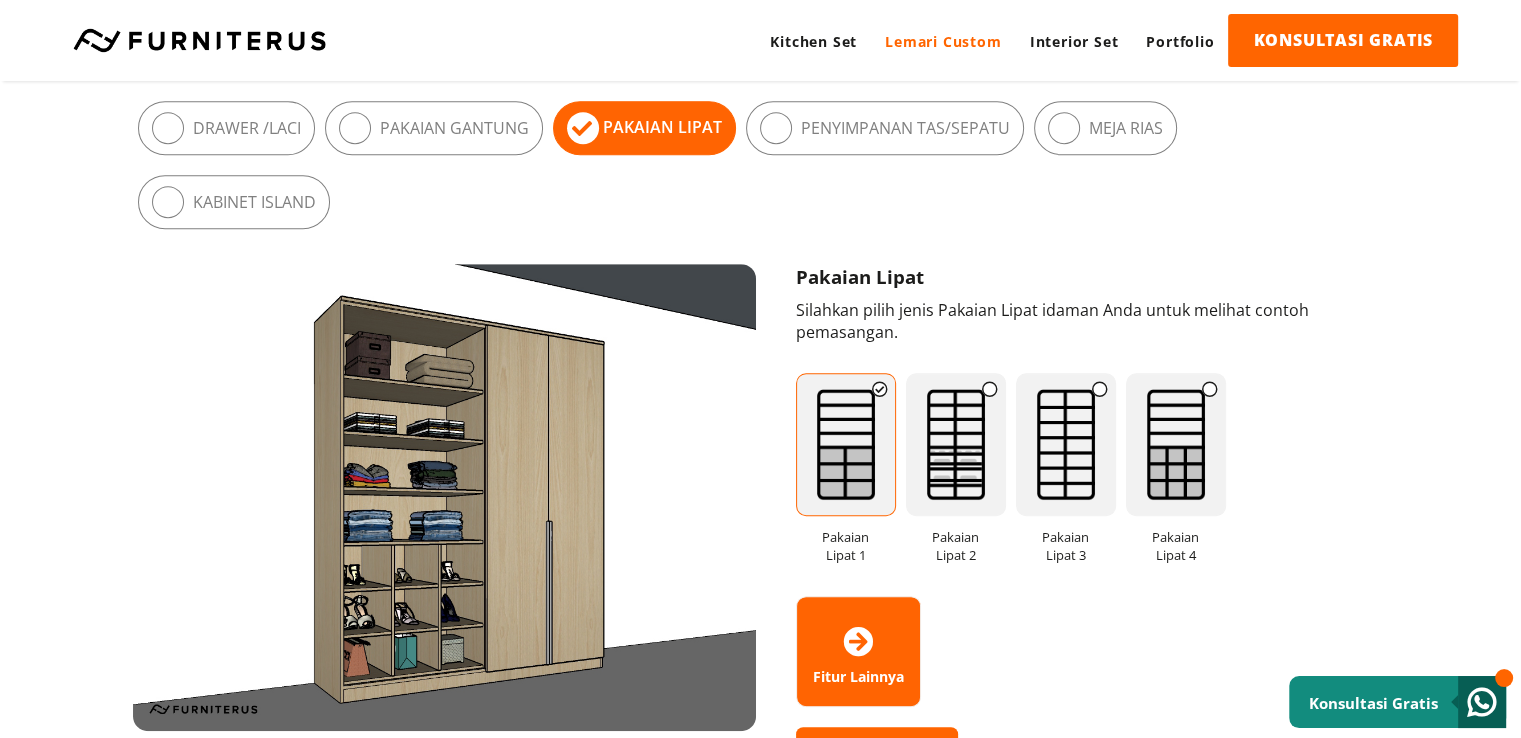 click at bounding box center (1066, 444) 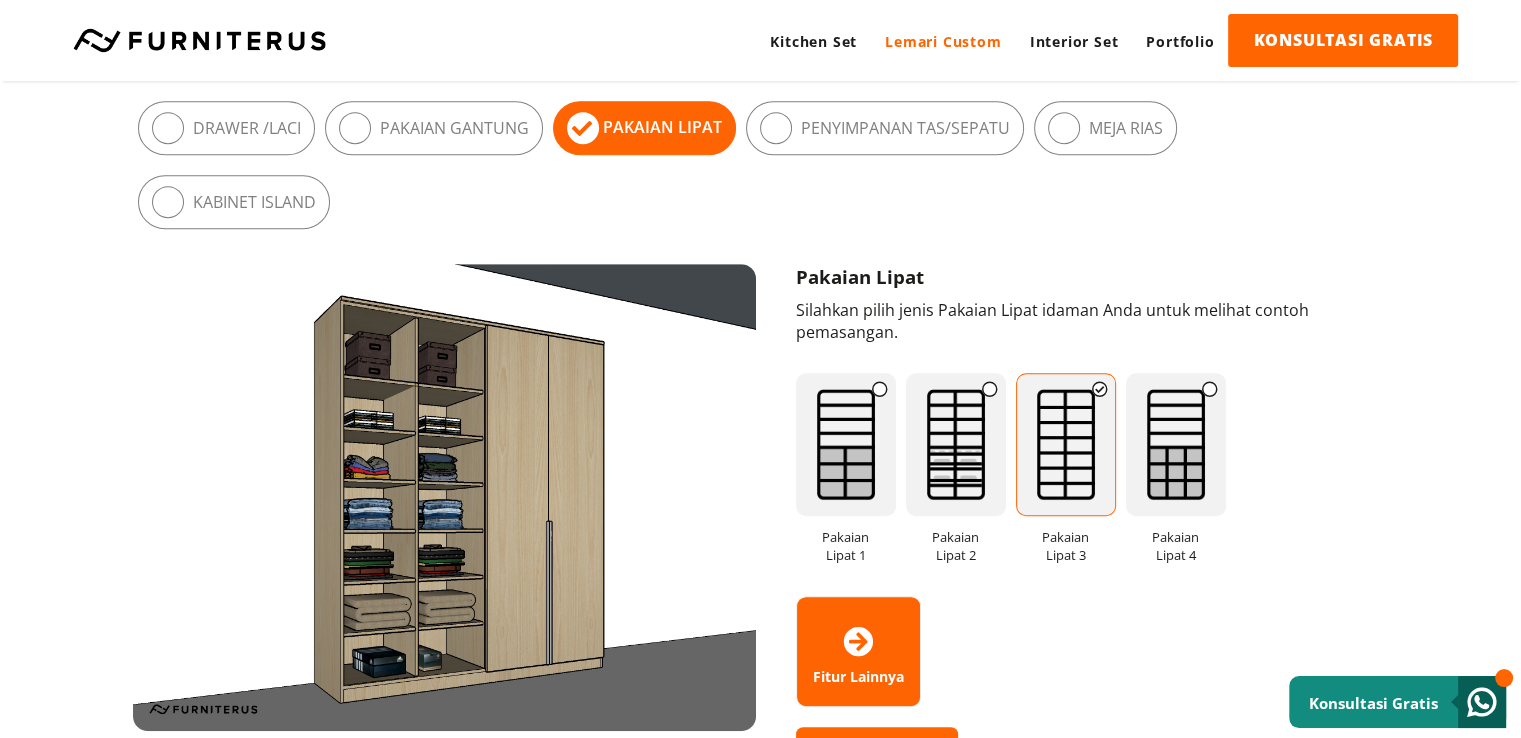 click at bounding box center [1176, 444] 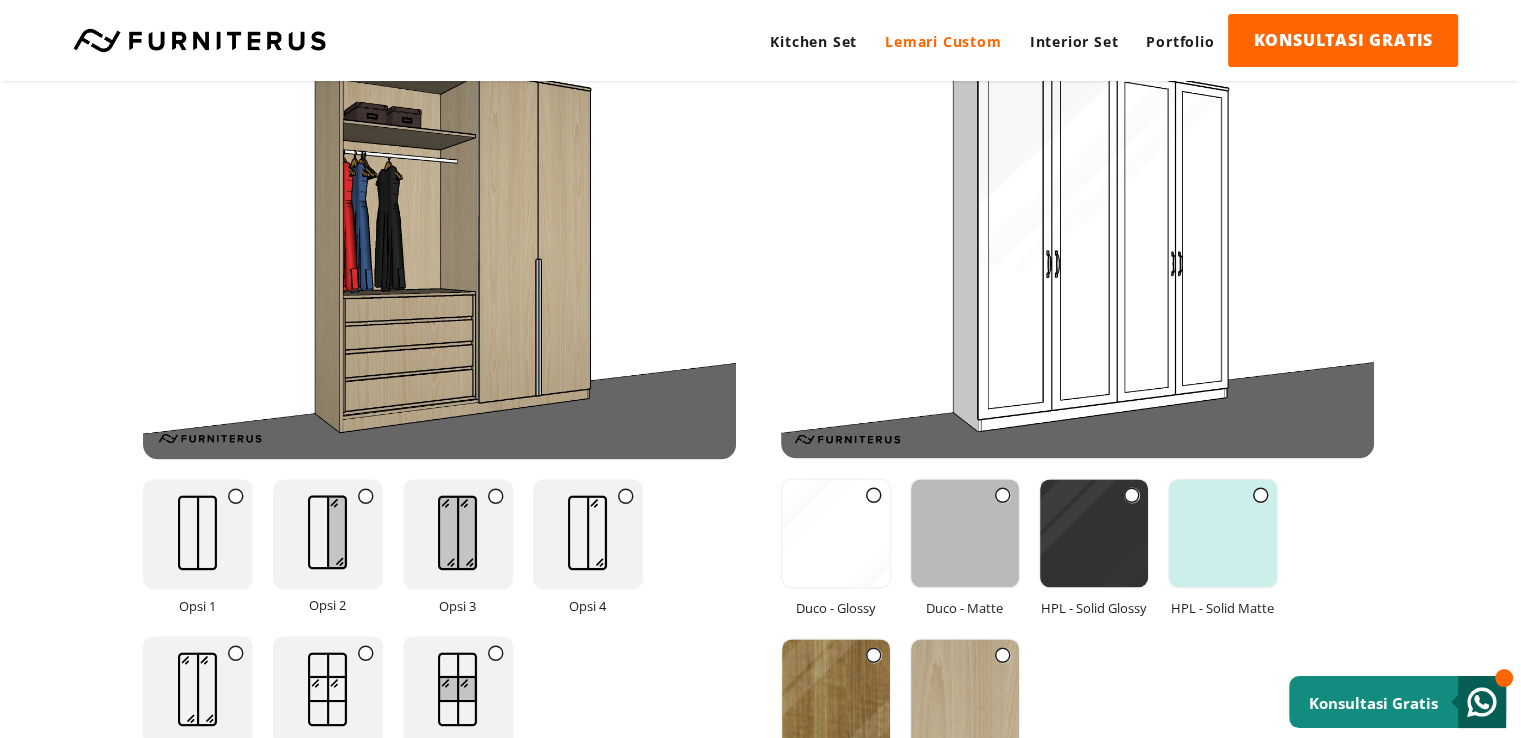 scroll, scrollTop: 2449, scrollLeft: 0, axis: vertical 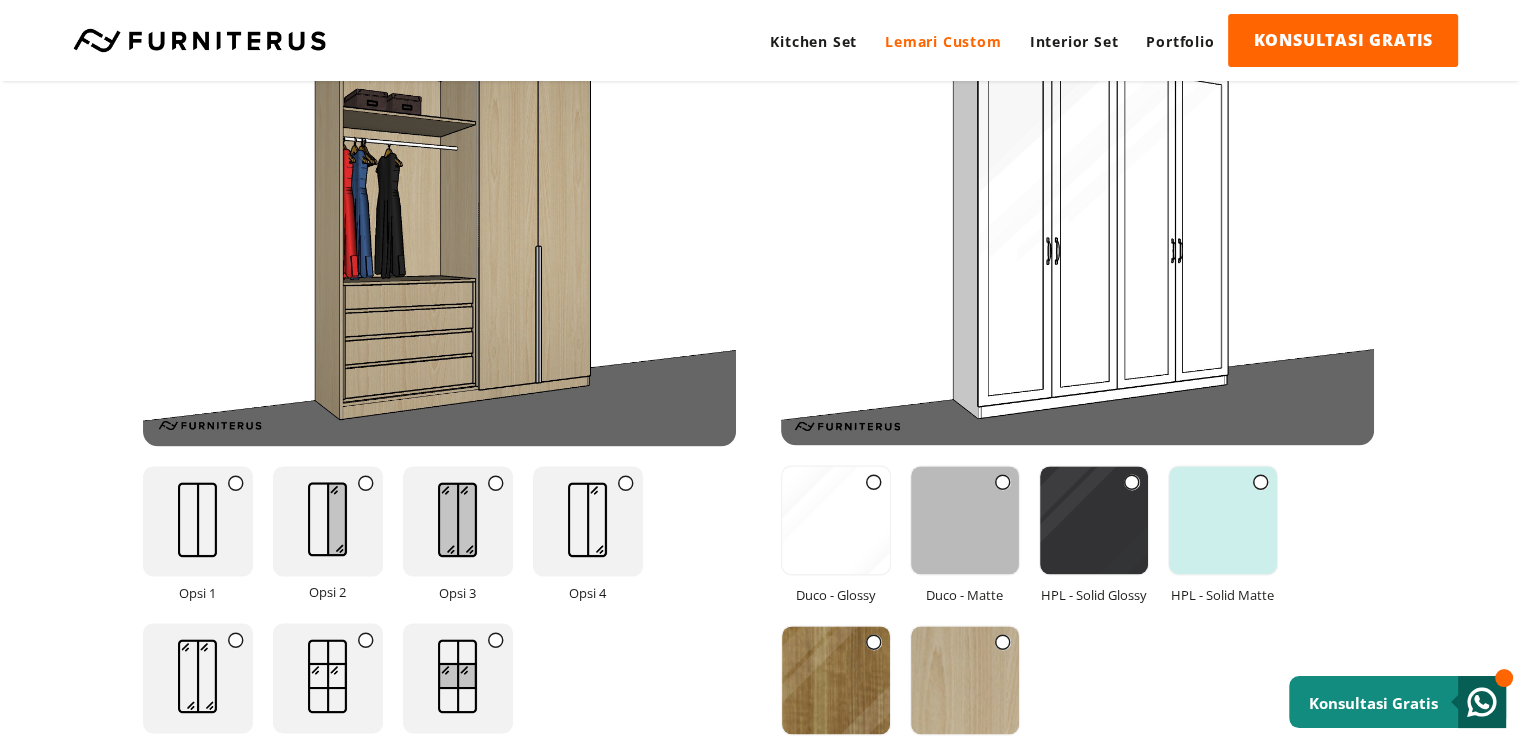 click at bounding box center [457, 519] 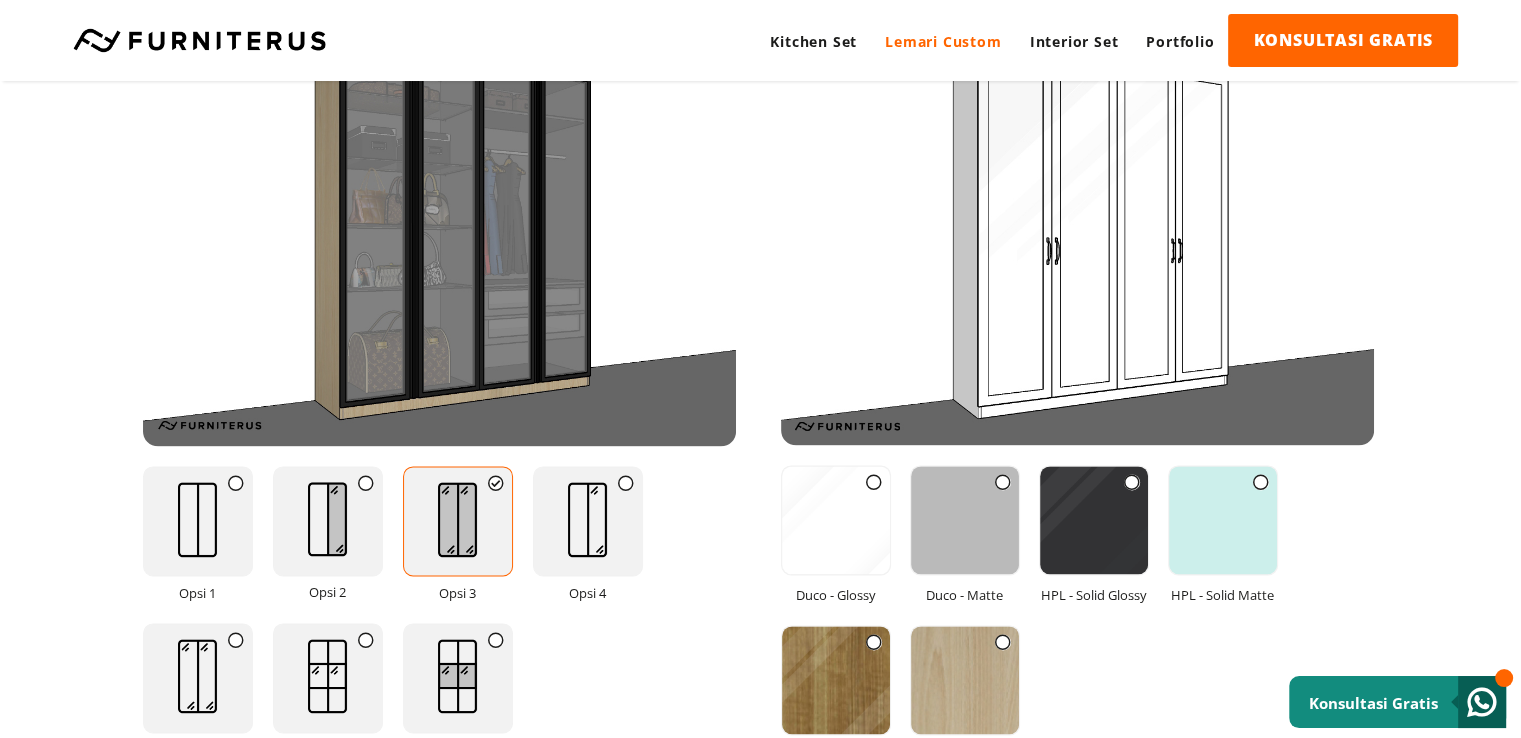 click at bounding box center [587, 519] 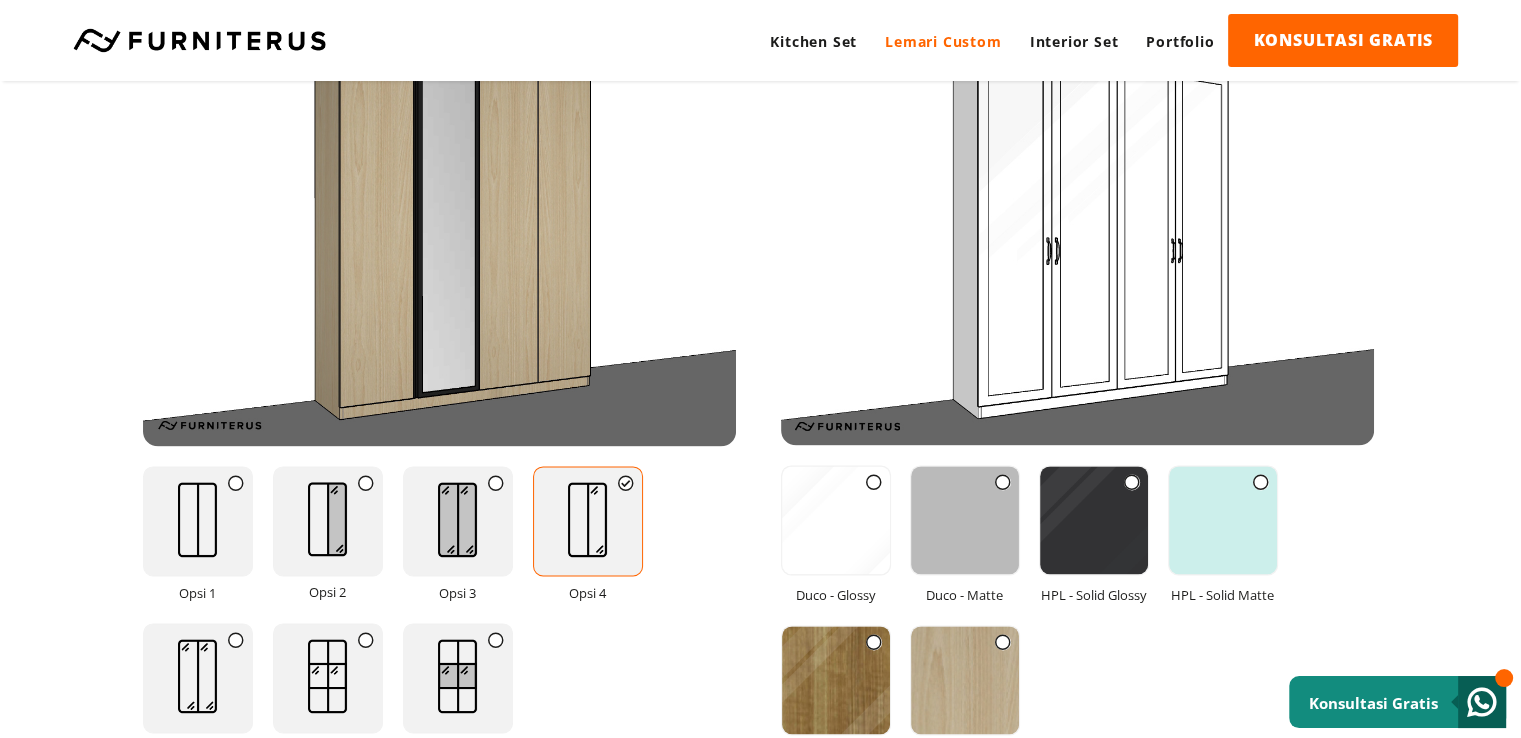 click at bounding box center (457, 676) 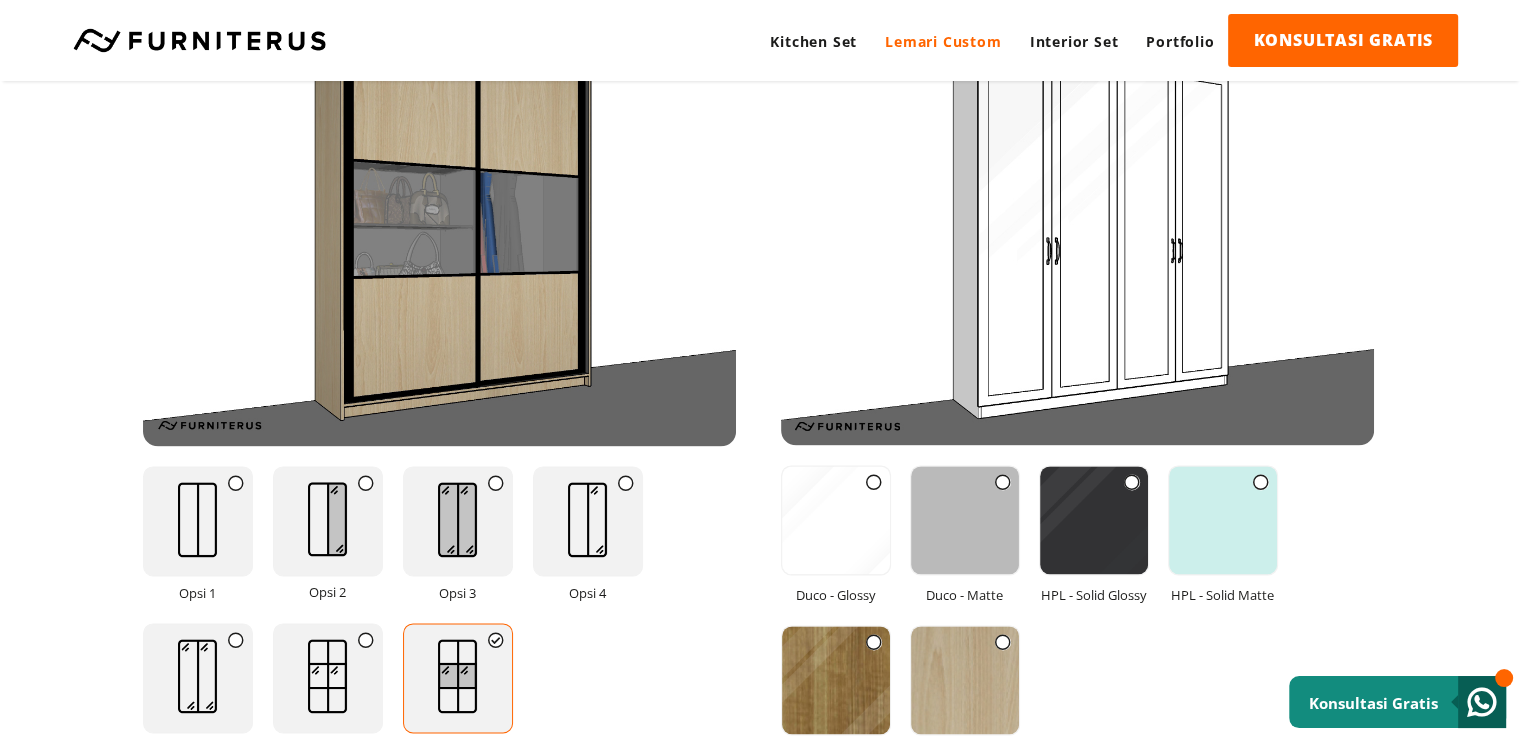 click at bounding box center (327, 676) 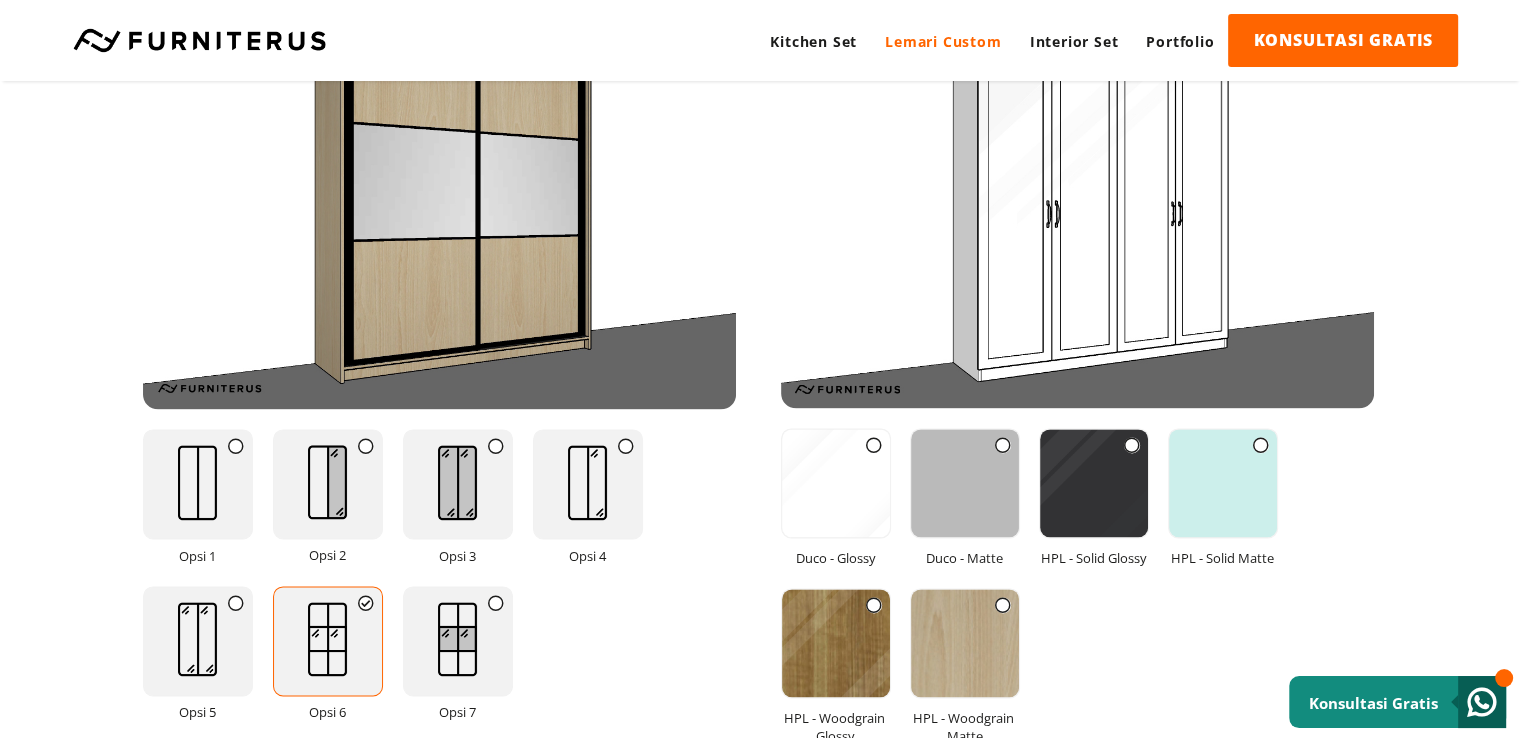 scroll, scrollTop: 2492, scrollLeft: 0, axis: vertical 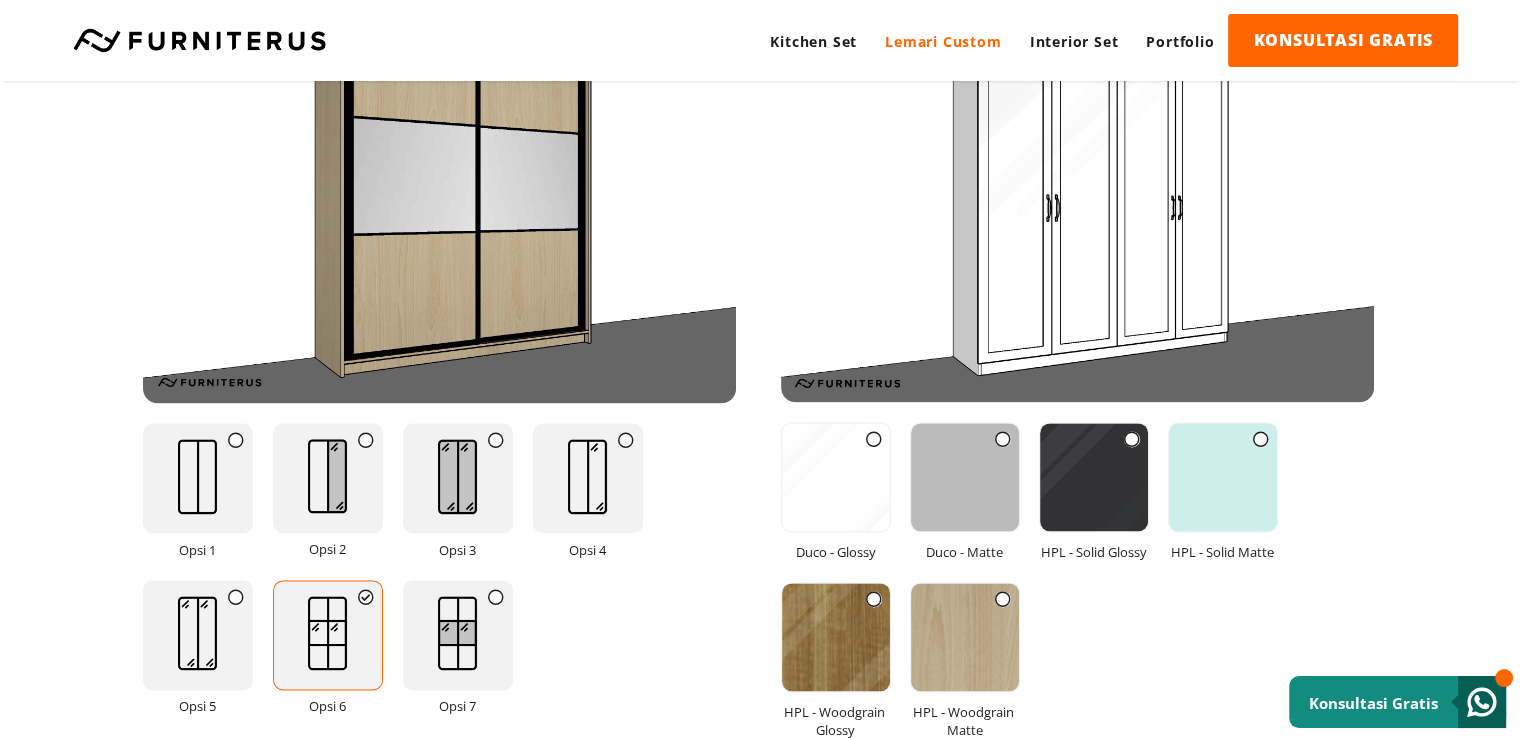 click at bounding box center [965, 477] 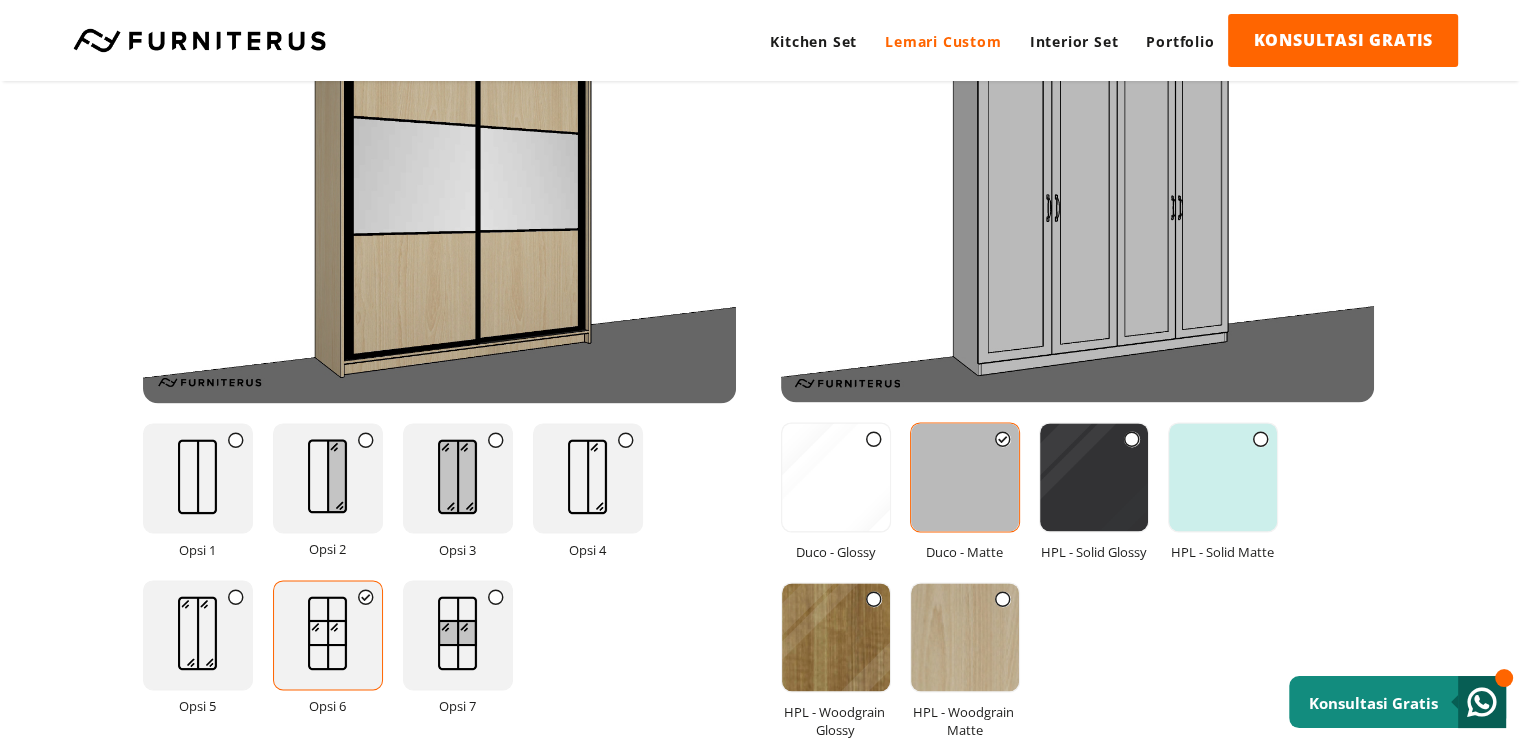click at bounding box center [1094, 477] 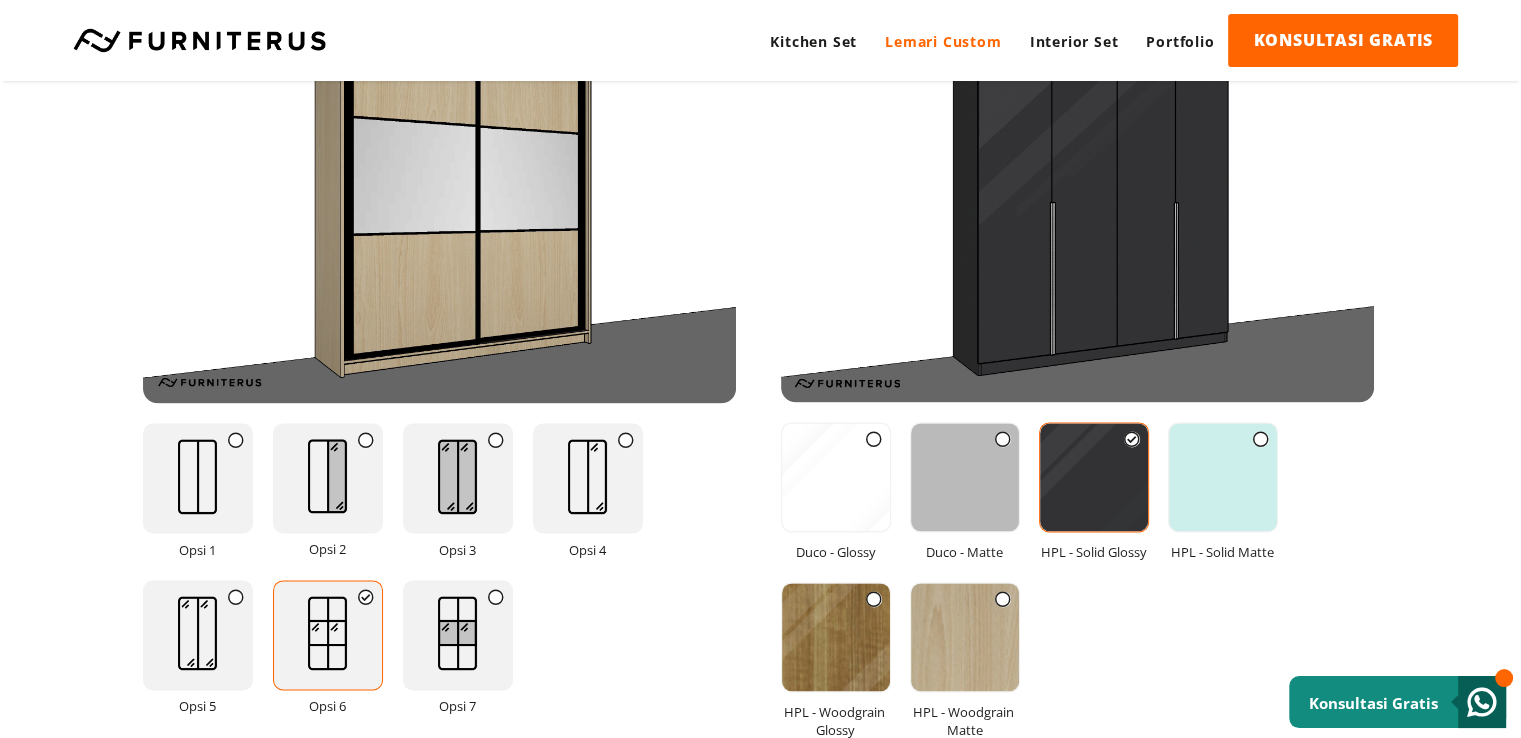 click at bounding box center [1223, 477] 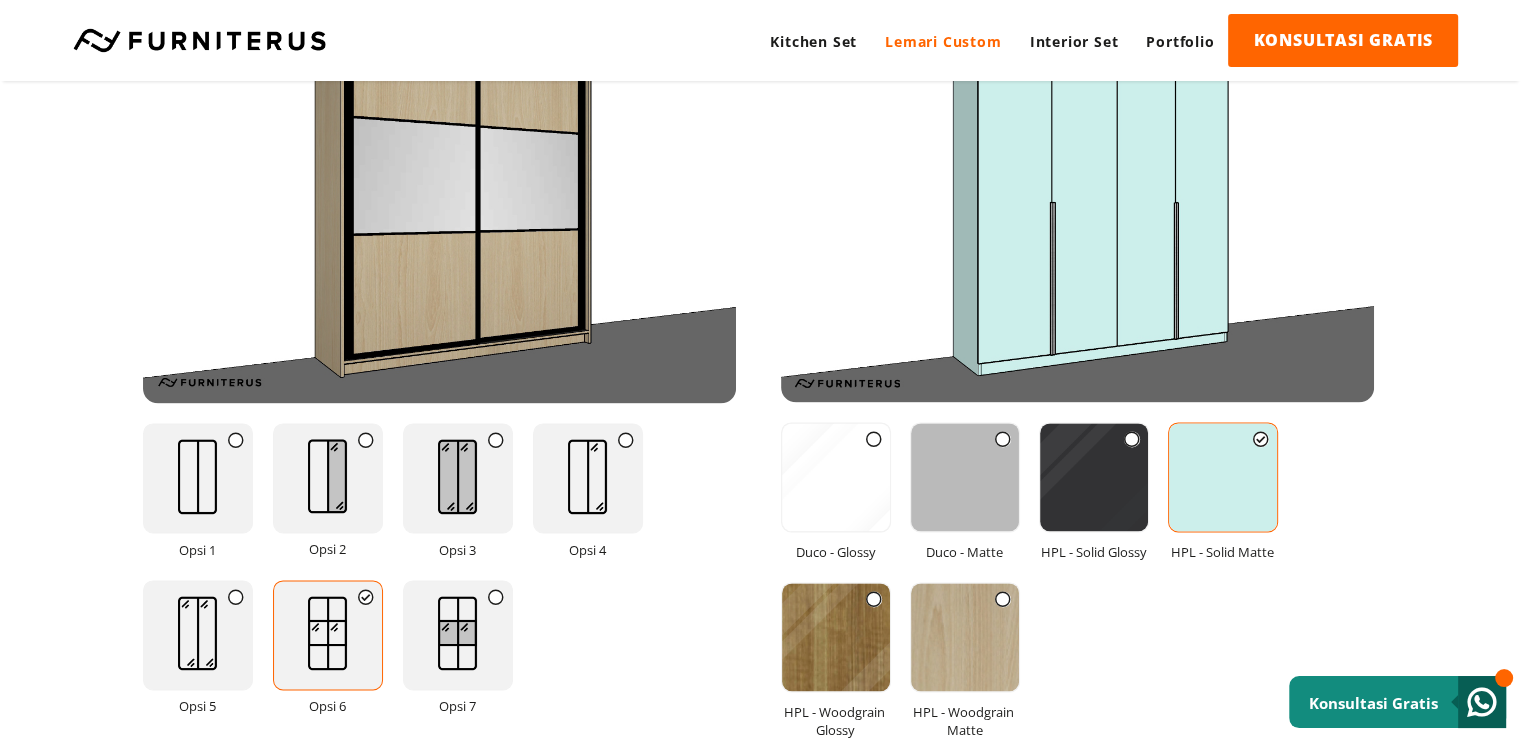 click at bounding box center (1223, 477) 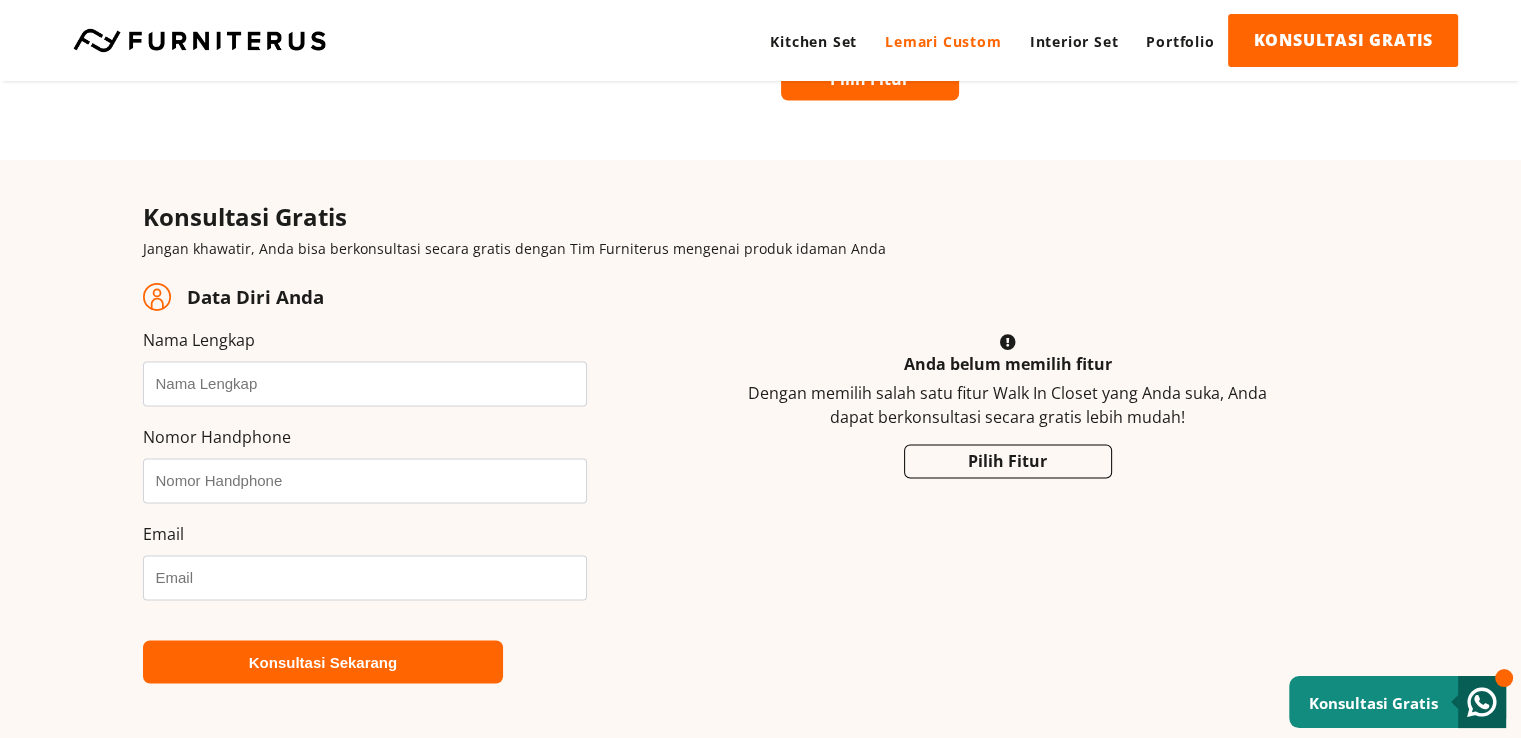 scroll, scrollTop: 3237, scrollLeft: 0, axis: vertical 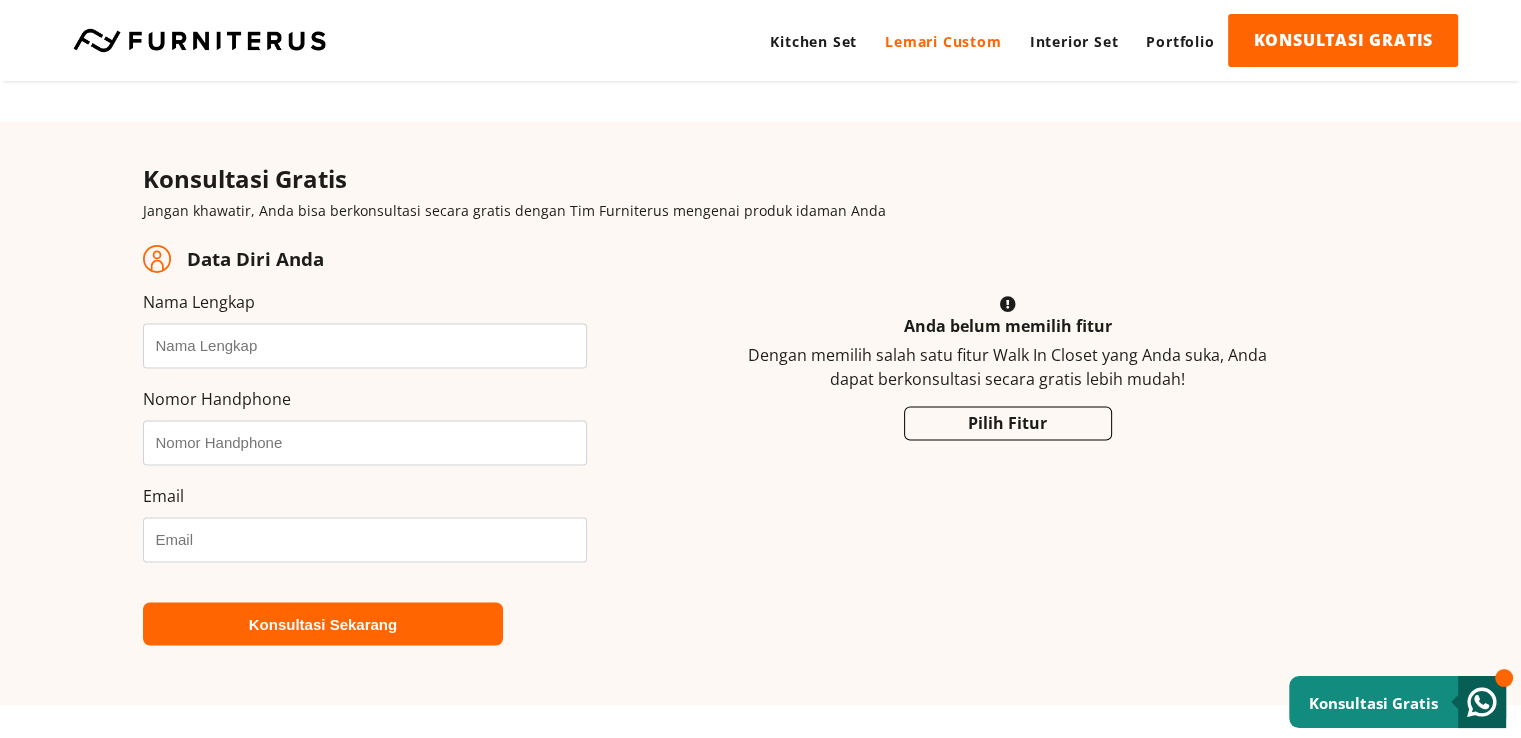click on "Nama Lengkap" at bounding box center (390, 329) 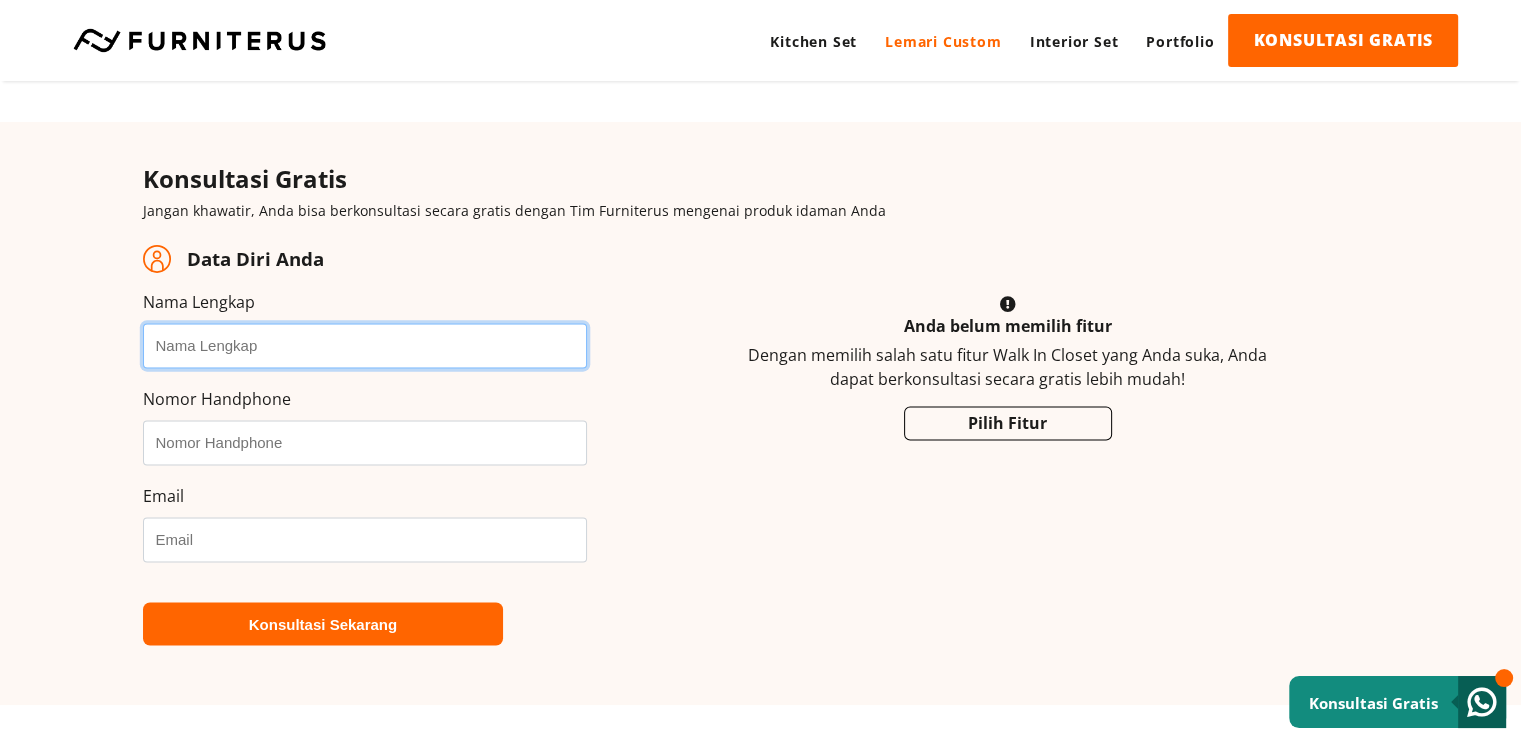 click on "Nama Lengkap" at bounding box center (365, 345) 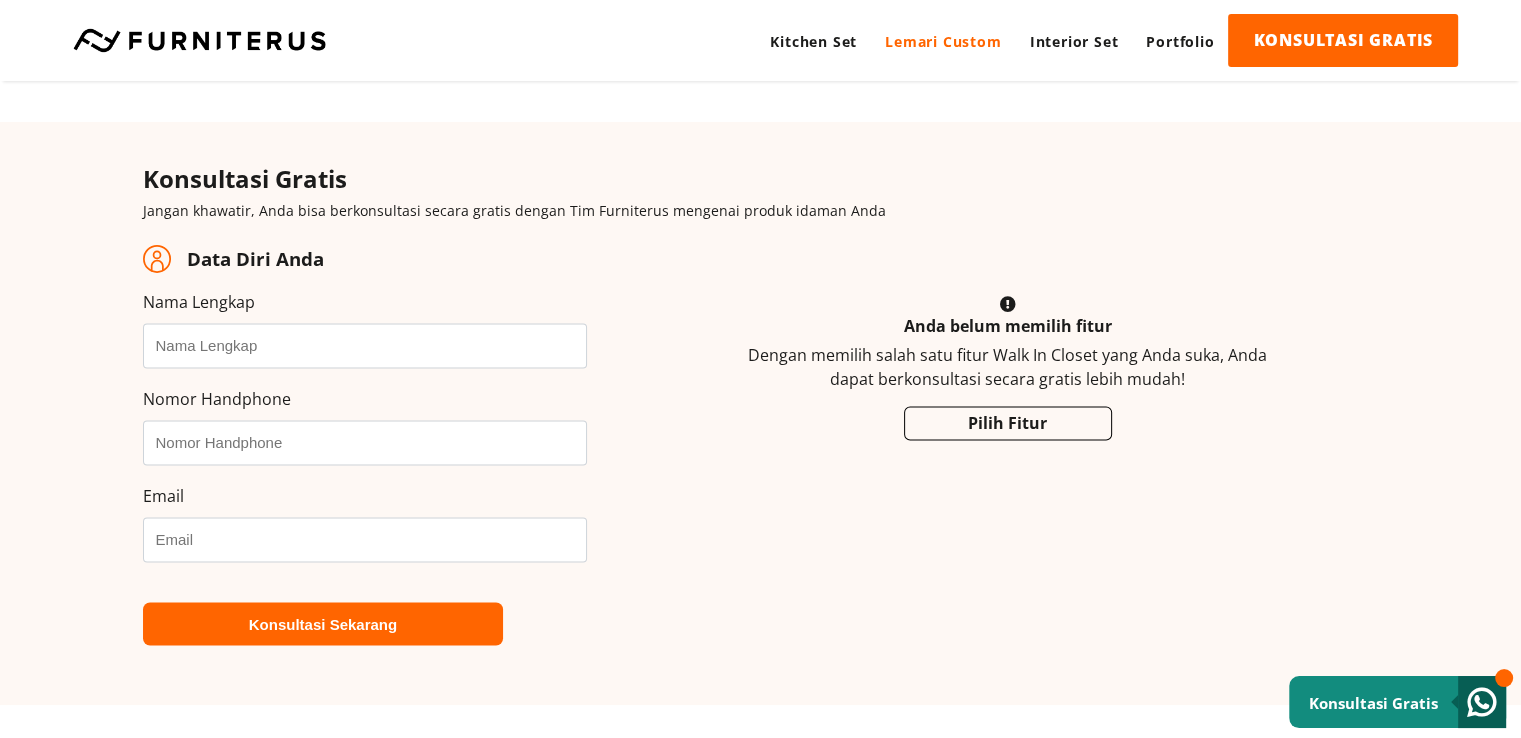 click on "Email" at bounding box center (390, 523) 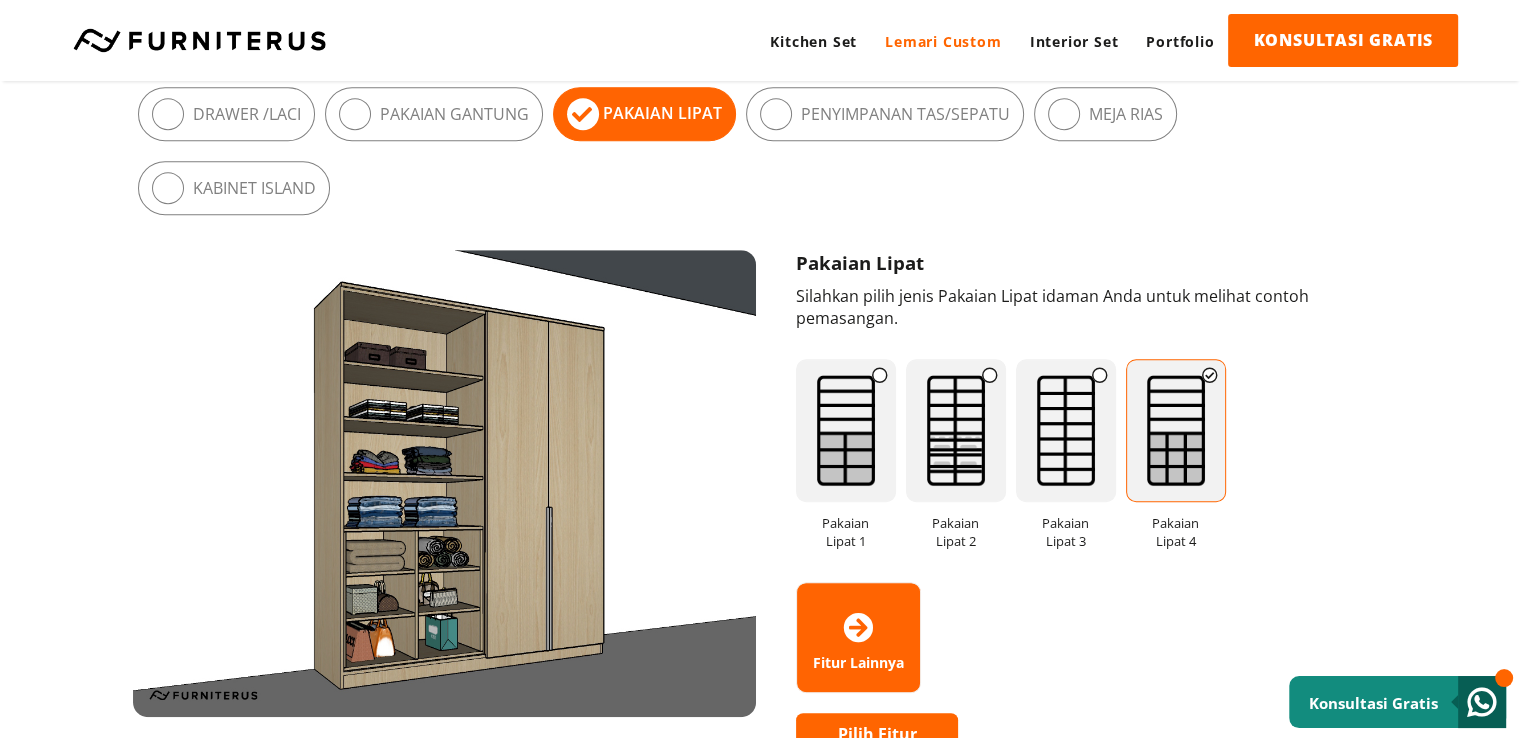 scroll, scrollTop: 1216, scrollLeft: 0, axis: vertical 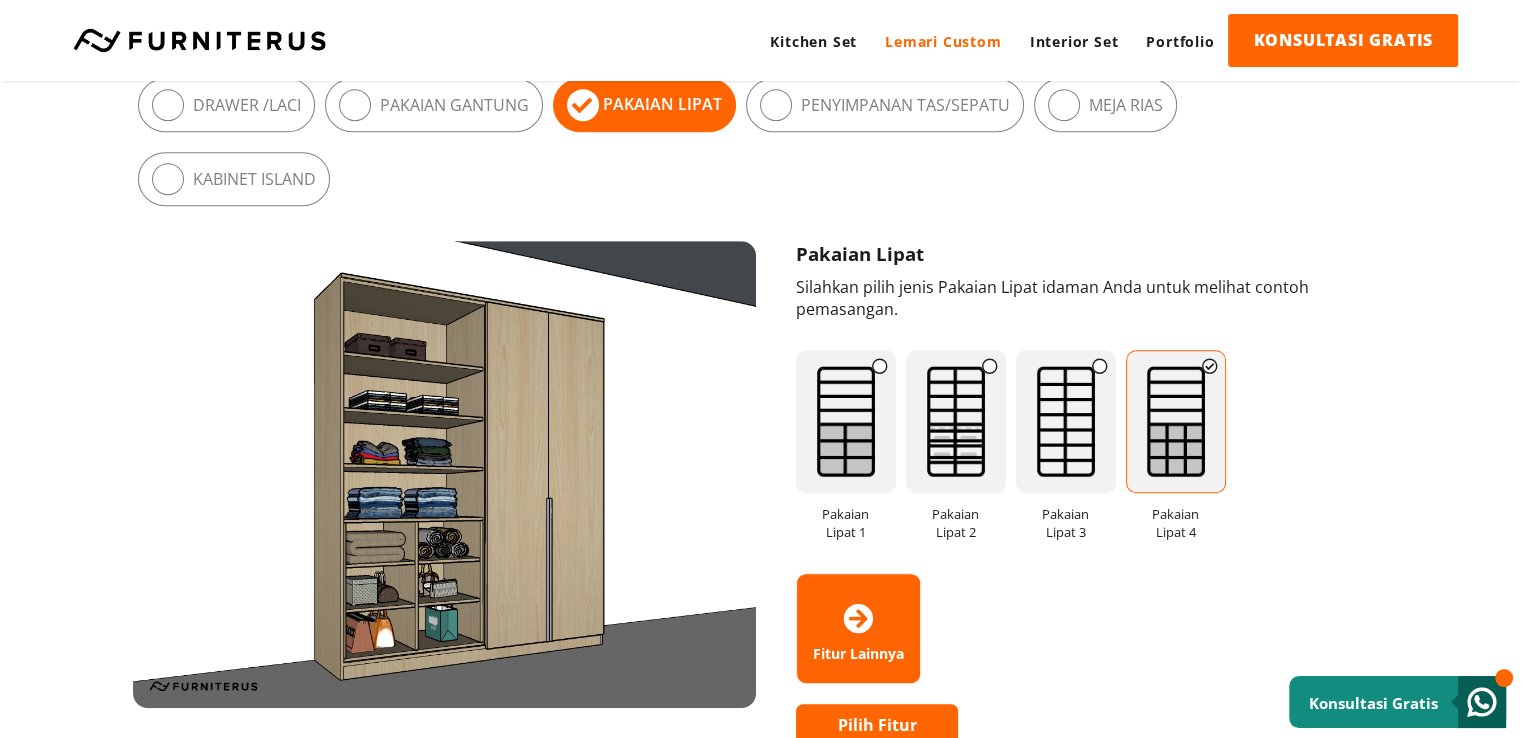 click at bounding box center (846, 421) 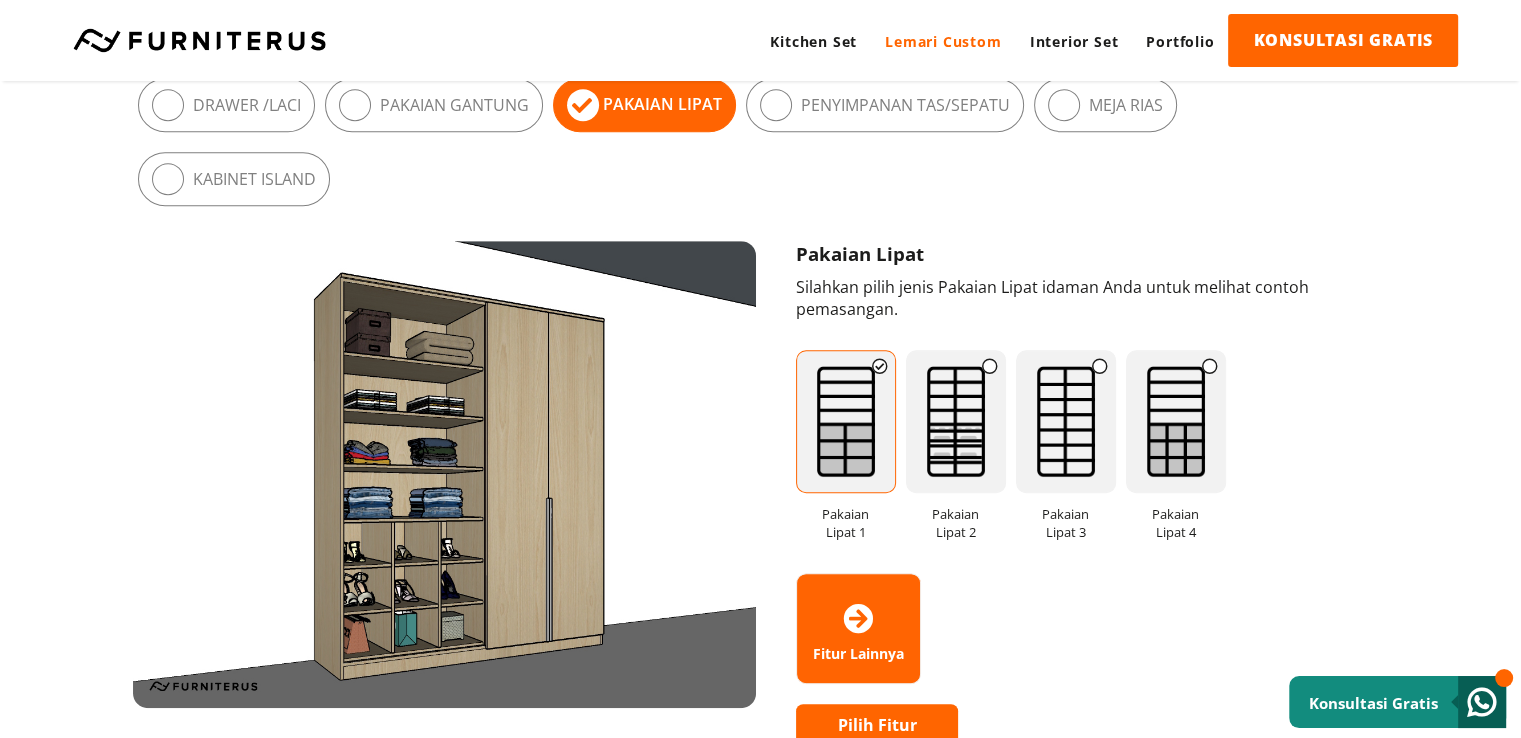 click on "Fitur Lainnya" at bounding box center [858, 628] 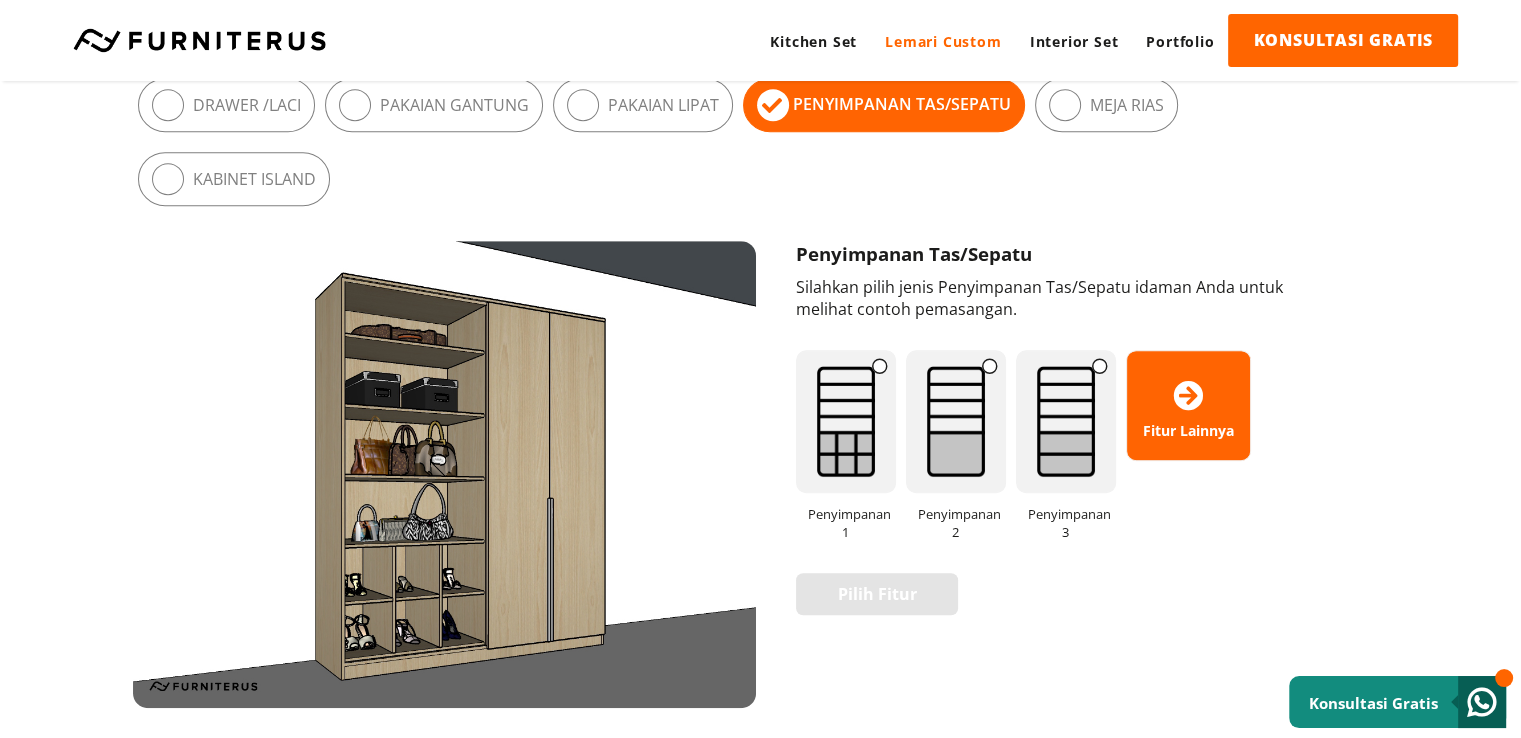 click at bounding box center (956, 421) 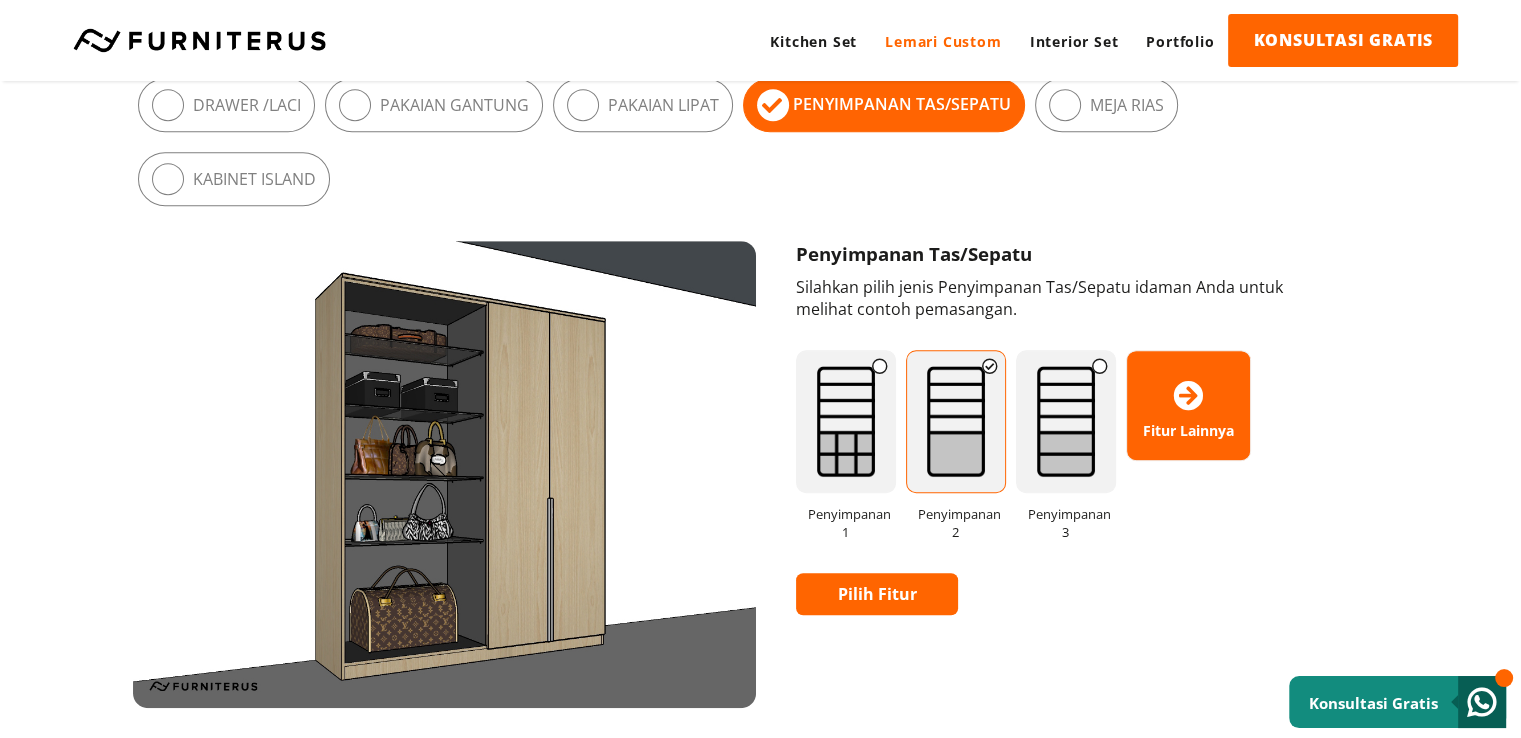 click on "Pilih Fitur" at bounding box center (877, 594) 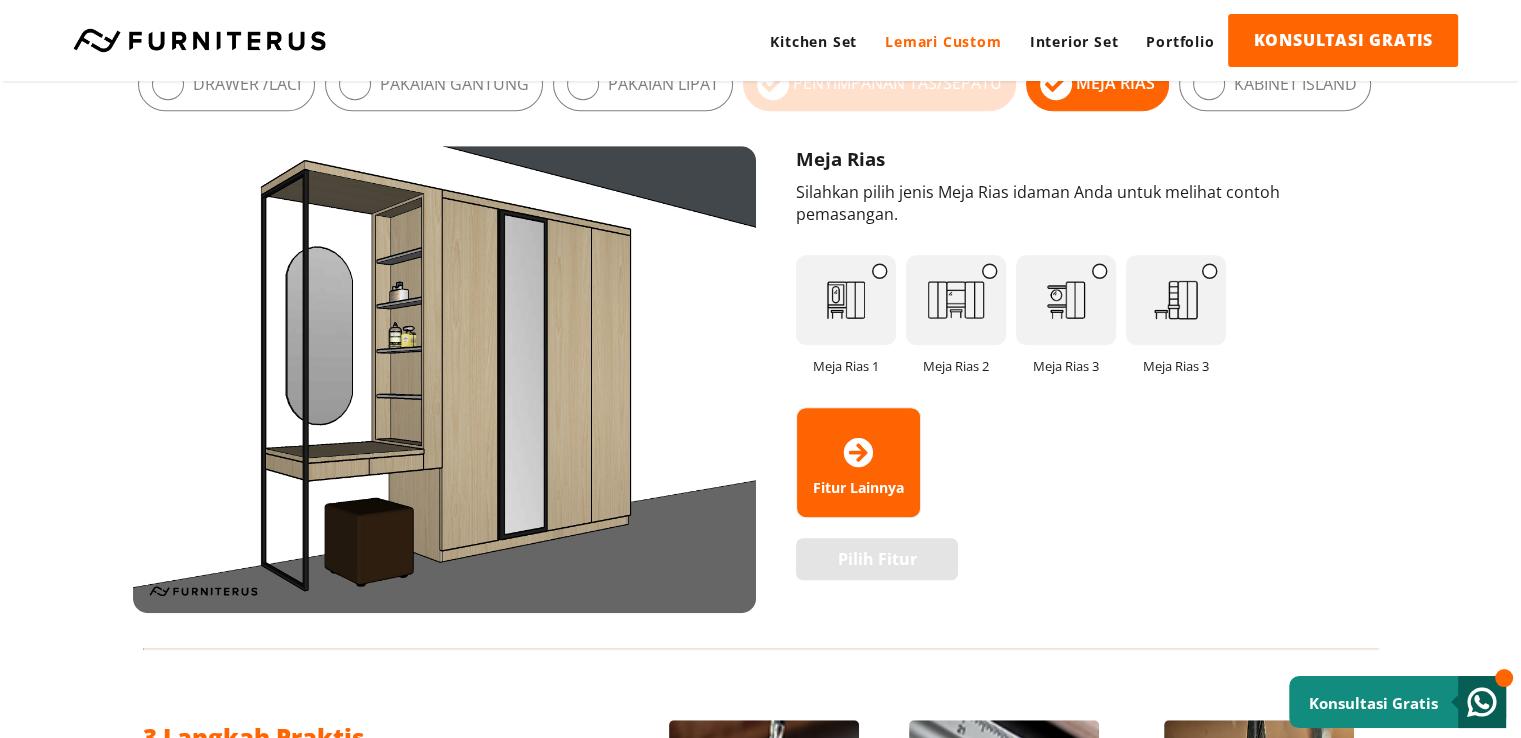 scroll, scrollTop: 1216, scrollLeft: 0, axis: vertical 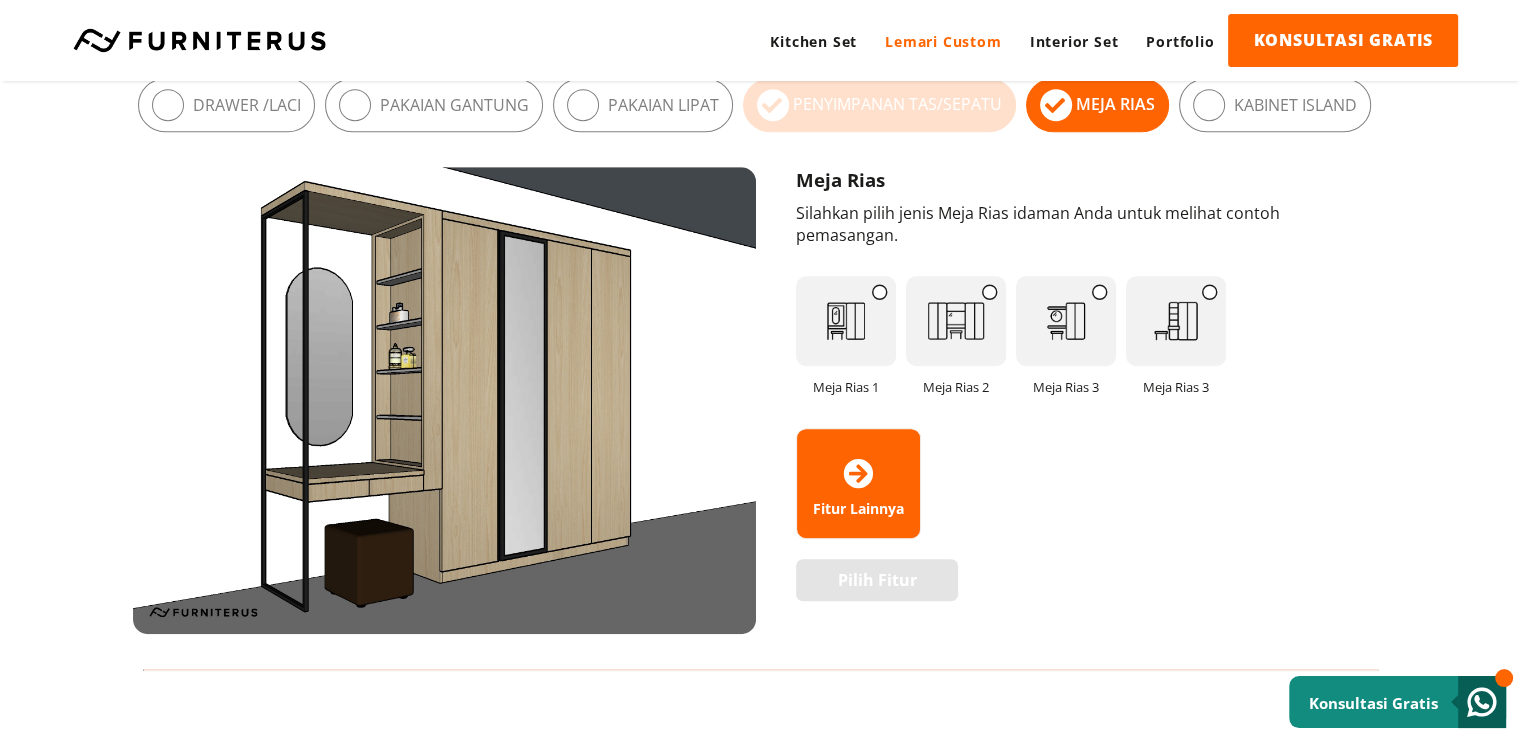 click at bounding box center (1066, 321) 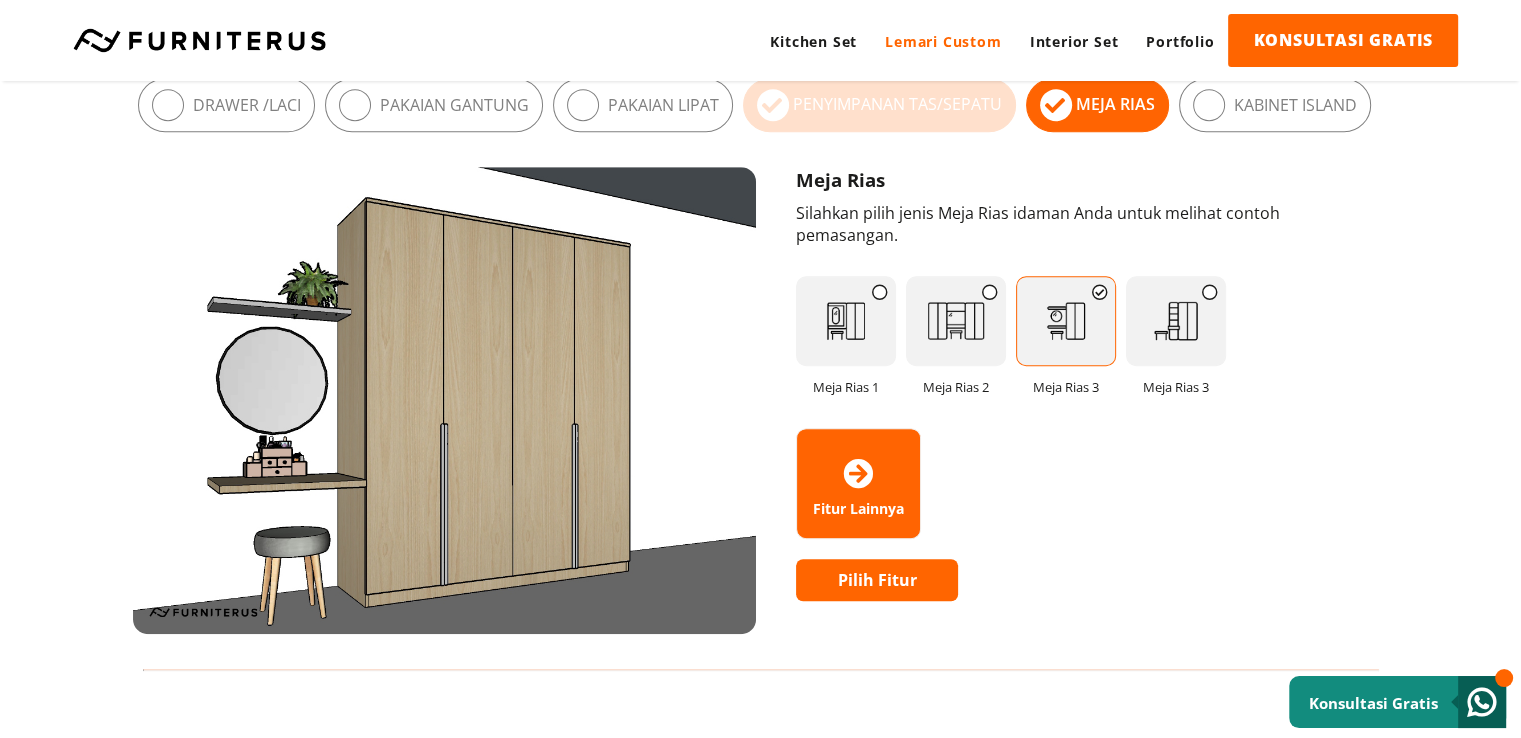 click on "Pilih Fitur" at bounding box center (877, 580) 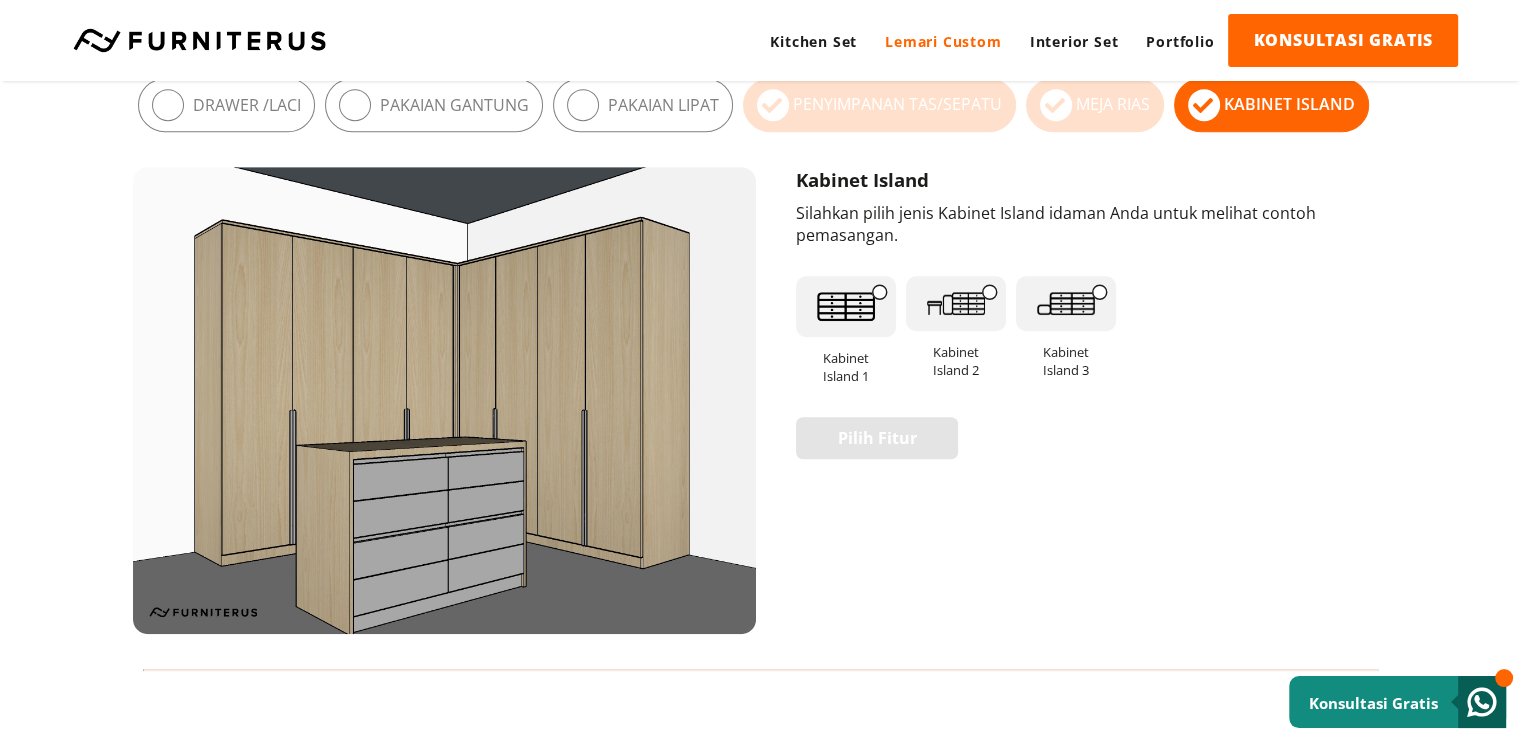 click at bounding box center [990, 292] 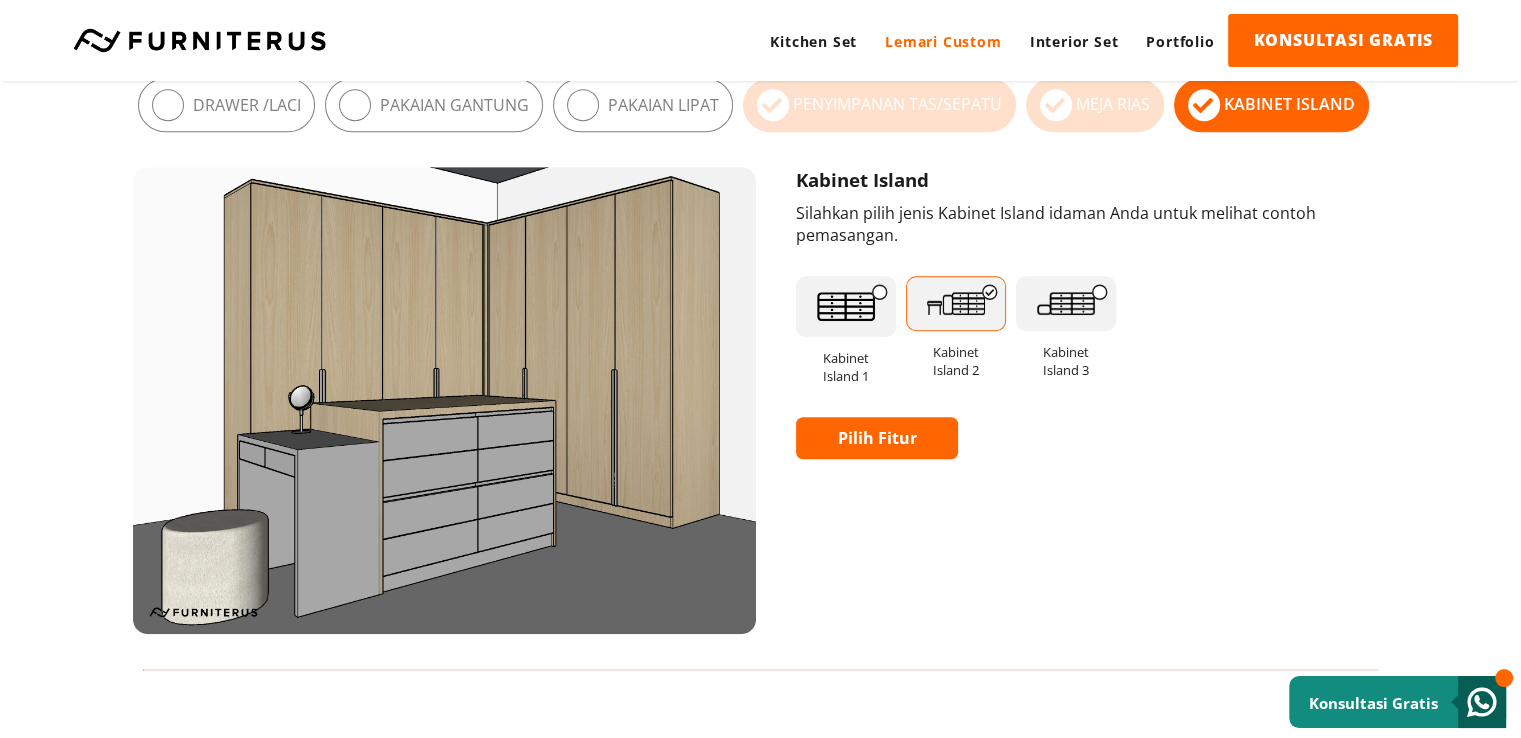 click on "Pilih Fitur" at bounding box center (877, 438) 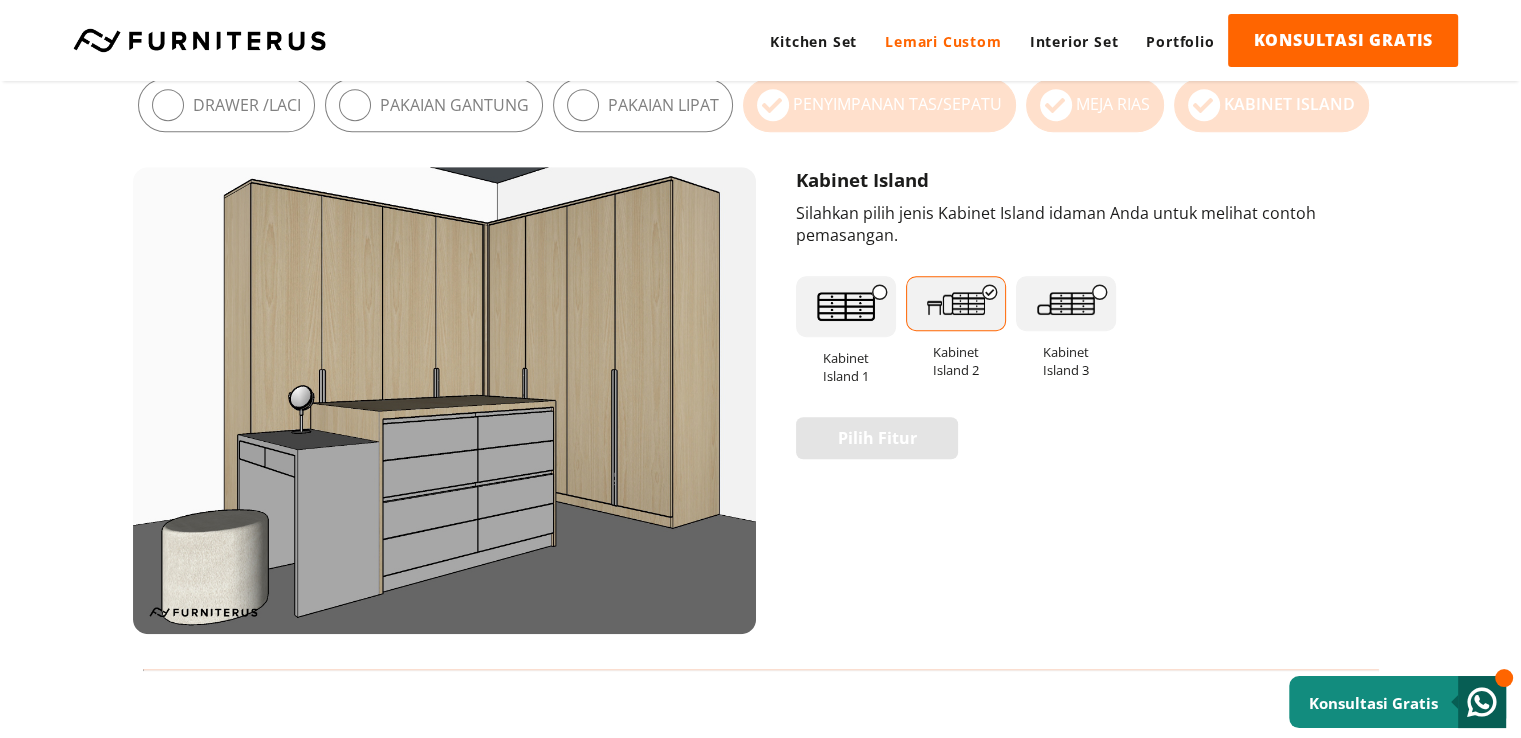 click on "Penyimpanan Tas/Sepatu" at bounding box center (879, 105) 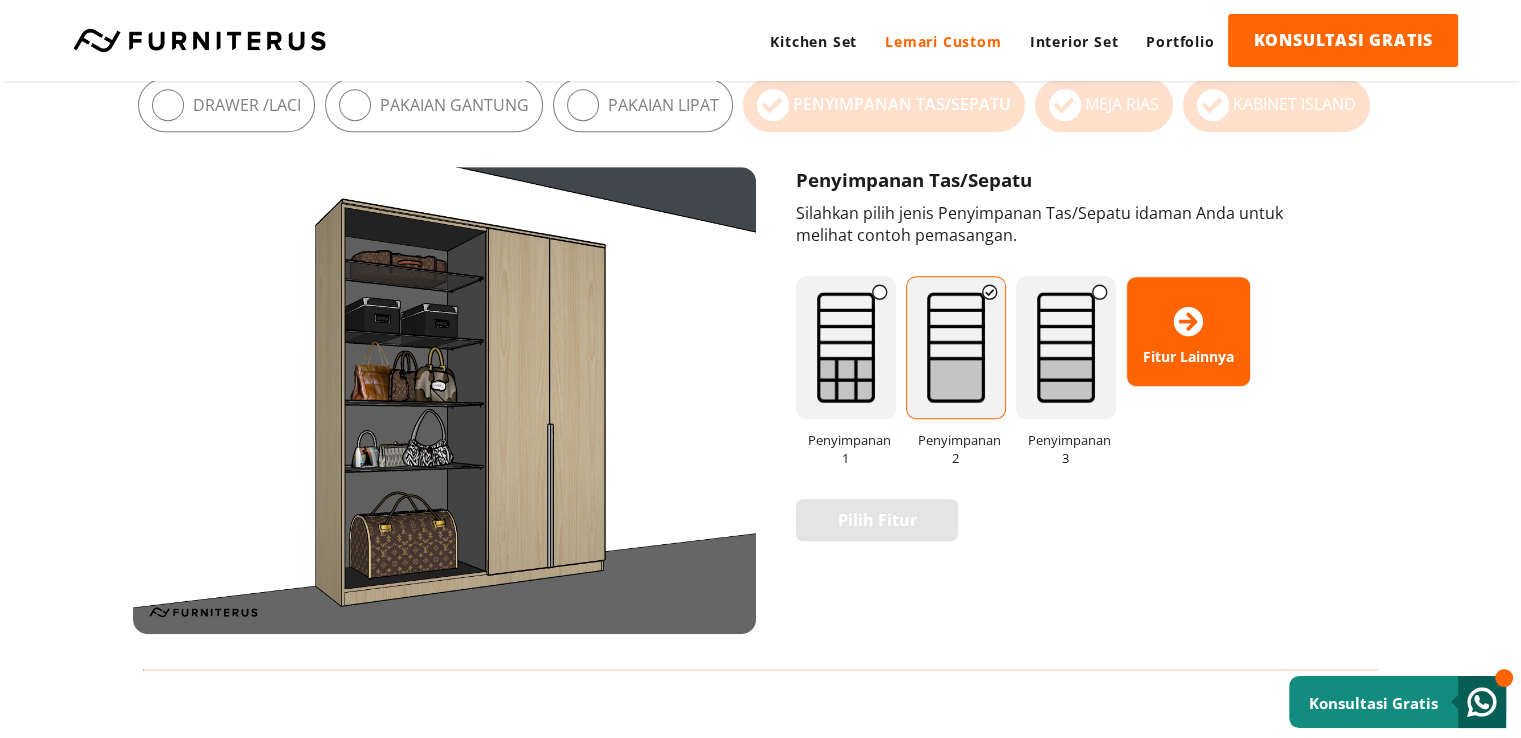 click at bounding box center [1065, 105] 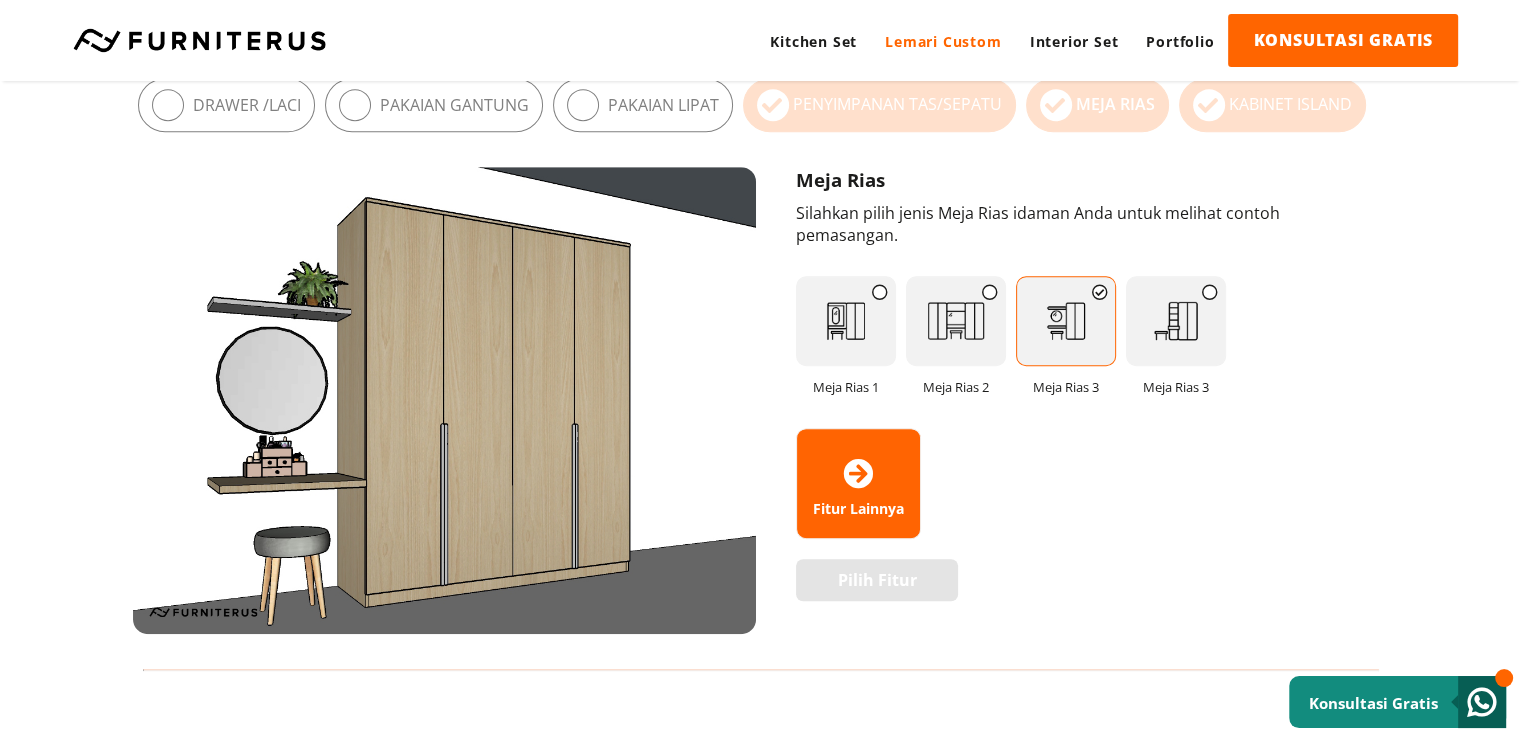 click on "Kabinet Island" at bounding box center (1290, 104) 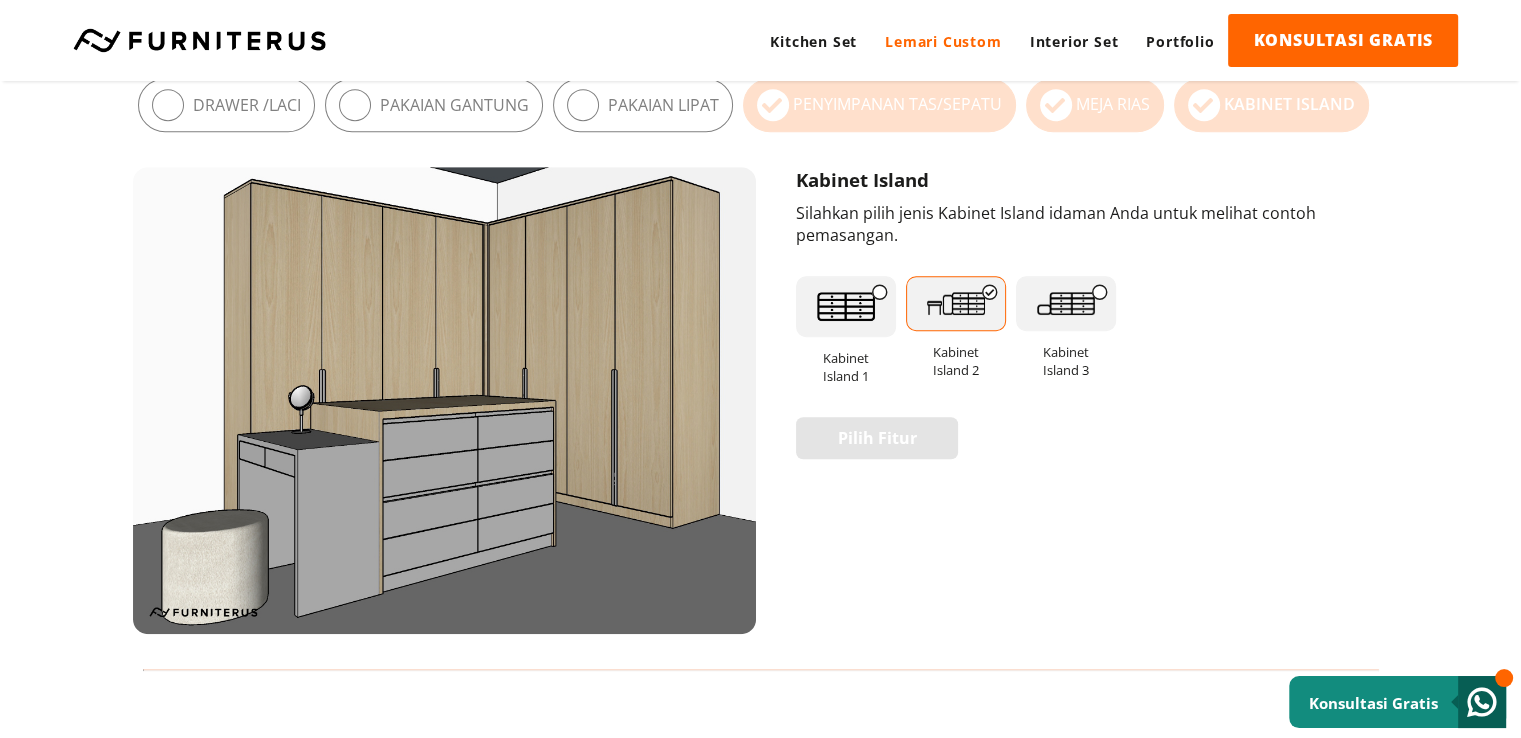 click on "Penyimpanan Tas/Sepatu" at bounding box center (879, 105) 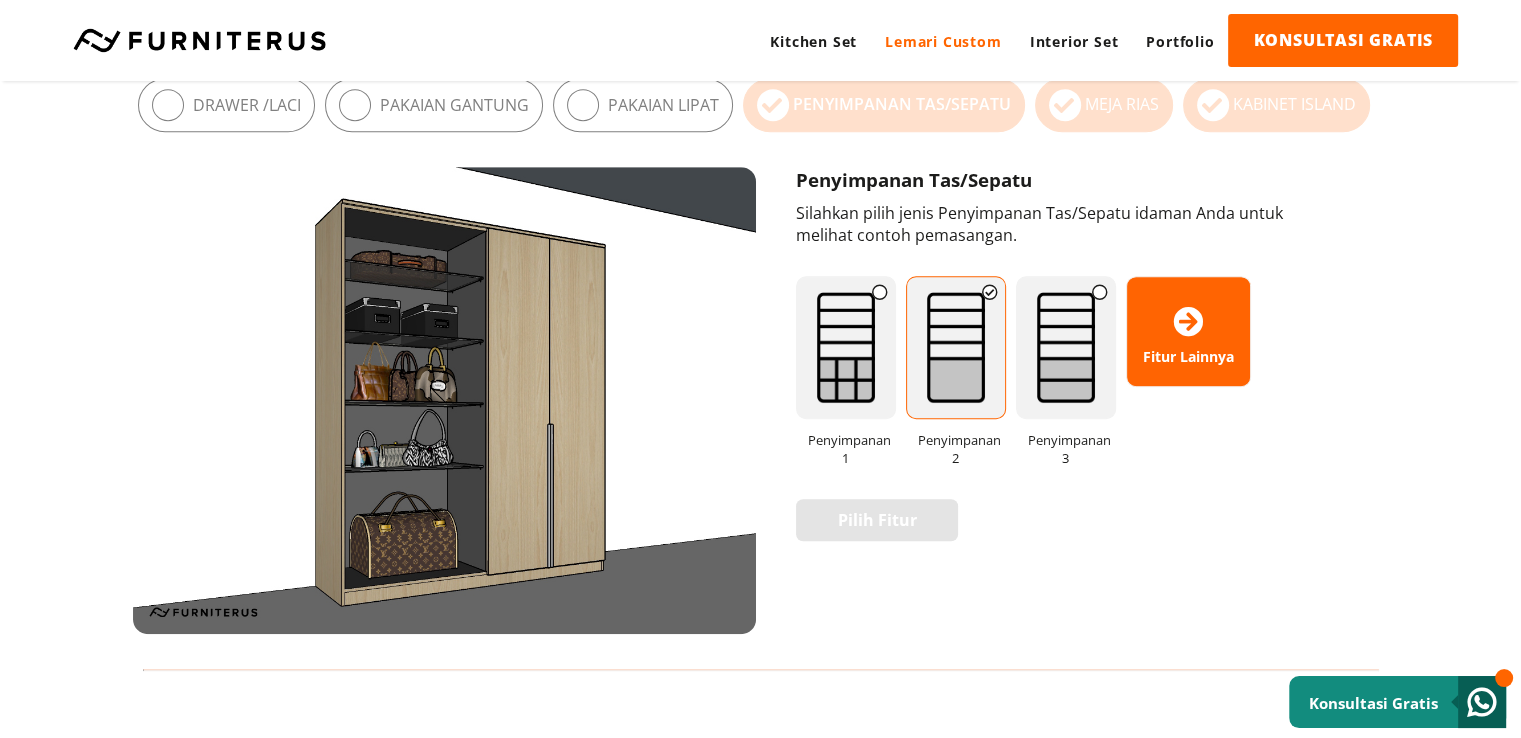 click on "Pakaian Lipat" at bounding box center [663, 105] 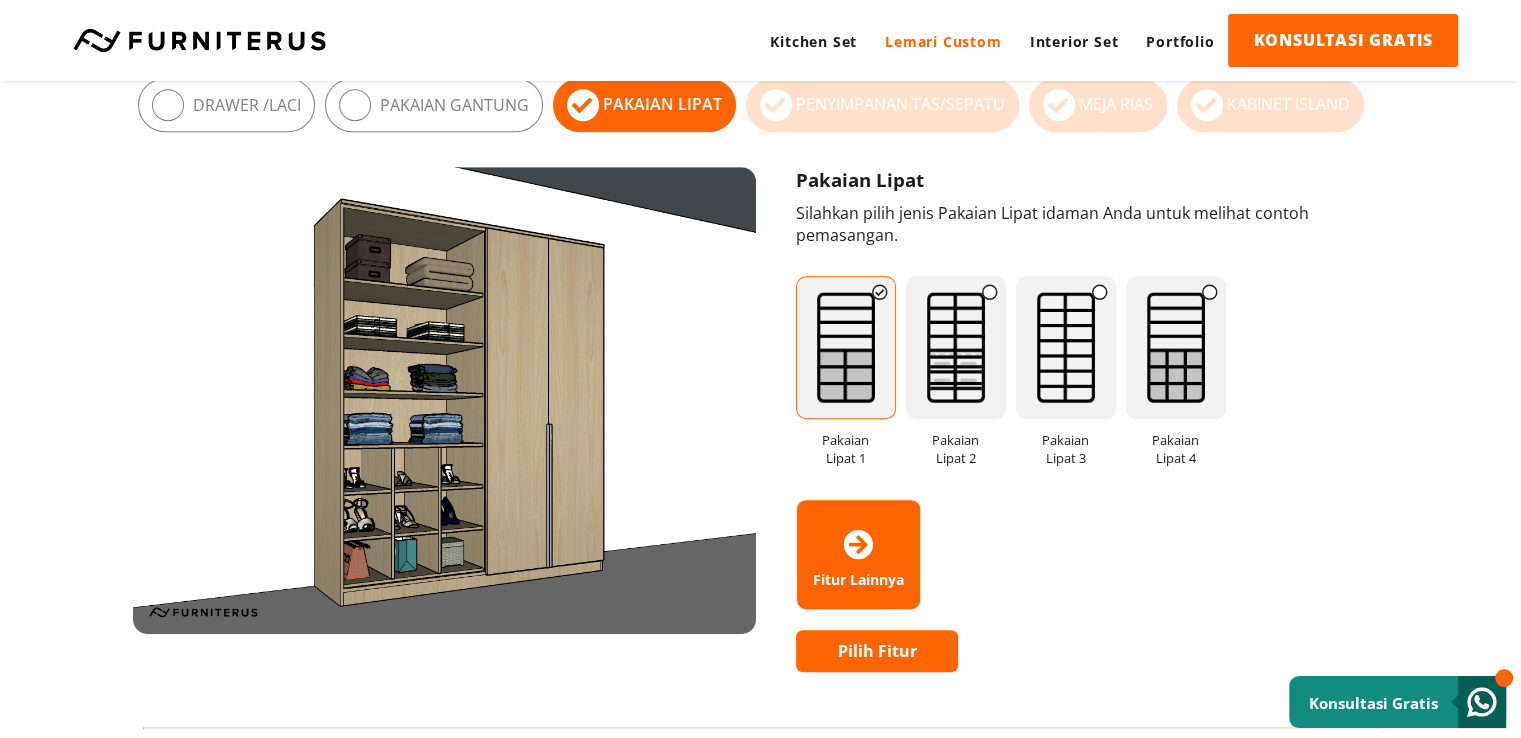 click on "Pakaian Gantung" at bounding box center [434, 105] 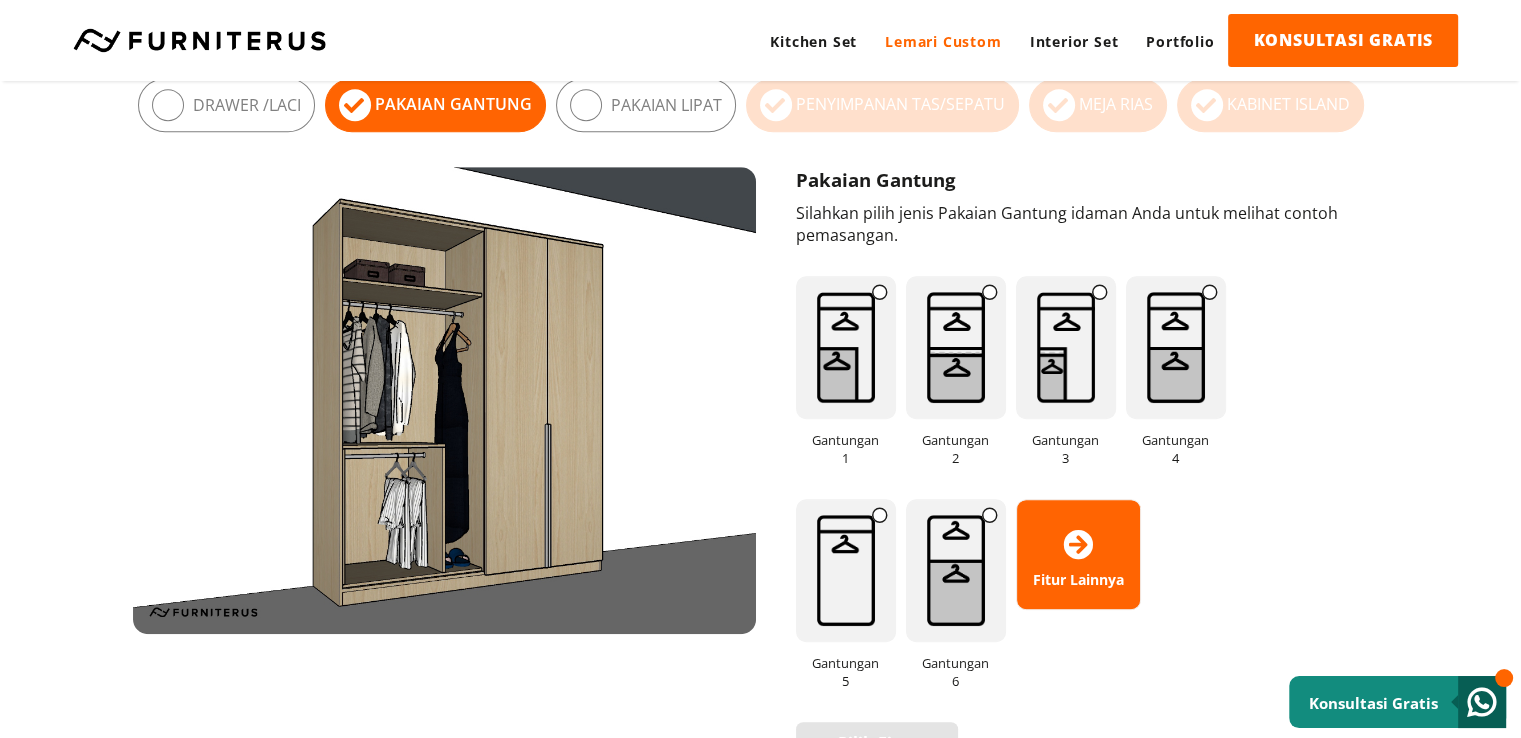 click on "Pakaian Lipat" at bounding box center (646, 105) 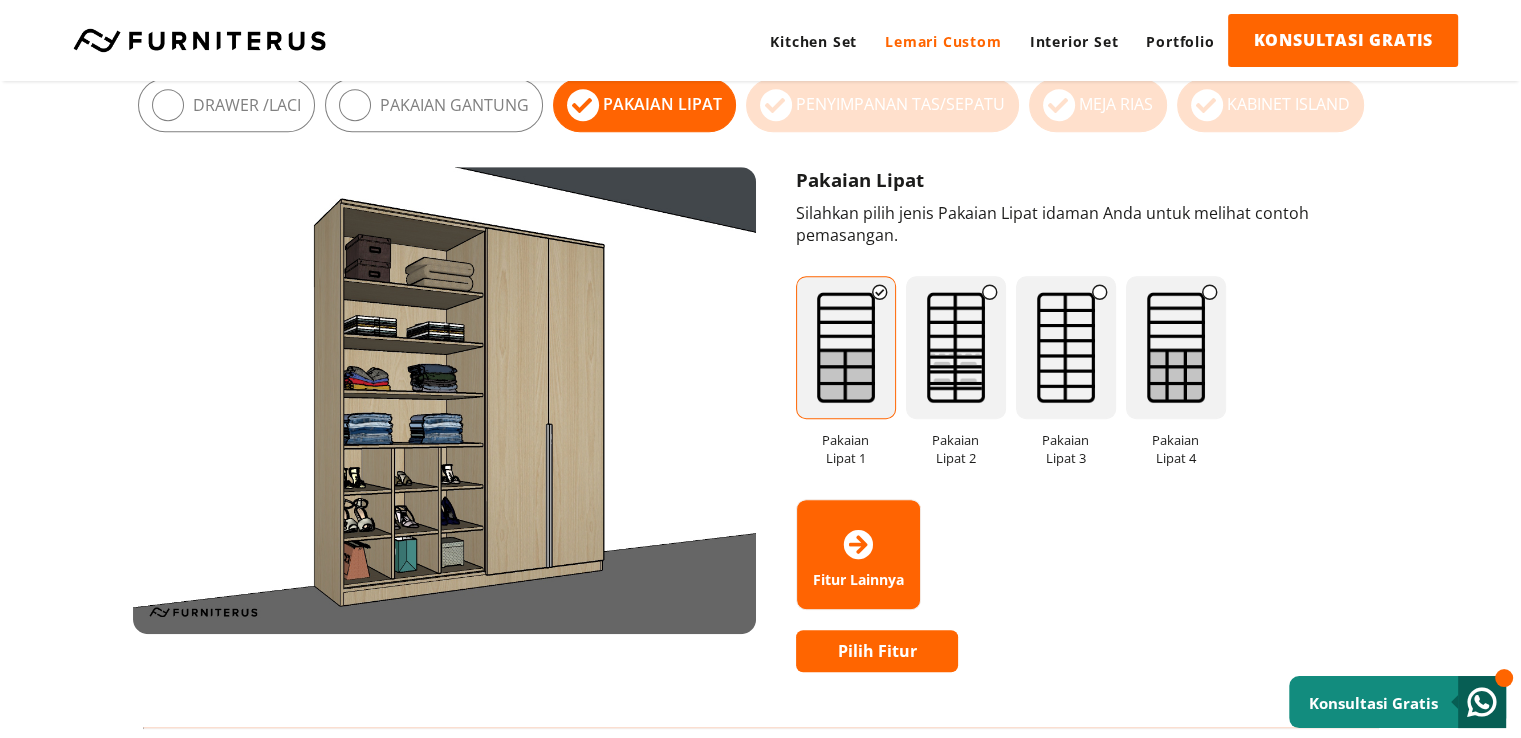 click on "Drawer /  Laci" at bounding box center (247, 105) 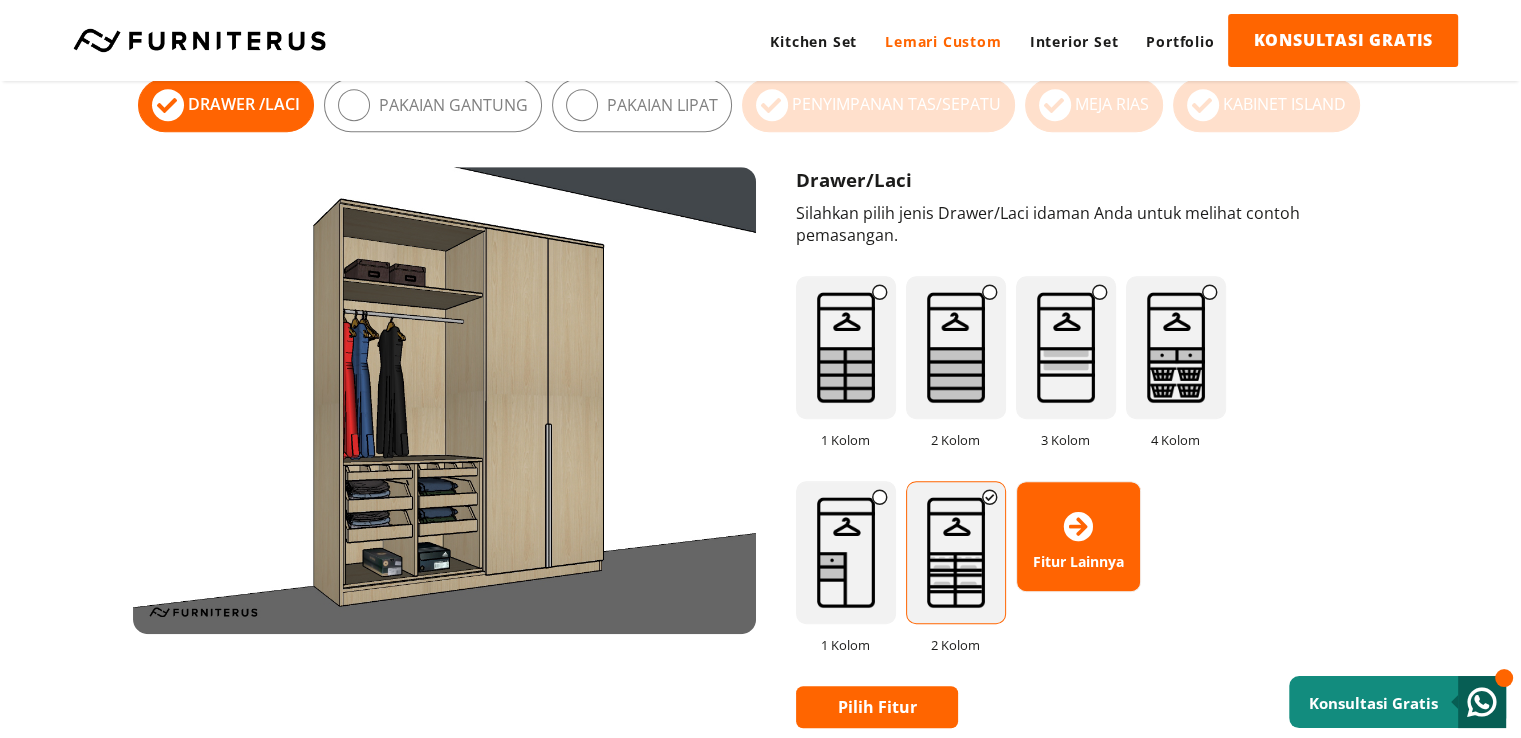 click on "Pakaian Gantung" at bounding box center (453, 105) 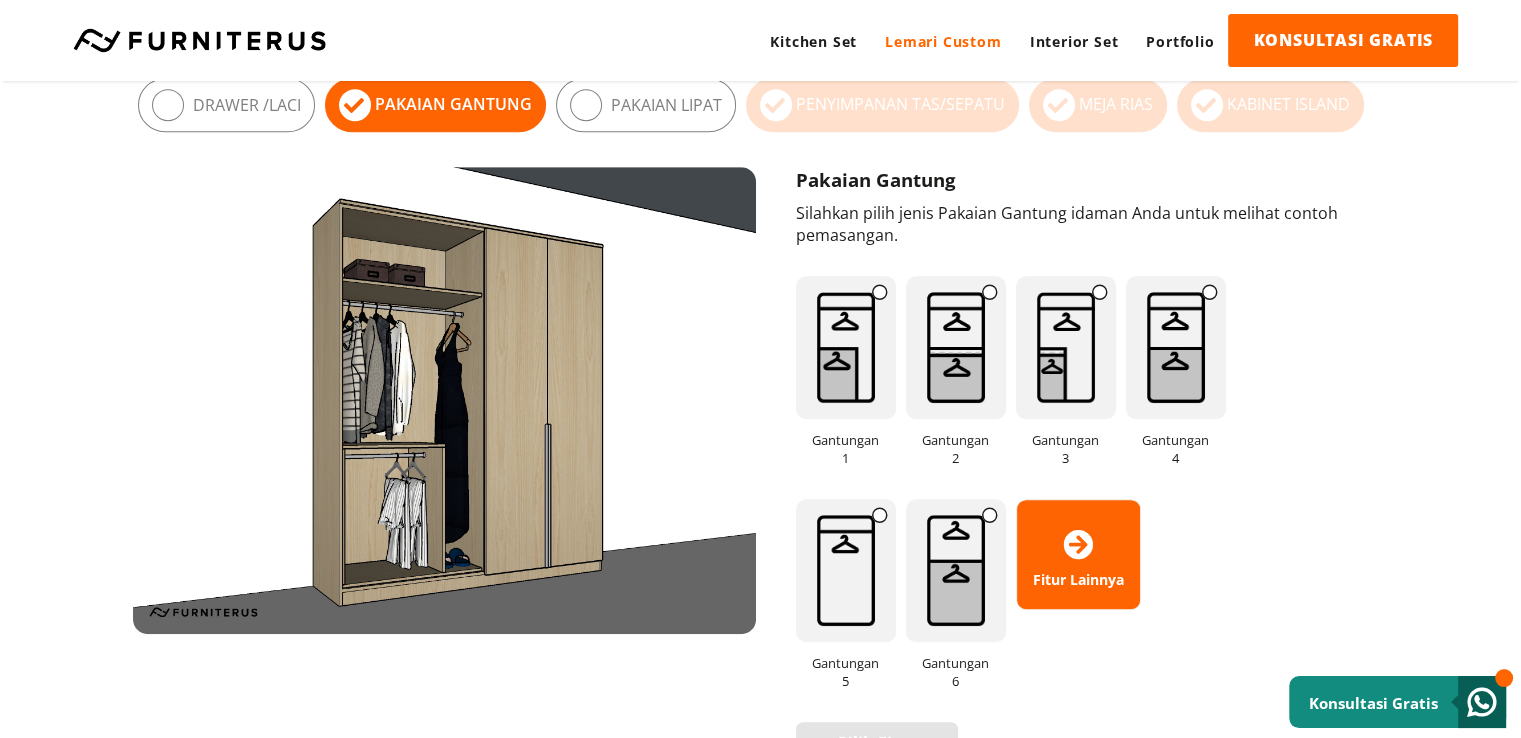 click on "Pakaian Lipat" at bounding box center [666, 105] 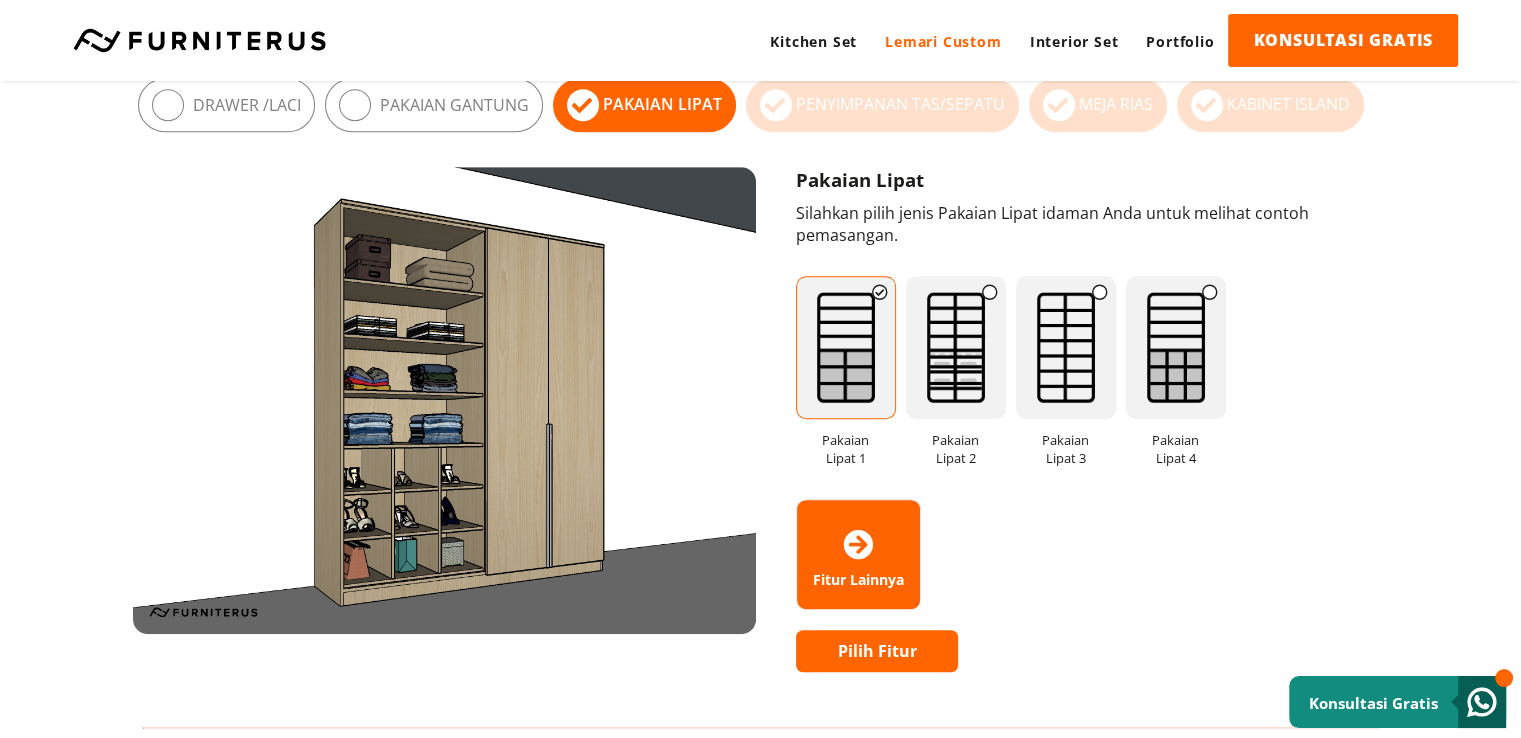 click on "Penyimpanan Tas/Sepatu" at bounding box center [900, 104] 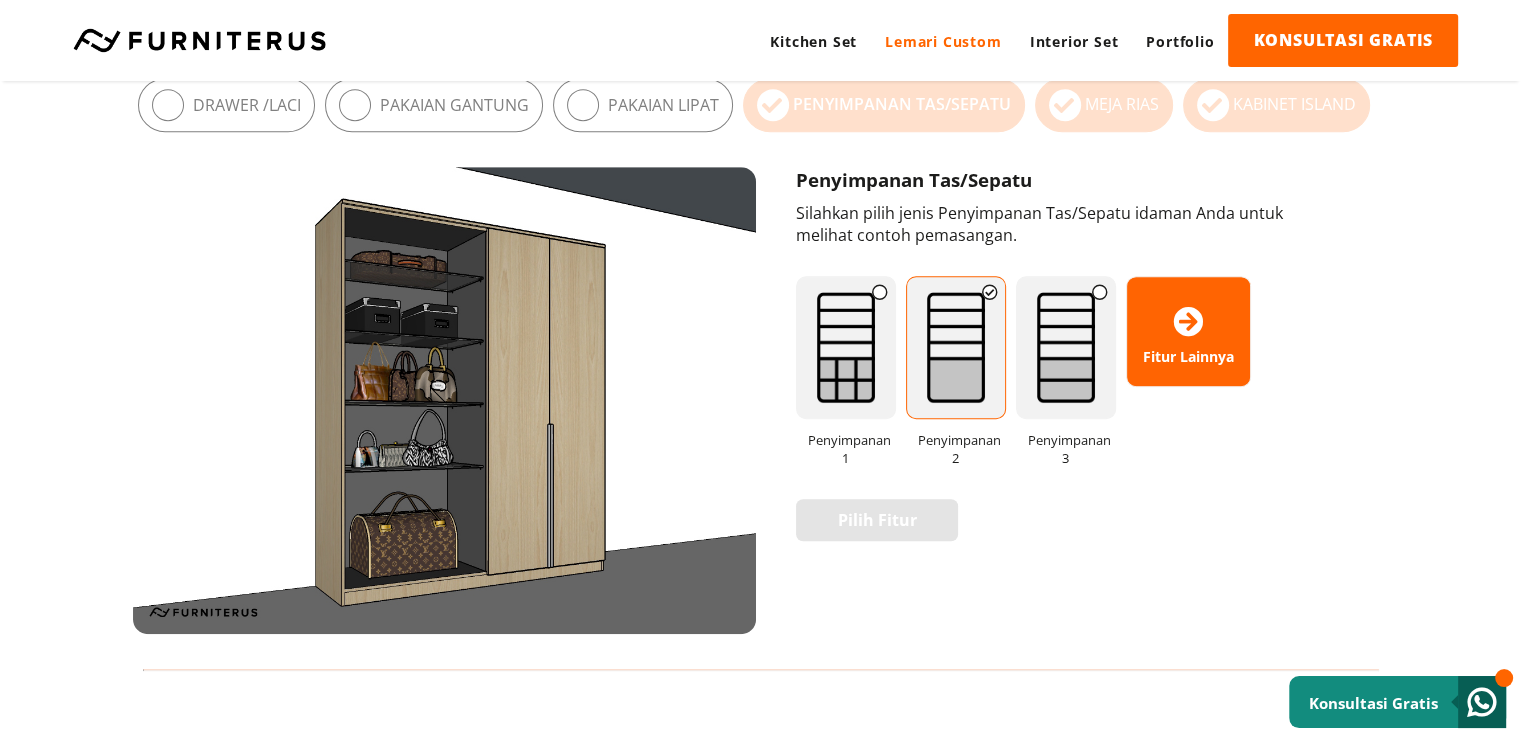 click on "Penyimpanan Tas/Sepatu" at bounding box center [902, 104] 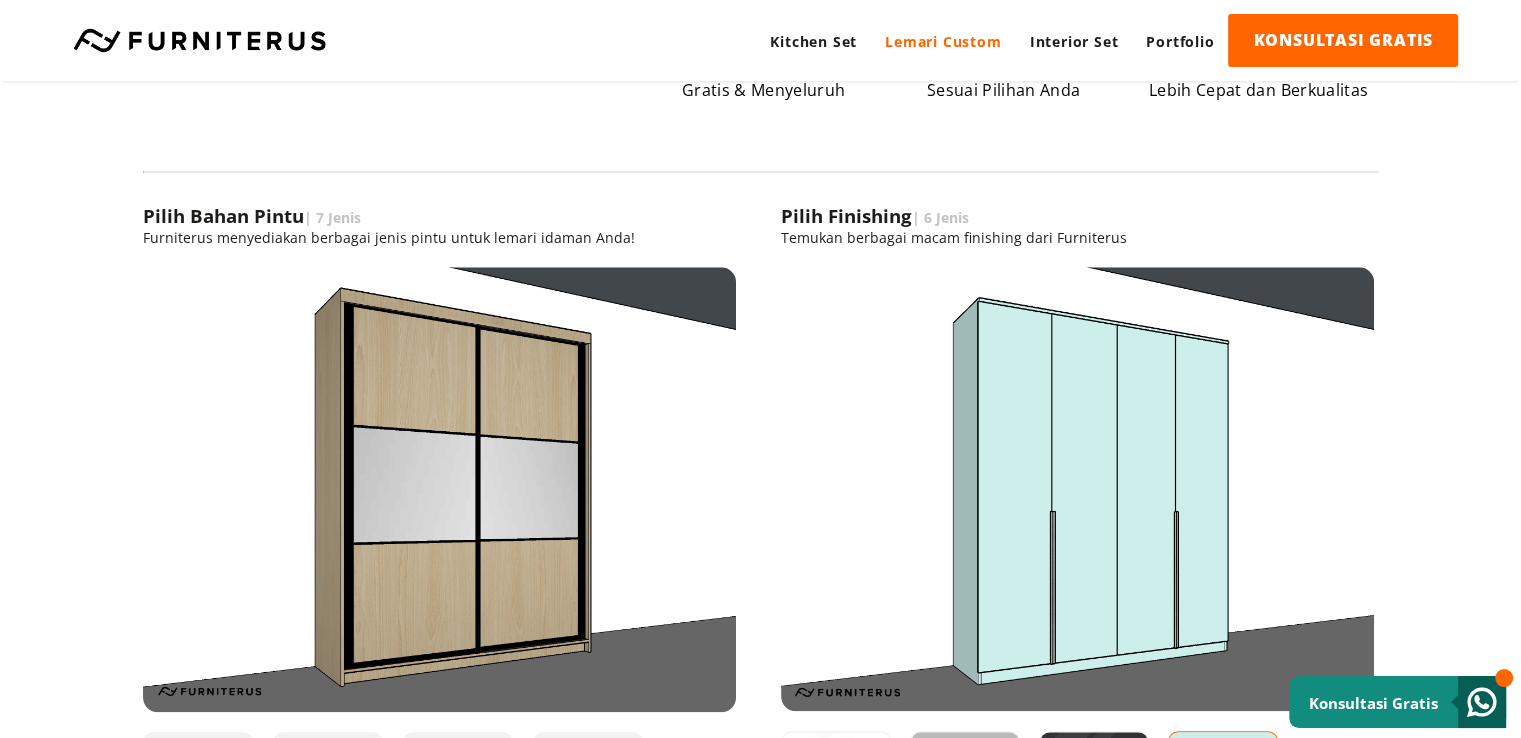 scroll, scrollTop: 2049, scrollLeft: 0, axis: vertical 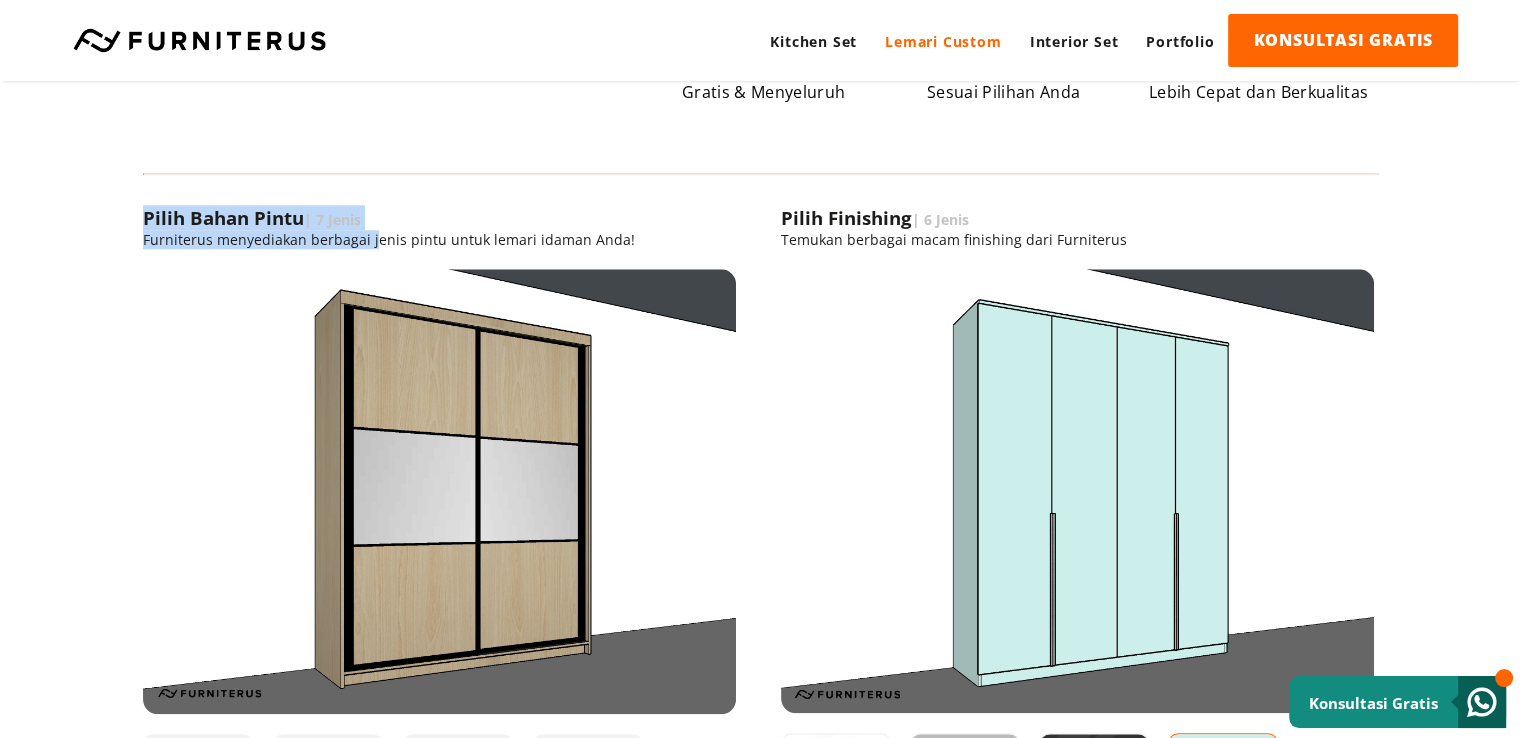 drag, startPoint x: 133, startPoint y: 221, endPoint x: 371, endPoint y: 230, distance: 238.1701 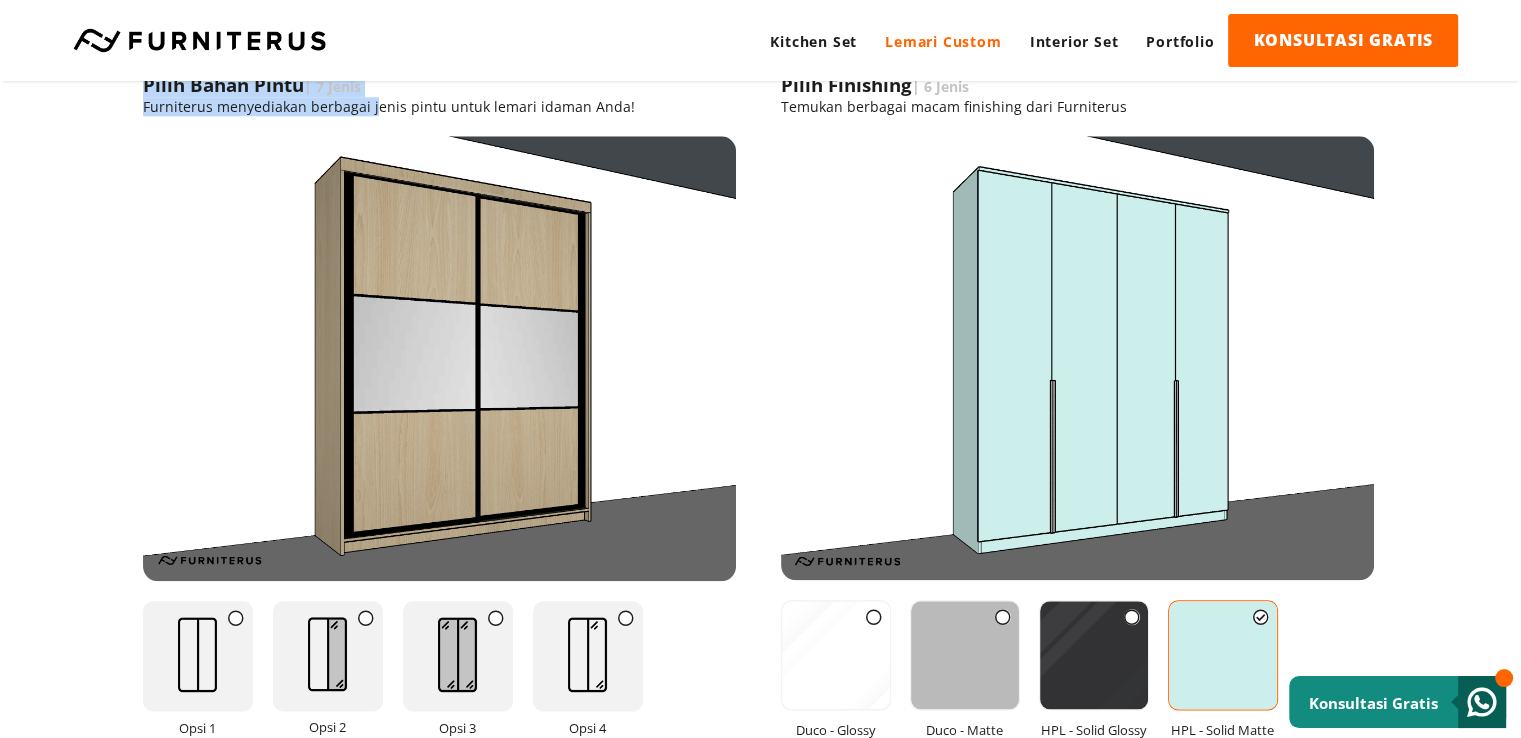 scroll, scrollTop: 2249, scrollLeft: 0, axis: vertical 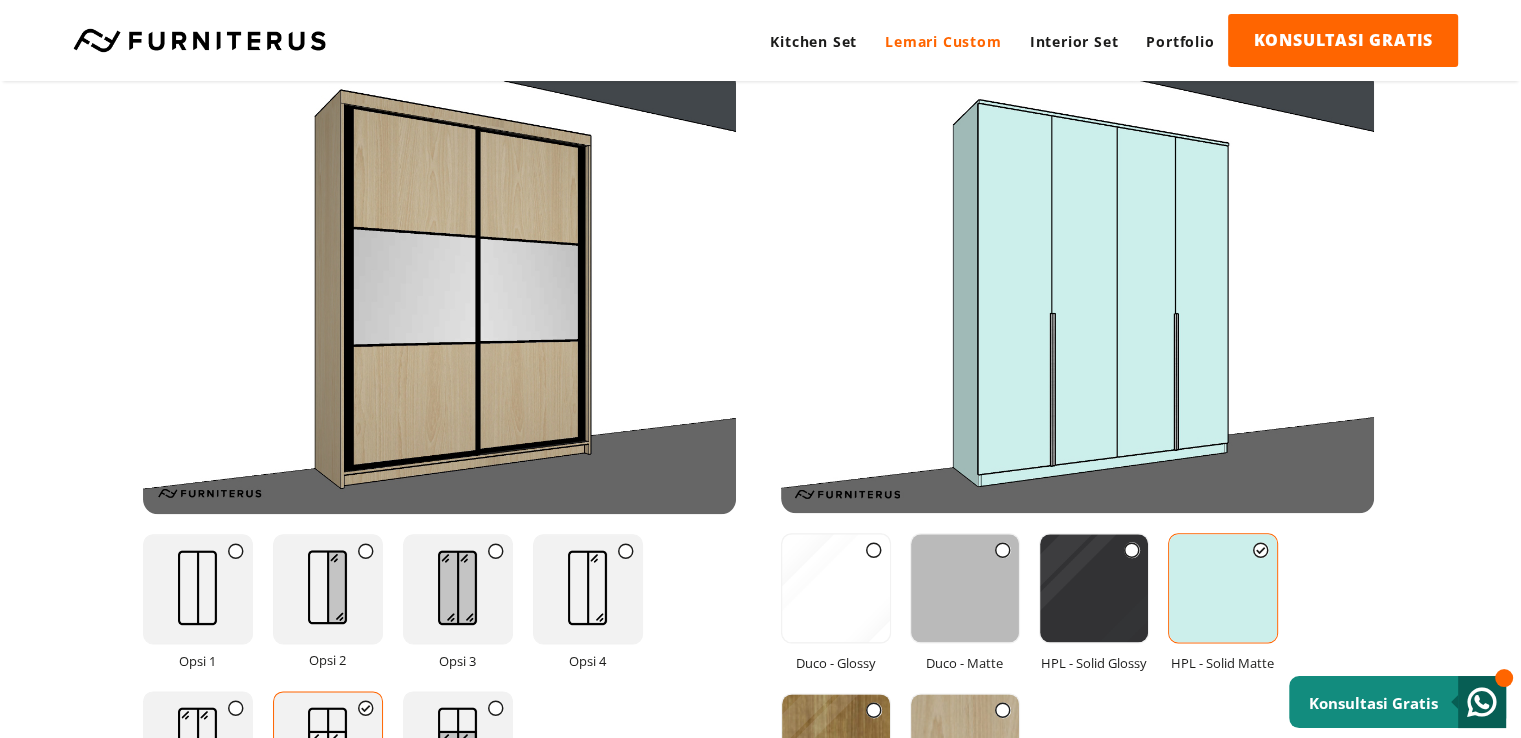 click at bounding box center (327, 587) 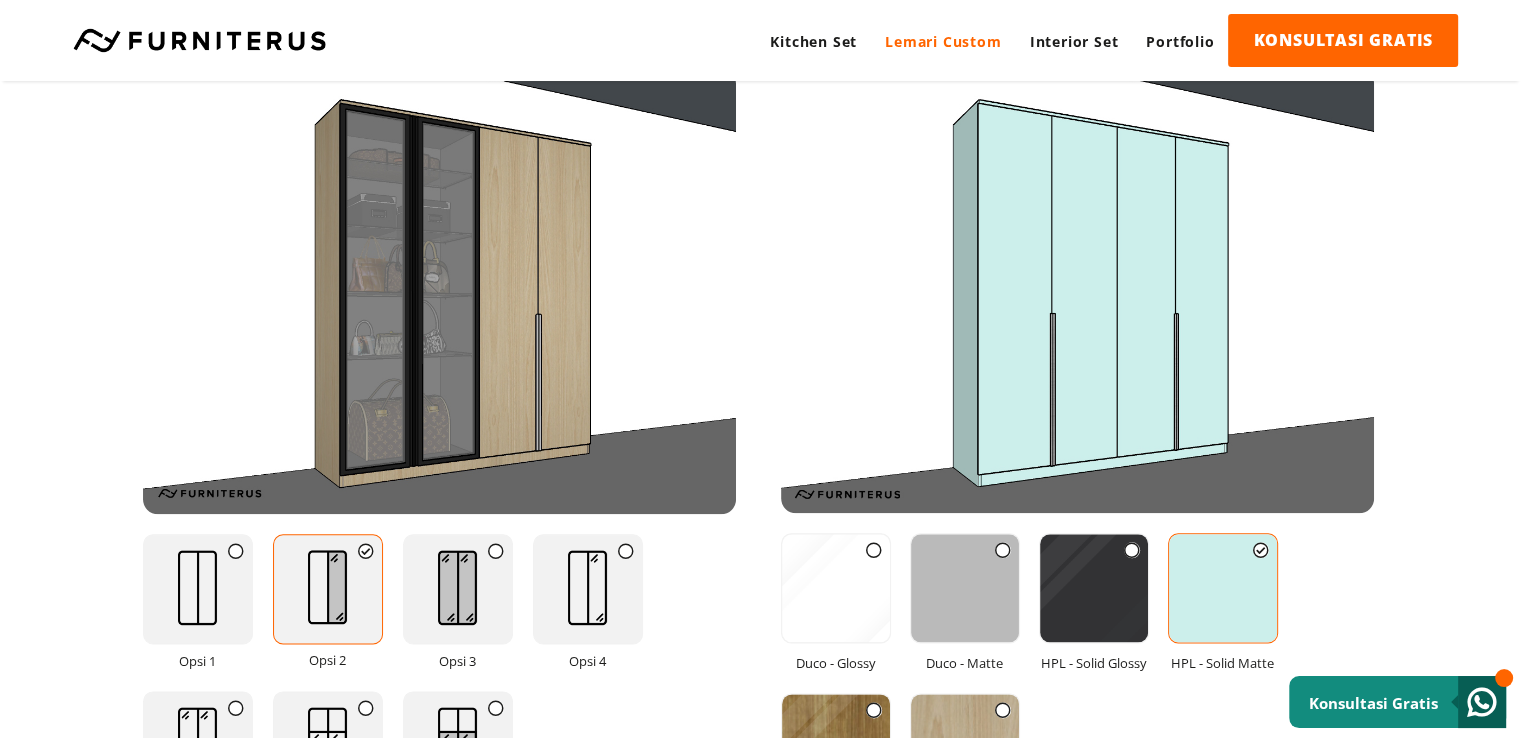click at bounding box center [457, 587] 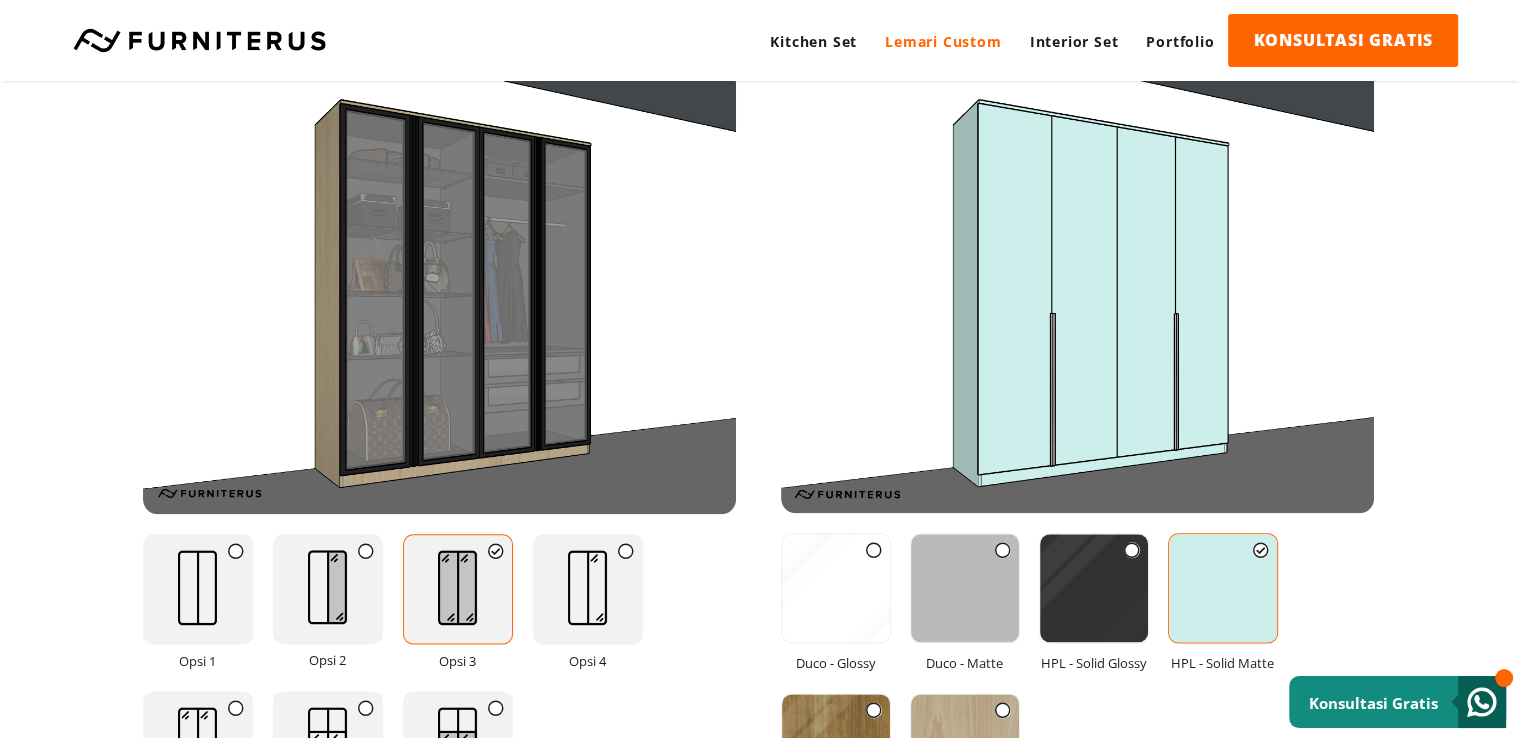 click at bounding box center [587, 587] 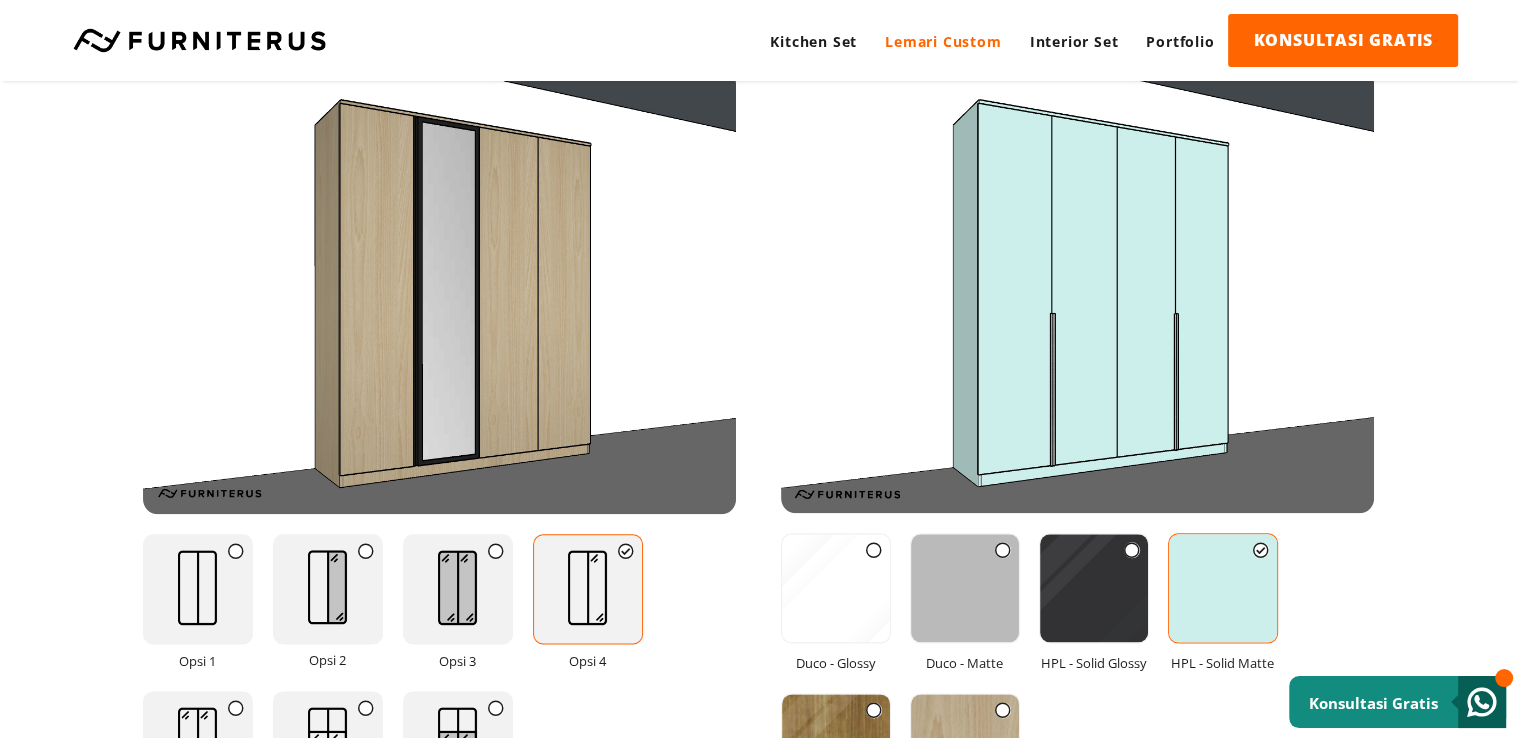 click at bounding box center [197, 587] 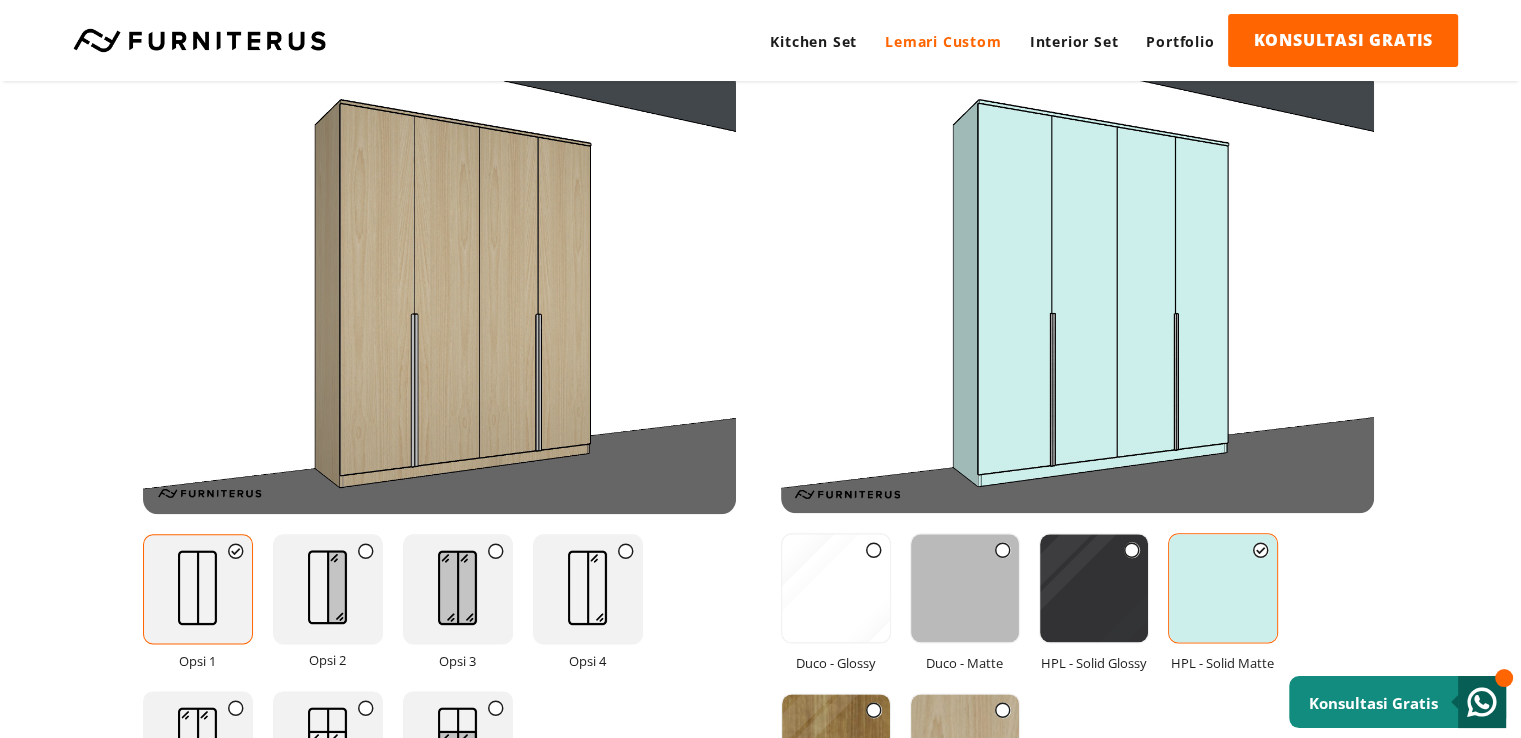 click on "Duco - Matte" at bounding box center (965, 663) 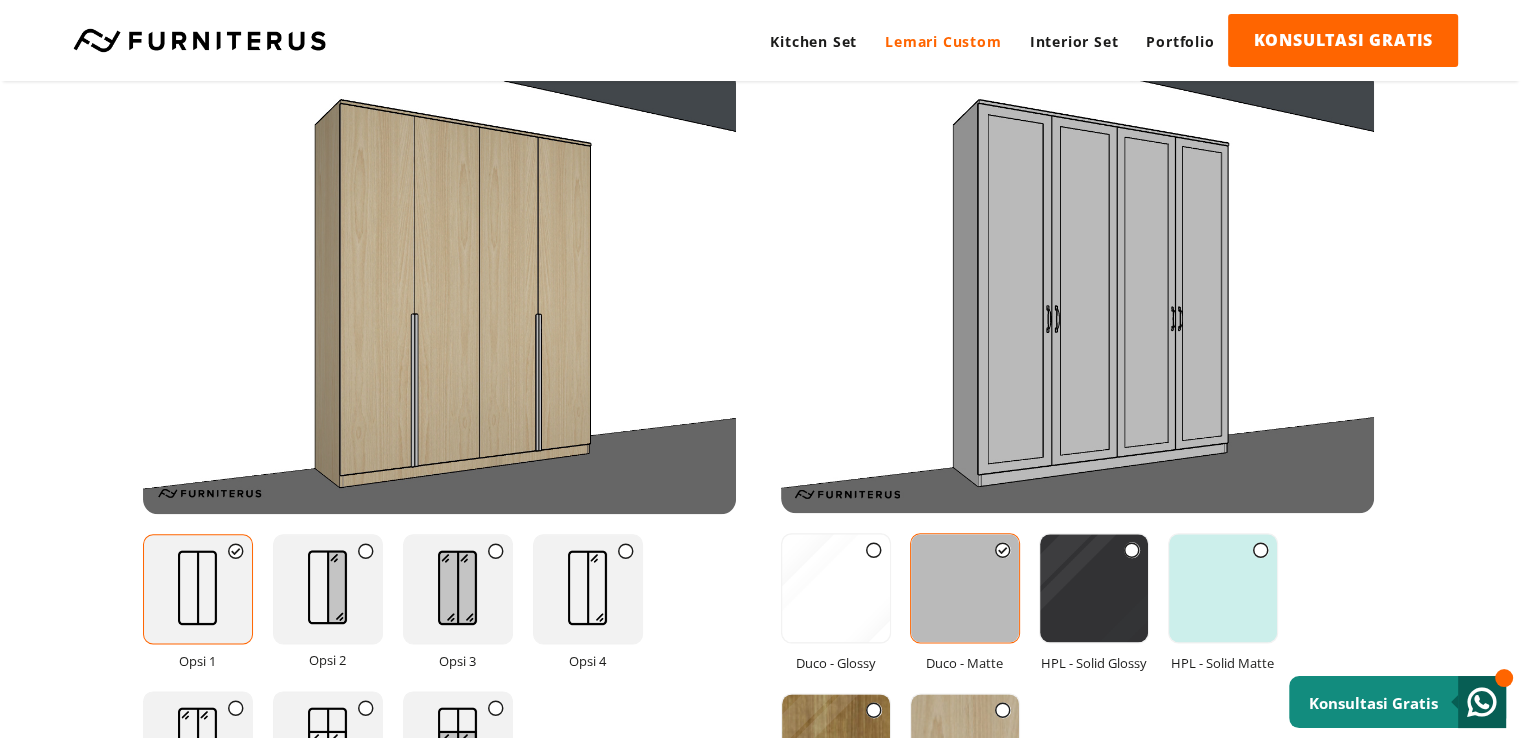 click at bounding box center (1223, 588) 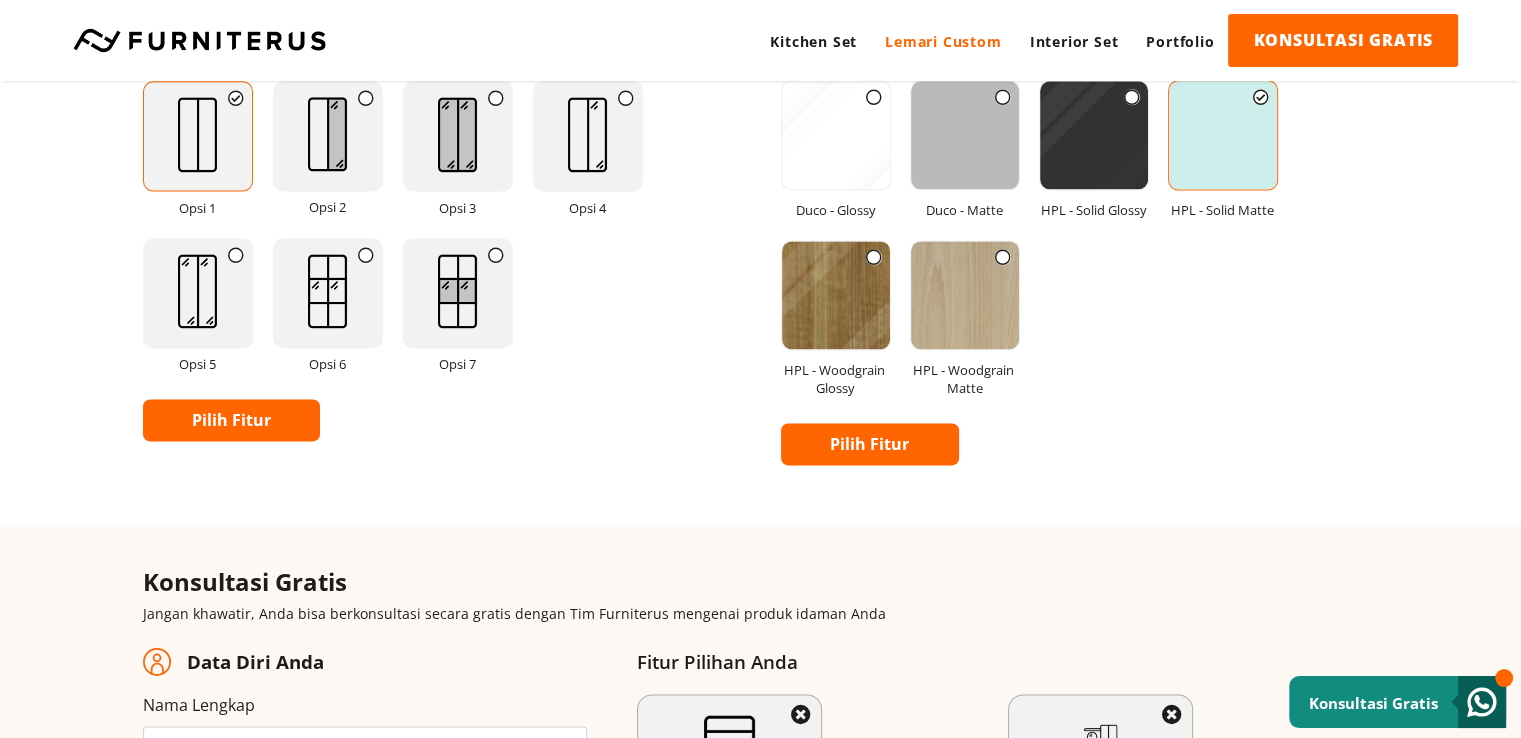 scroll, scrollTop: 2708, scrollLeft: 0, axis: vertical 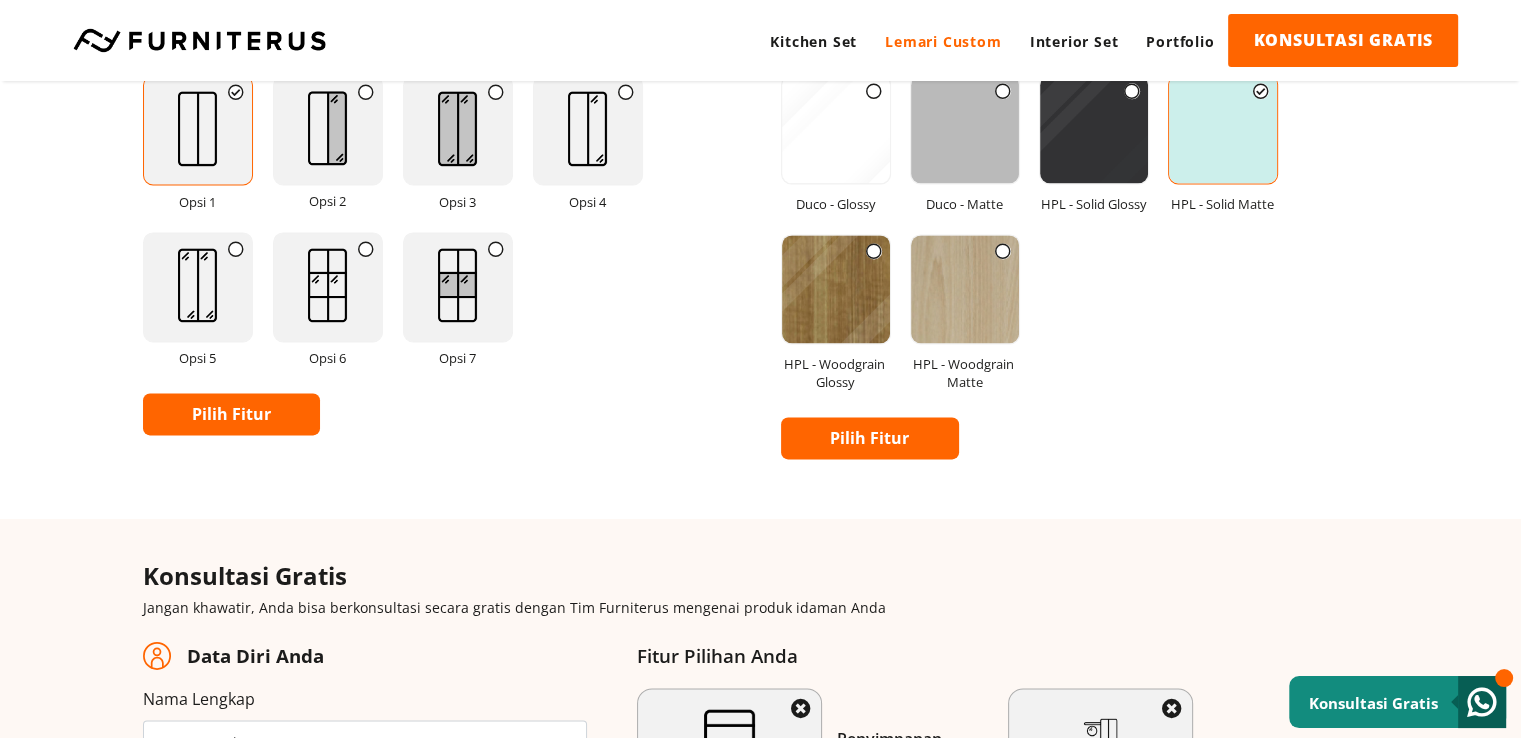 click at bounding box center (327, 285) 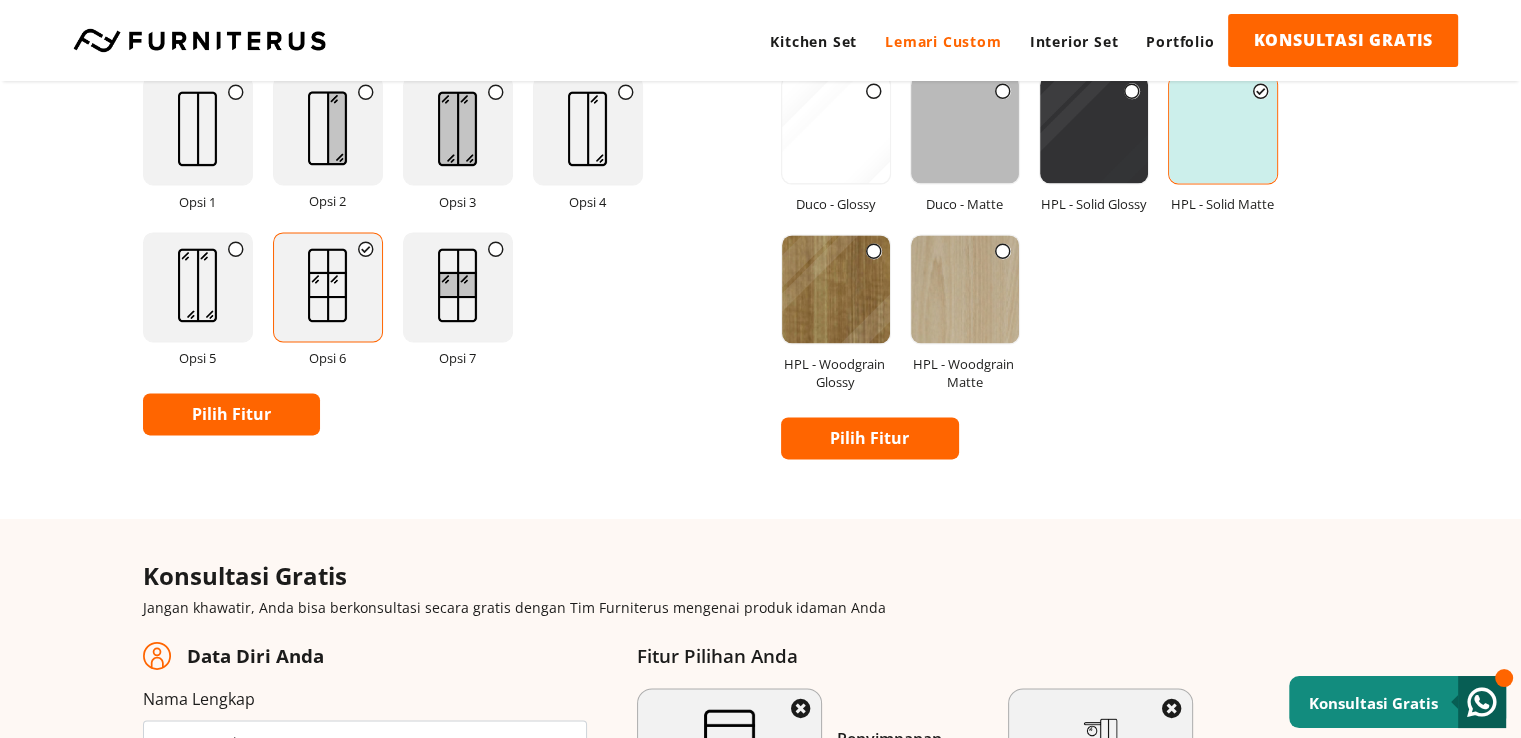 click on "Pilih Fitur" at bounding box center [232, 414] 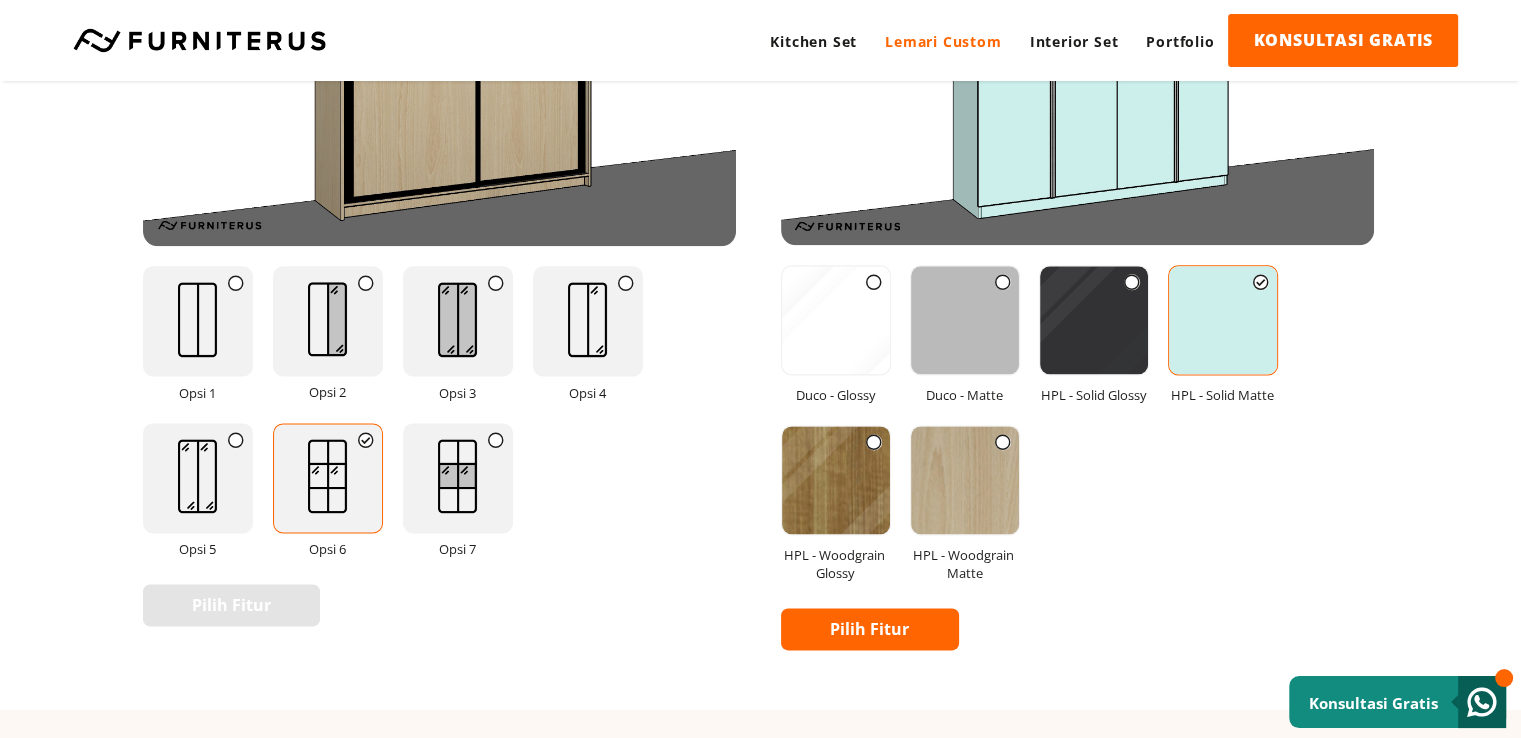 scroll, scrollTop: 2556, scrollLeft: 0, axis: vertical 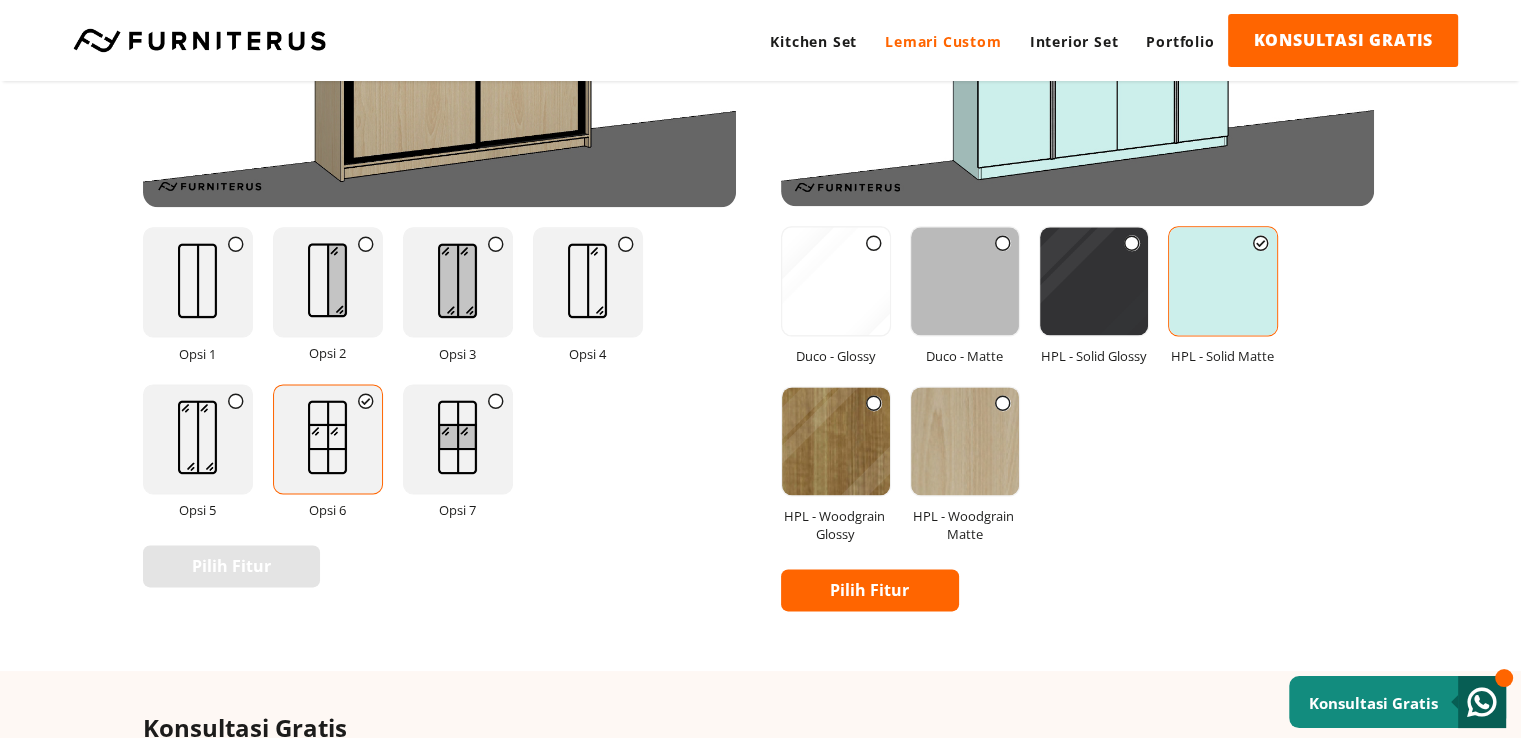 click at bounding box center [836, 441] 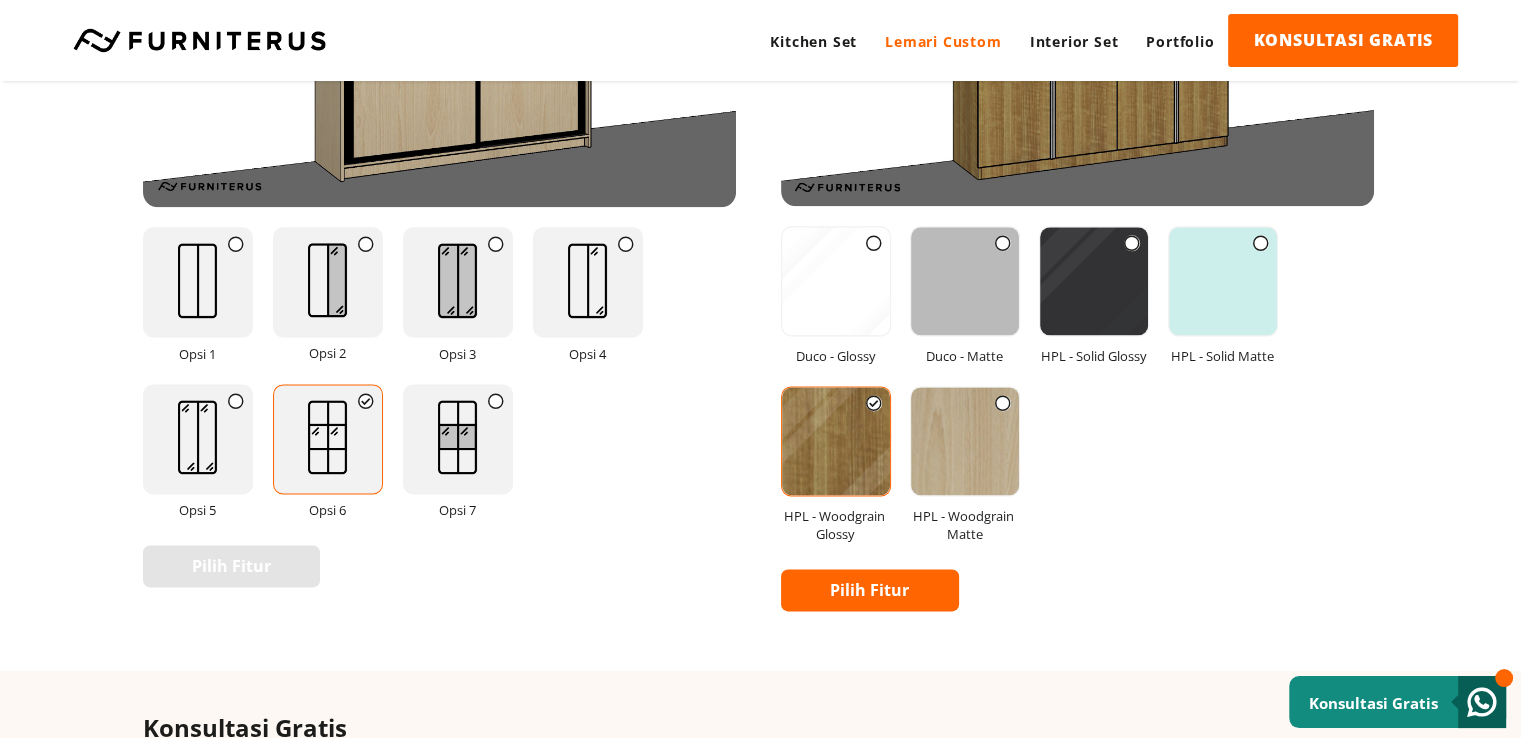 click on "Pilih Fitur" at bounding box center [870, 590] 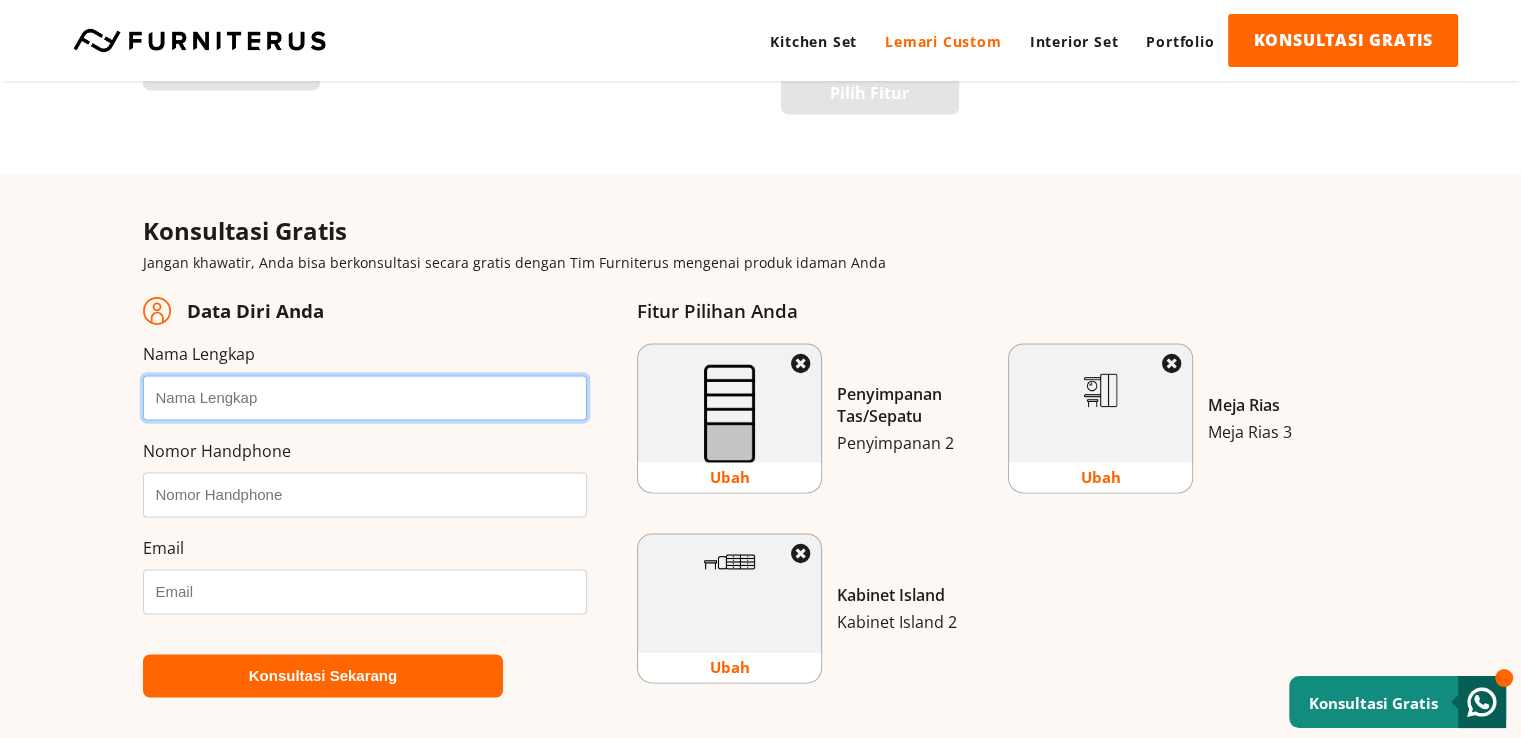 scroll, scrollTop: 3038, scrollLeft: 0, axis: vertical 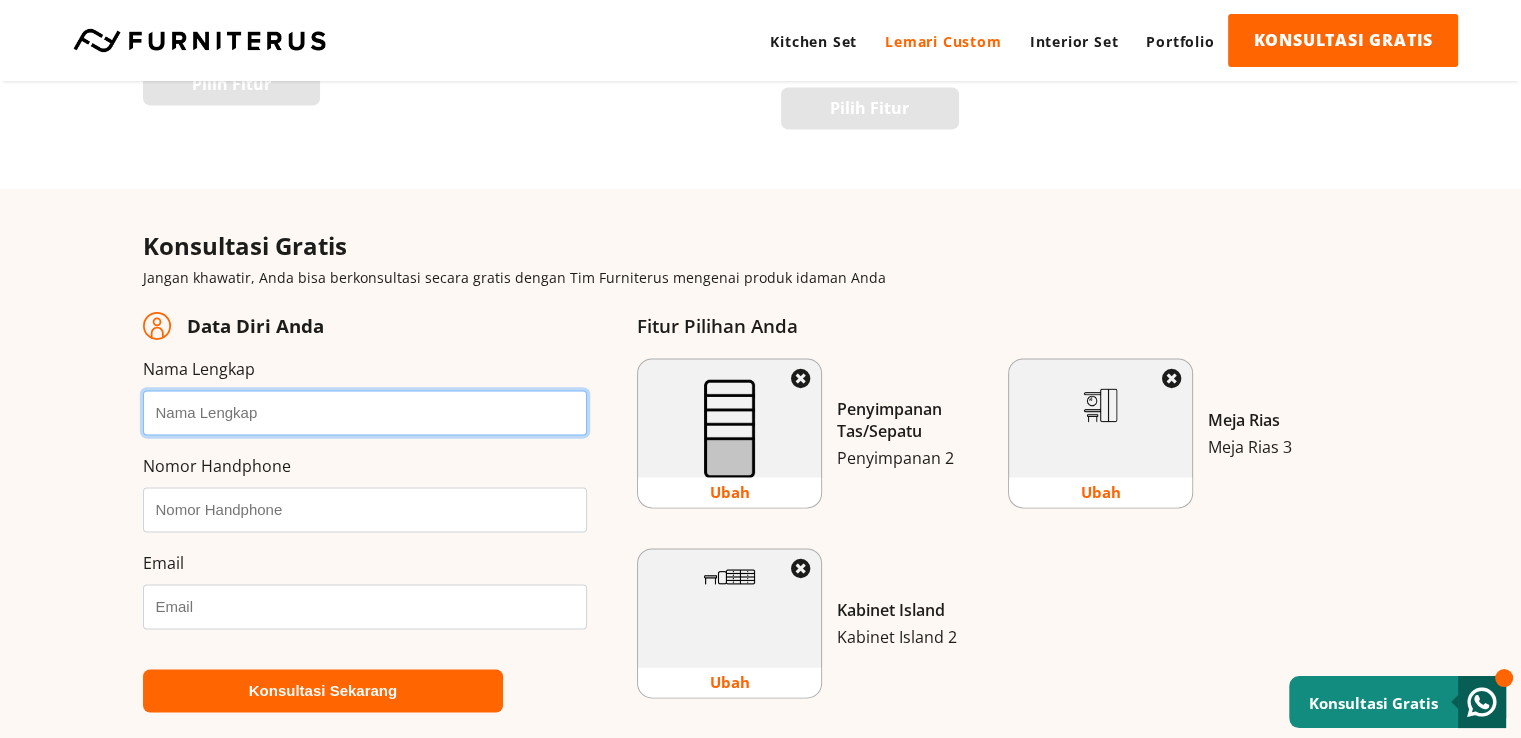 click on "Nama Lengkap" at bounding box center (365, 412) 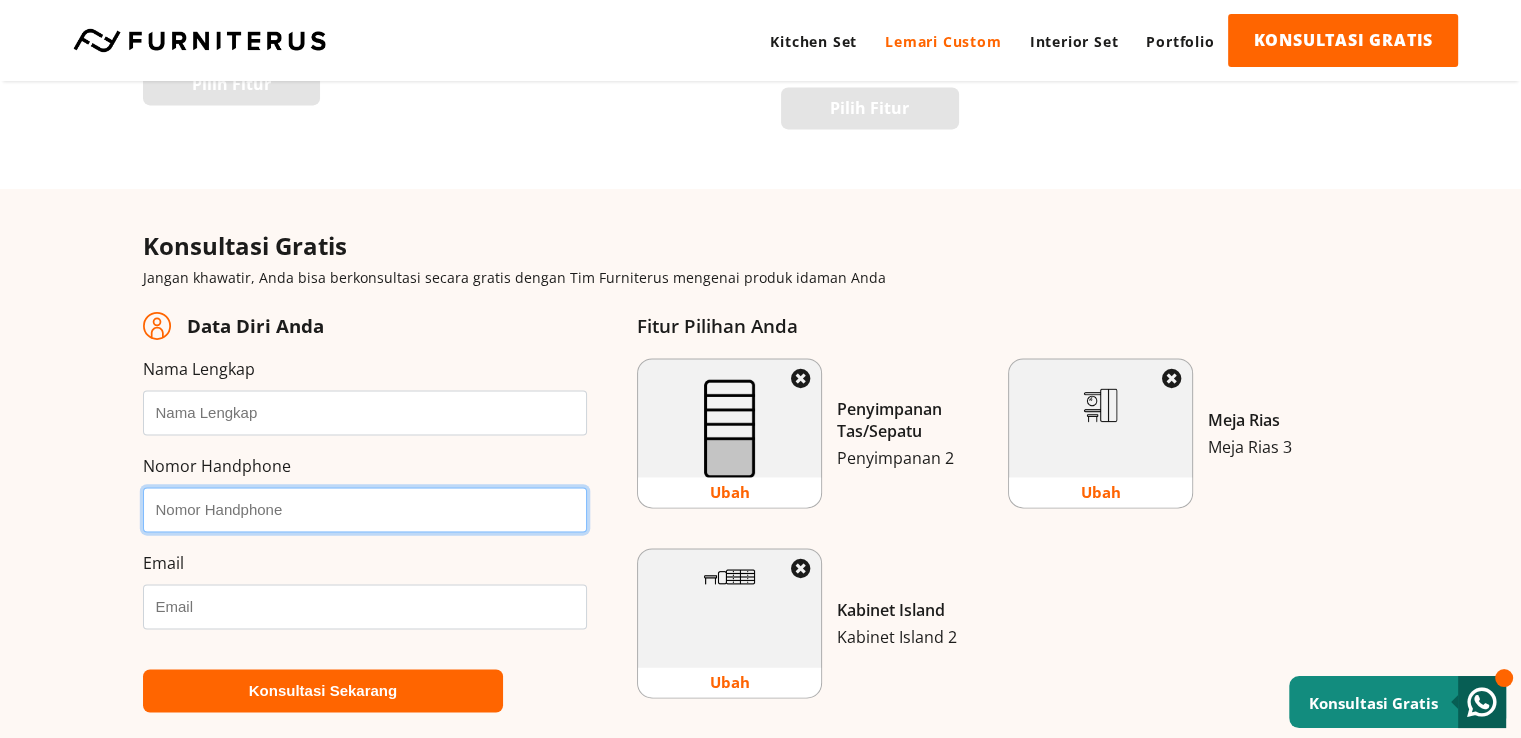 drag, startPoint x: 196, startPoint y: 493, endPoint x: 200, endPoint y: 523, distance: 30.265491 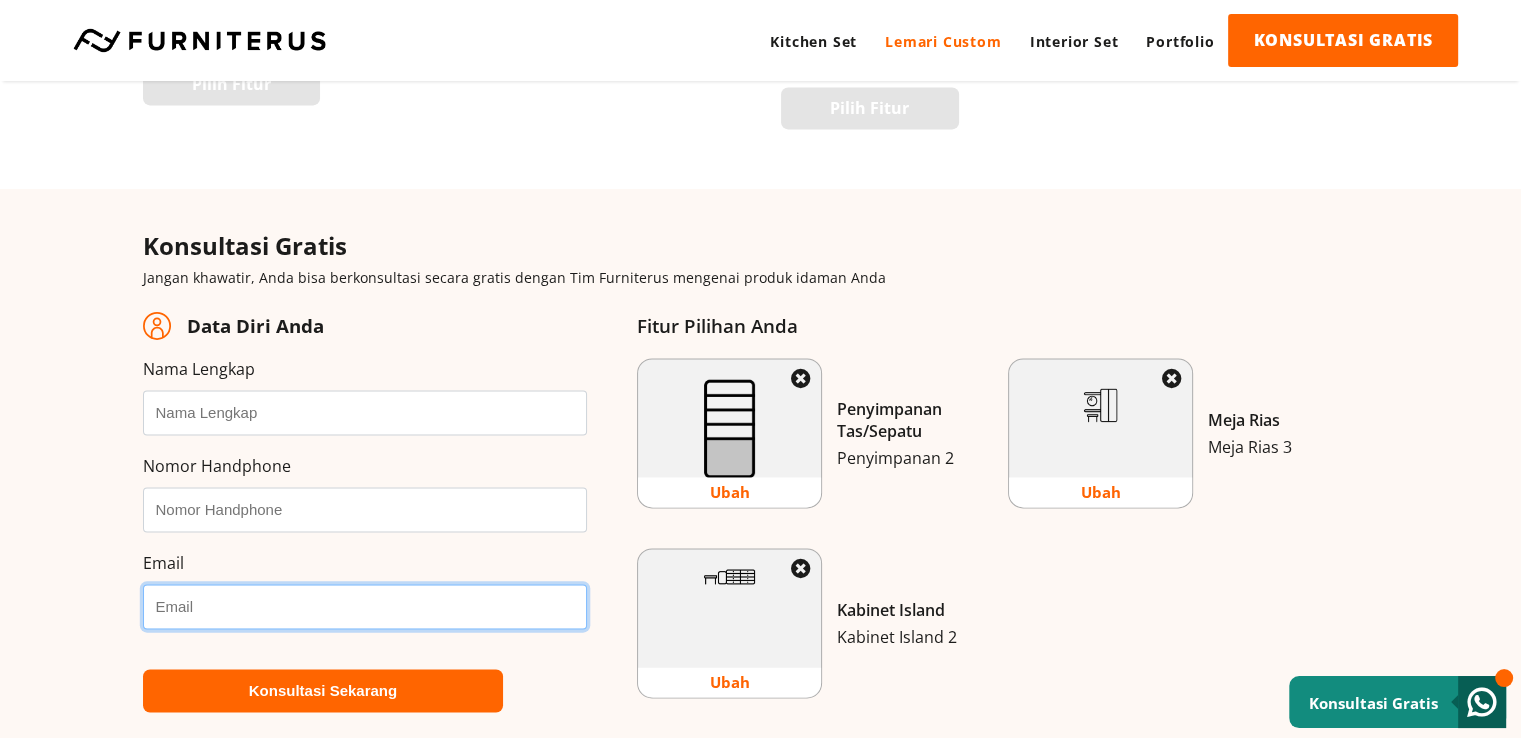 click on "Email" at bounding box center [365, 606] 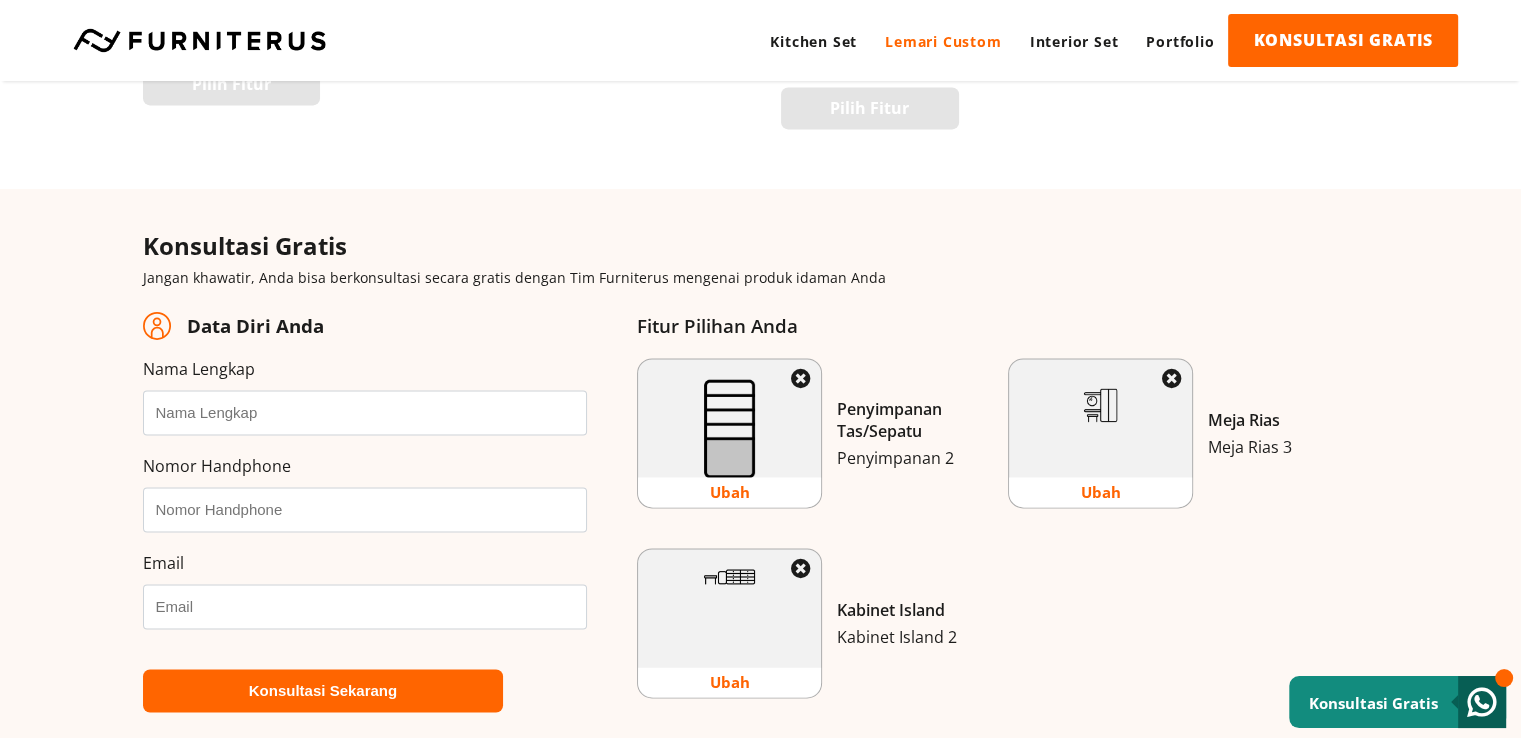 click on "Konsultasi Gratis
Jangan khawatir, Anda bisa berkonsultasi secara gratis dengan Tim Furniterus mengenai produk idaman Anda
Data Diri Anda
Nama Lengkap
Nomor Handphone
Email
[{"section":"Jenis Pintu","name":"Opsi 6"}]
[{"section":"Jenis Finishing","name":"HPL - Woodgrain Glossy"}]" at bounding box center [760, 611] 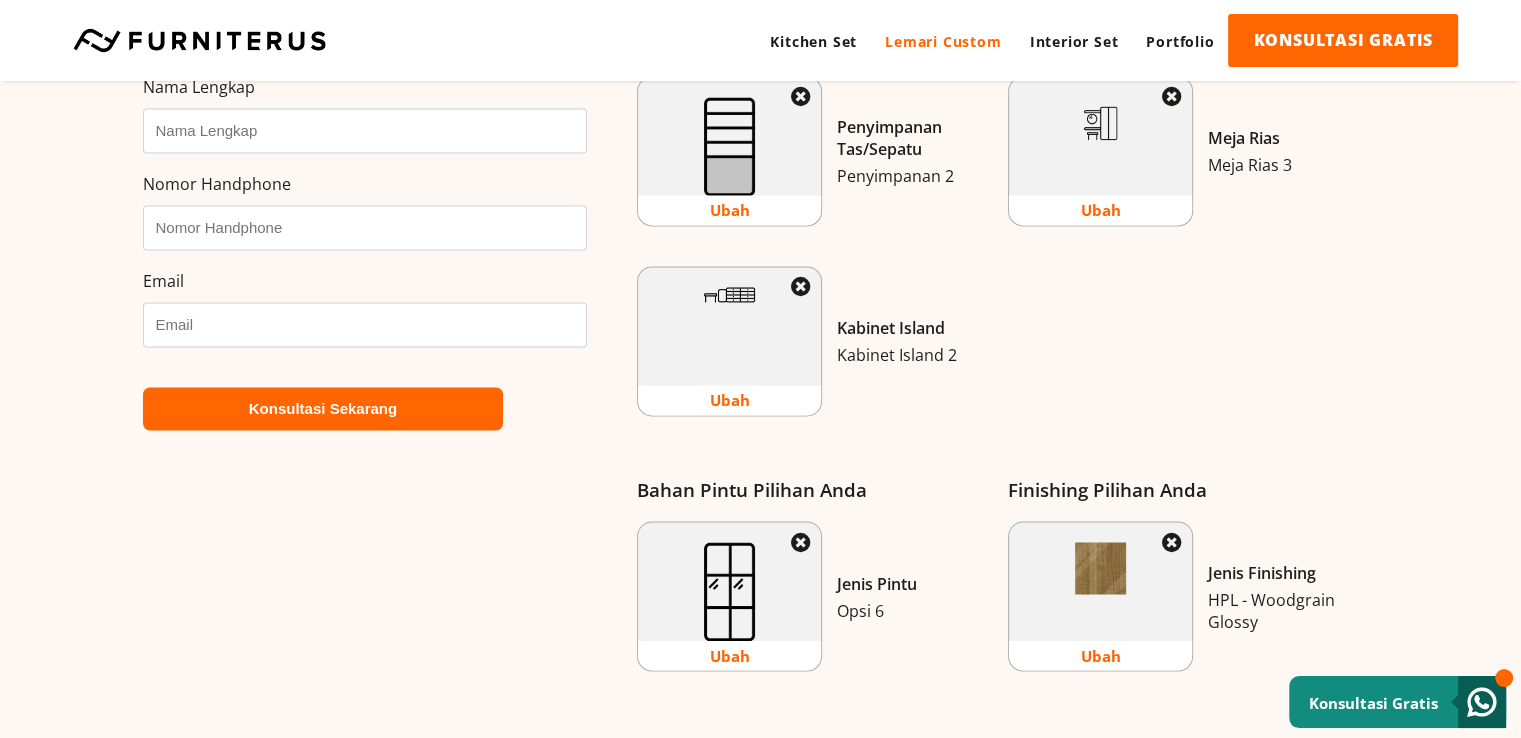 scroll, scrollTop: 3332, scrollLeft: 0, axis: vertical 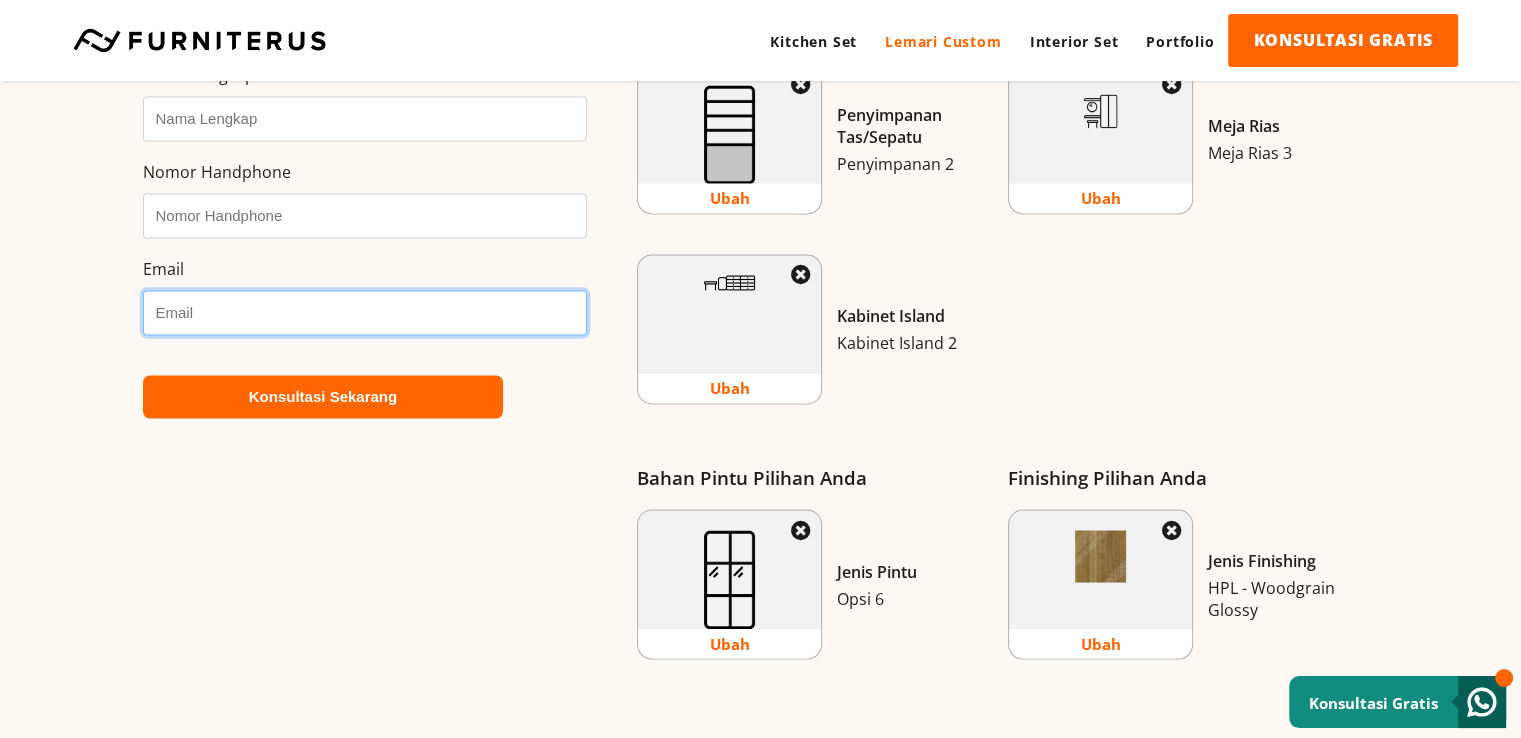 click on "Email" at bounding box center (365, 312) 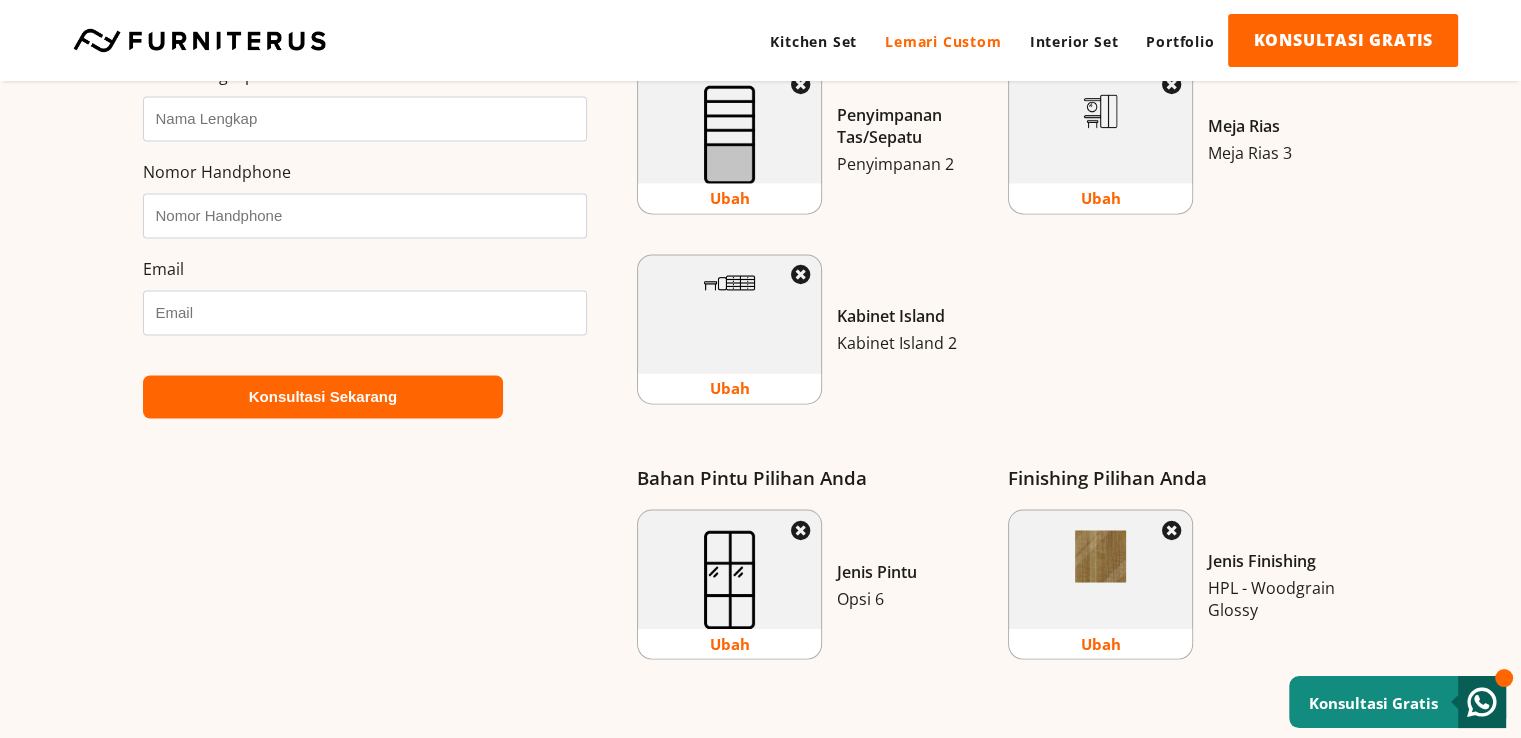 click on "Konsultasi Gratis
Jangan khawatir, Anda bisa berkonsultasi secara gratis dengan Tim Furniterus mengenai produk idaman Anda
Data Diri Anda
Nama Lengkap
Nomor Handphone
Email
[{"section":"Penyimpanan Tas/Sepatu","name":"Penyimpanan 2"},{"section":"Meja Rias","name":"Meja Rias 3"},{"section":"Kabinet Island","name":"Kabinet Island 2"}]" at bounding box center (761, 317) 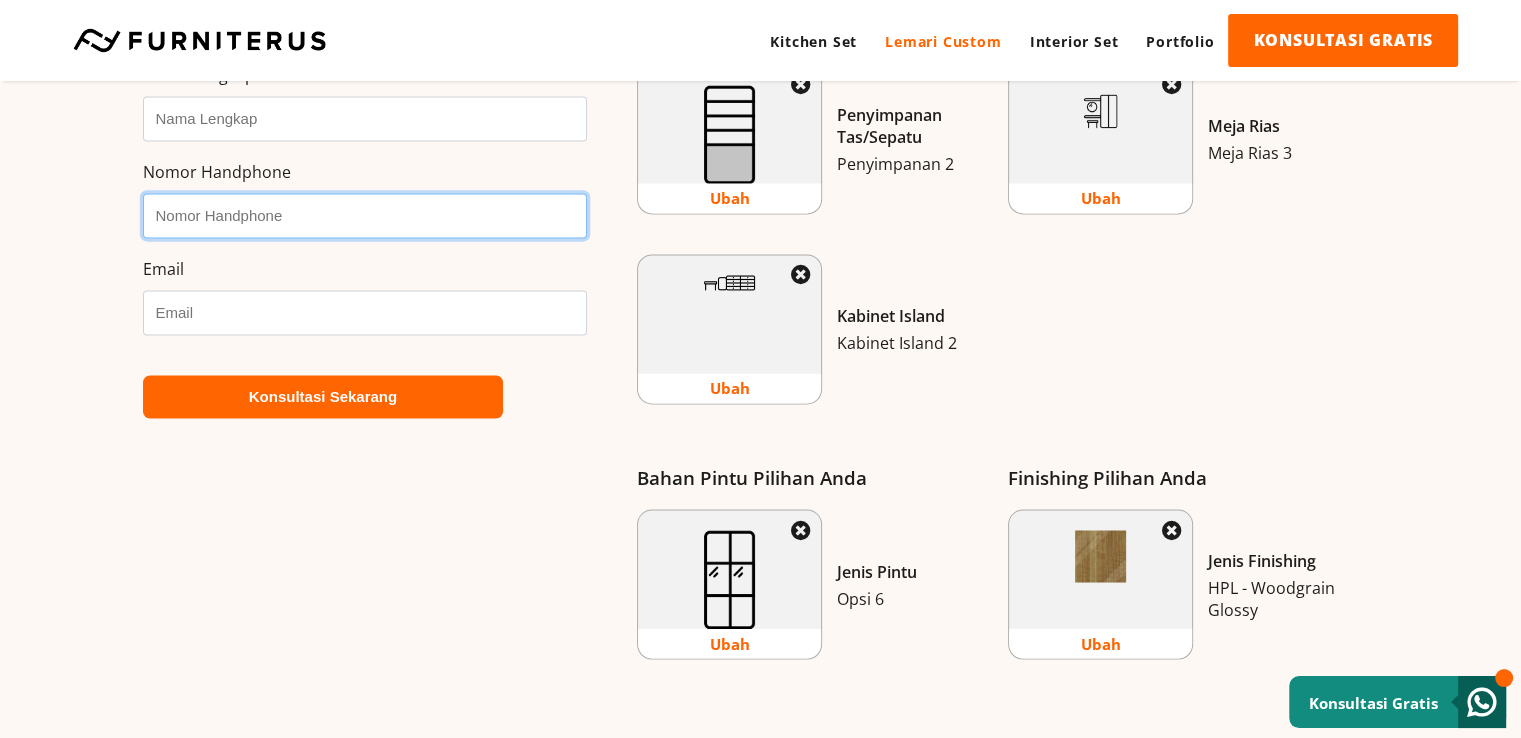 click on "Nomor Handphone" at bounding box center (365, 215) 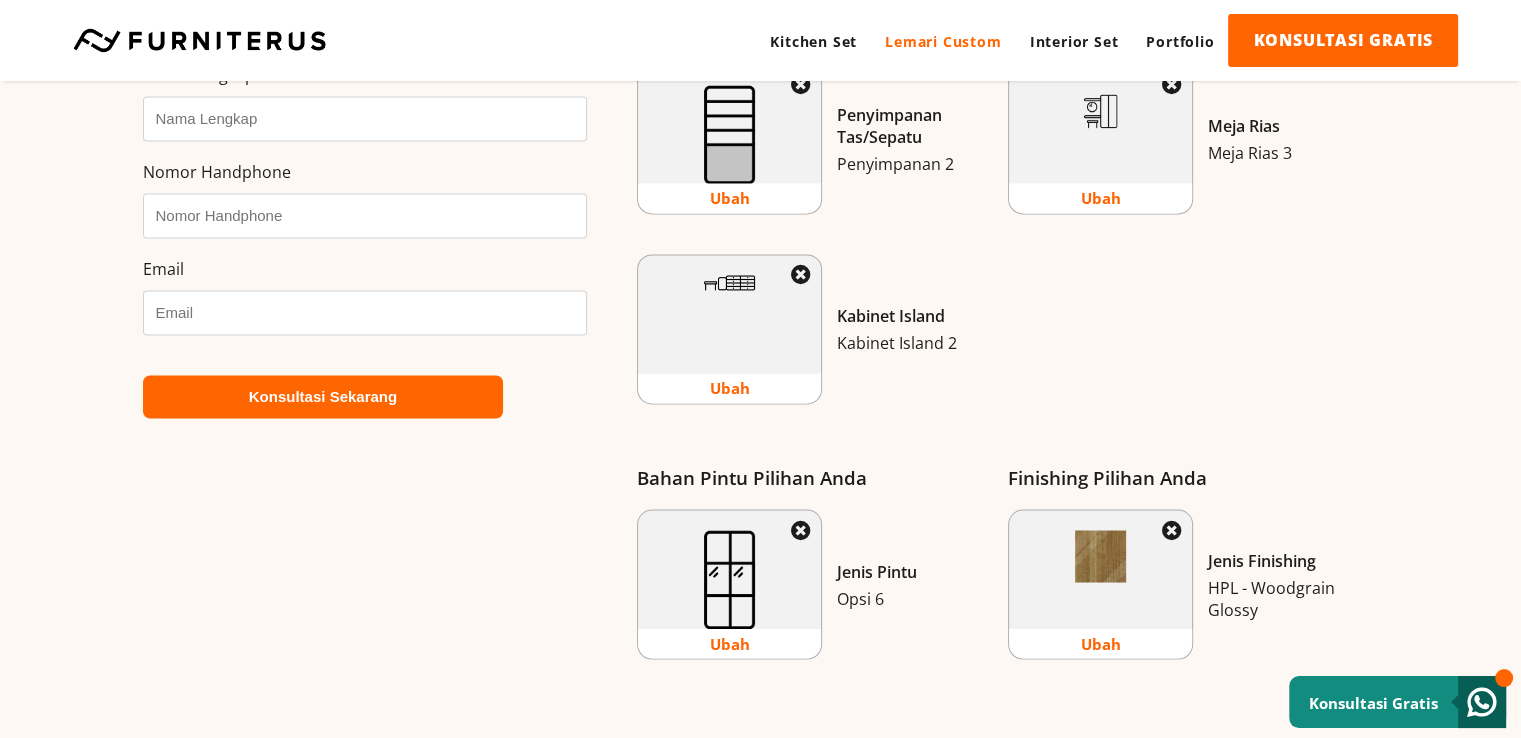 click on "Nomor Handphone" at bounding box center (217, 172) 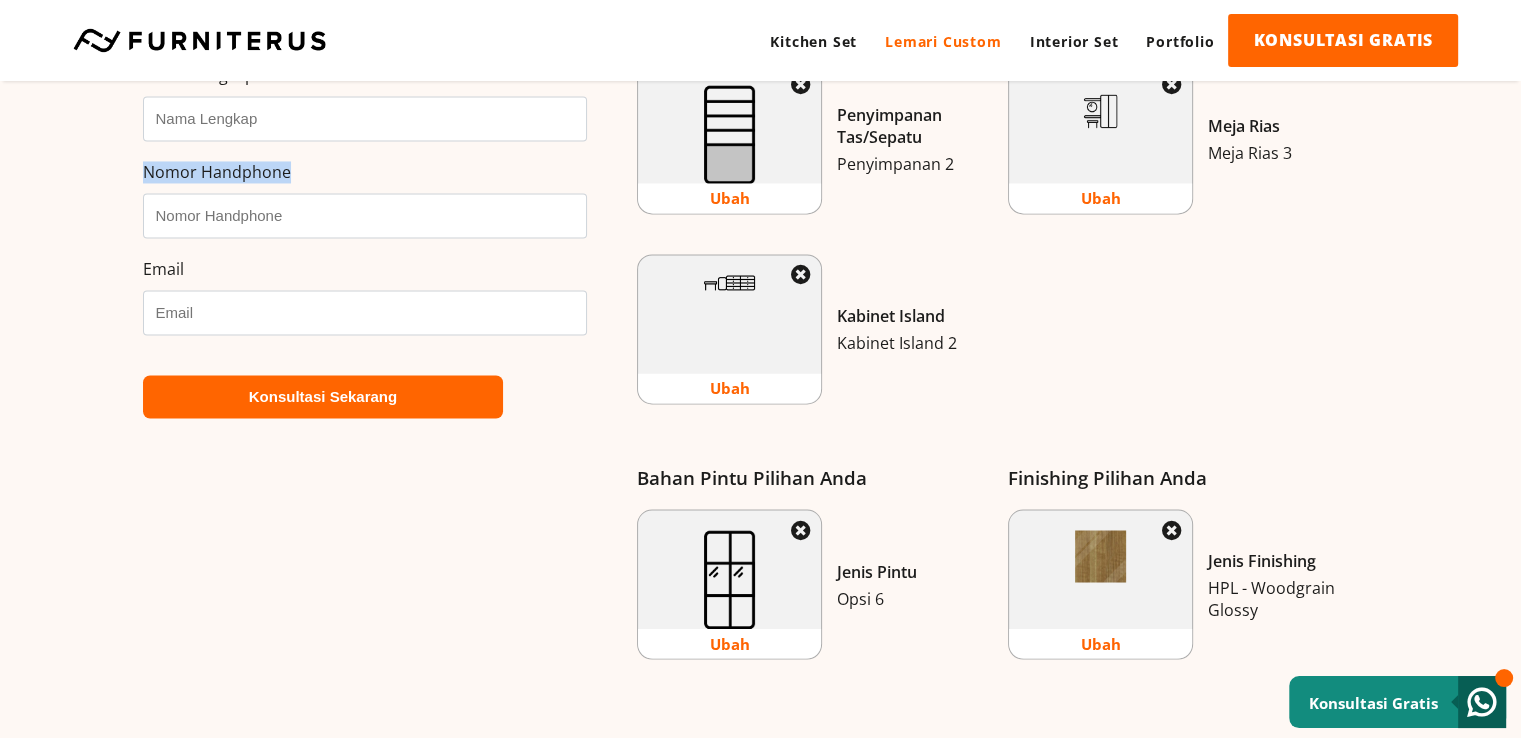 drag, startPoint x: 128, startPoint y: 165, endPoint x: 400, endPoint y: 170, distance: 272.04596 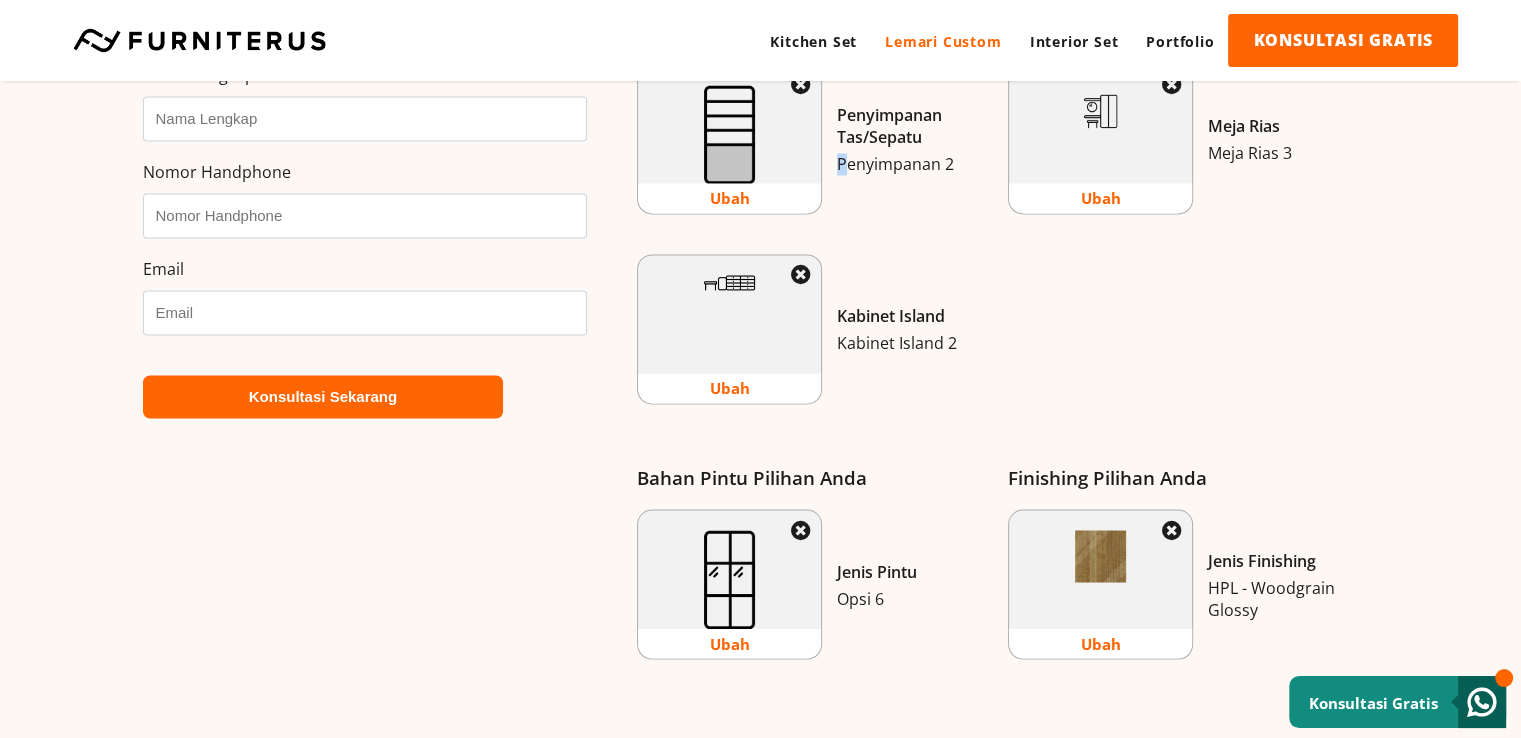 drag, startPoint x: 835, startPoint y: 157, endPoint x: 849, endPoint y: 160, distance: 14.3178215 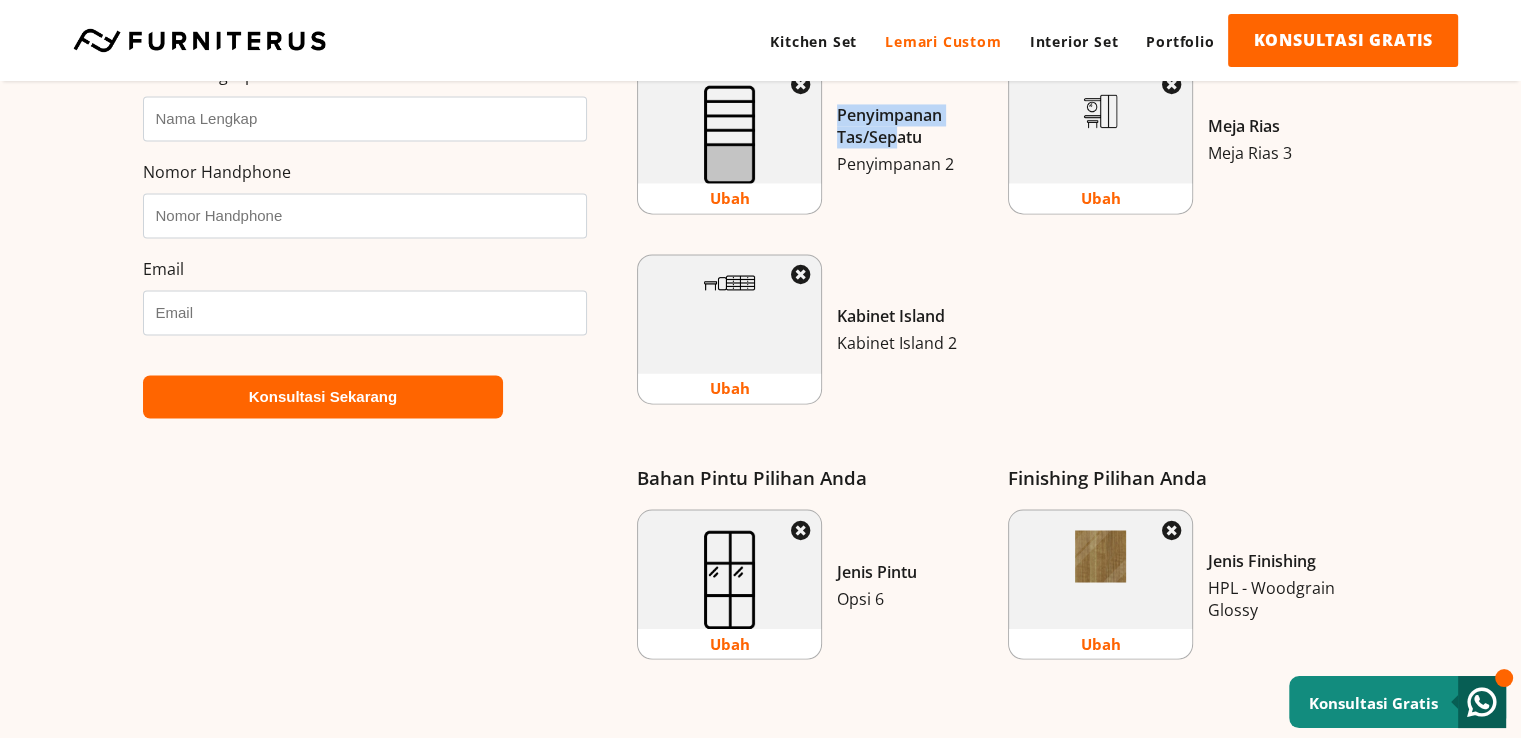 drag, startPoint x: 836, startPoint y: 115, endPoint x: 900, endPoint y: 125, distance: 64.77654 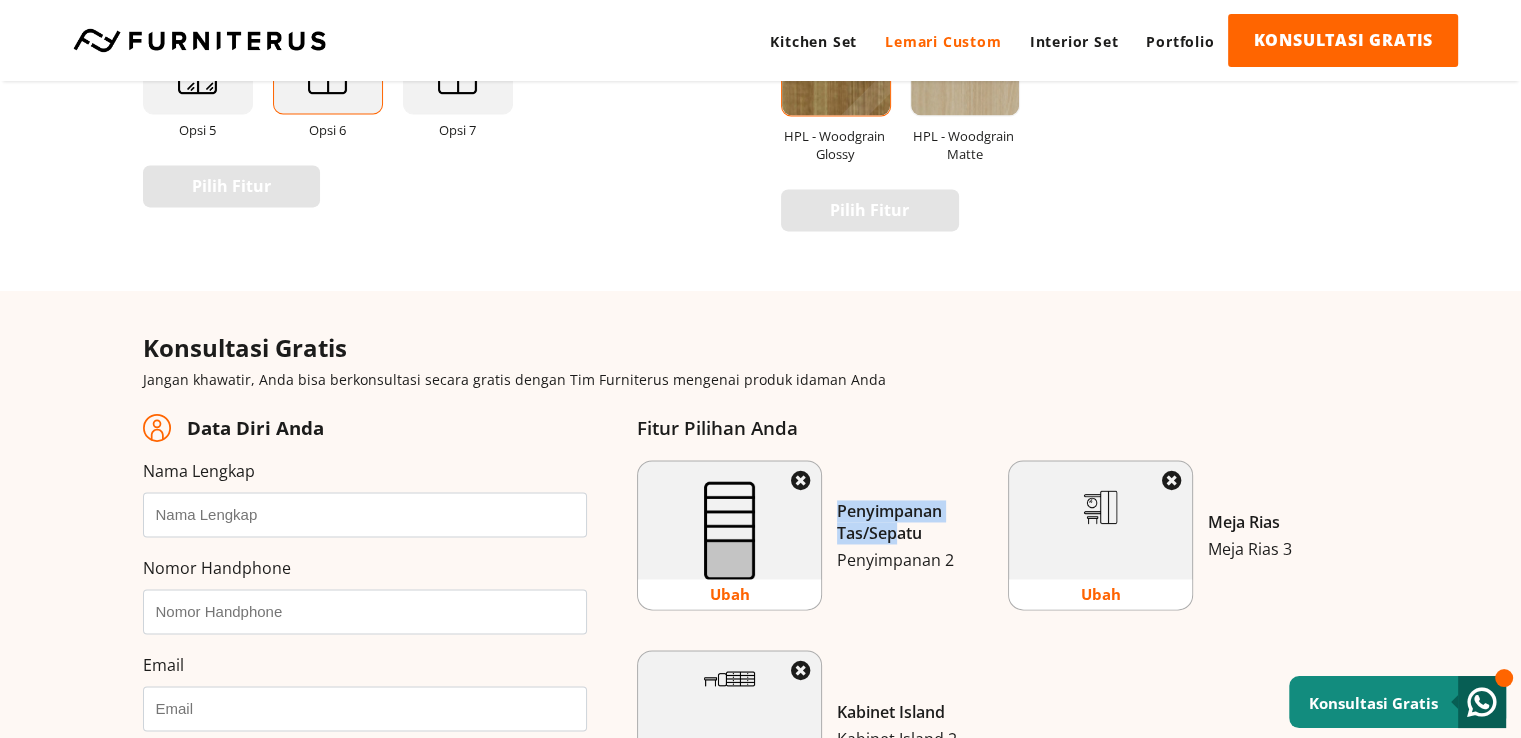 scroll, scrollTop: 3040, scrollLeft: 0, axis: vertical 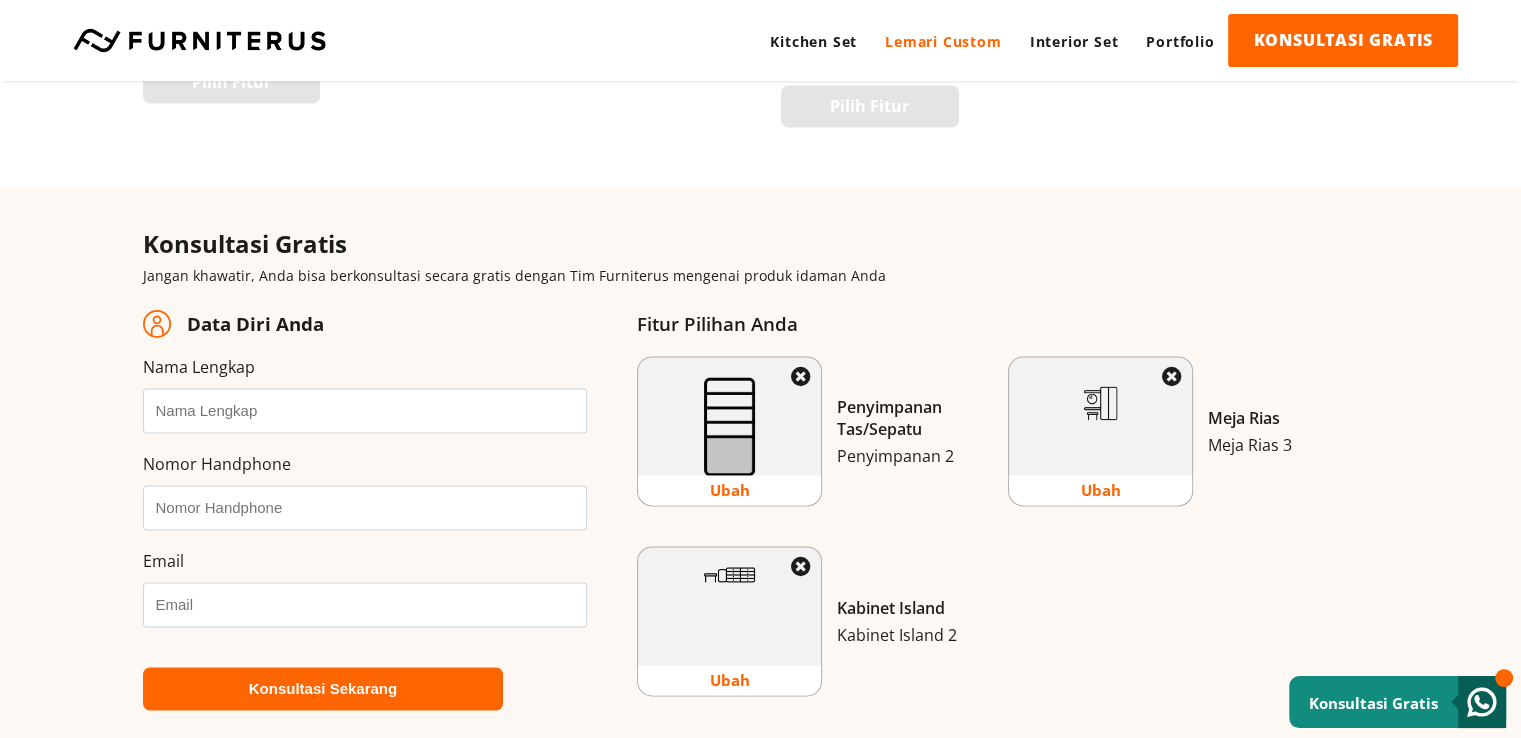 click on "Penyimpanan 2" at bounding box center (914, 456) 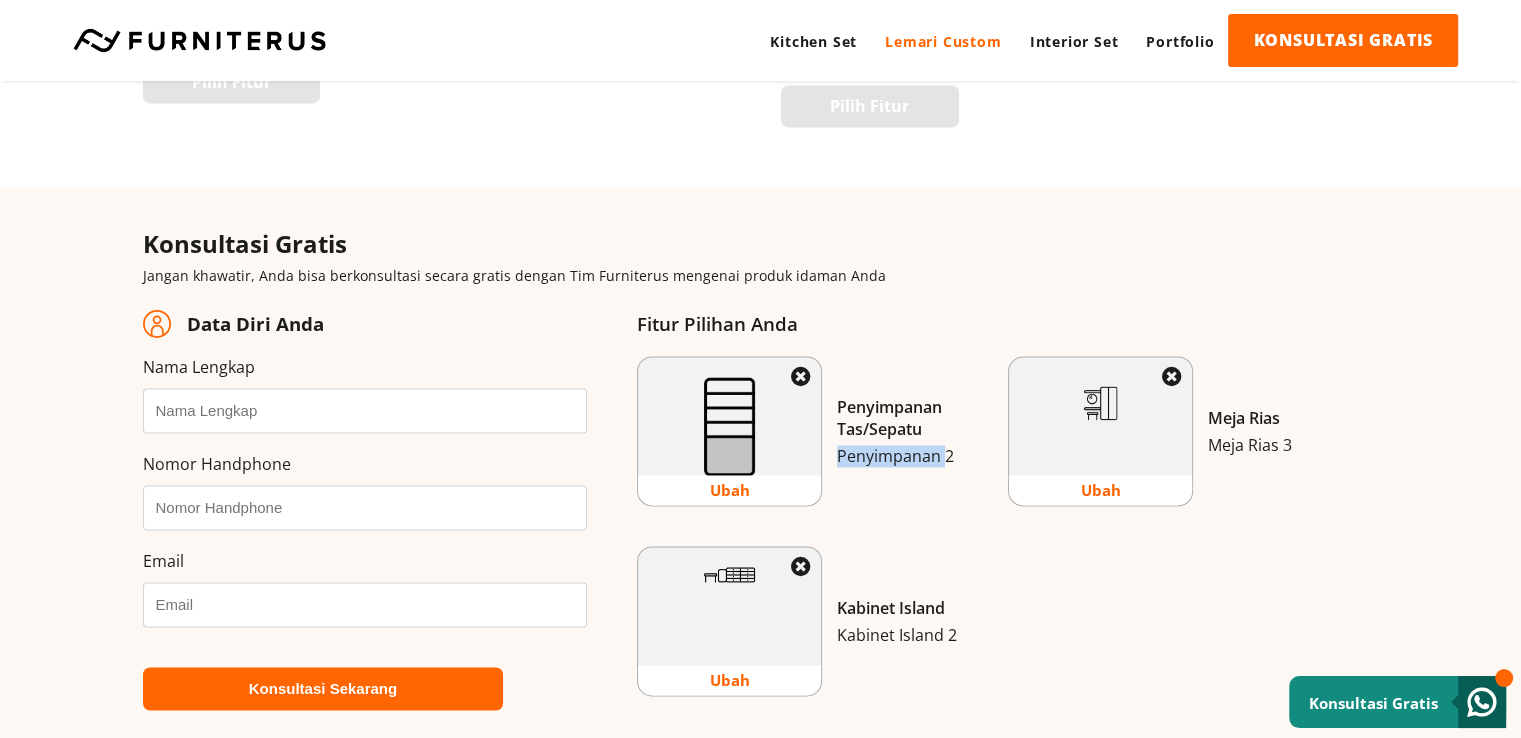 click on "Penyimpanan 2" at bounding box center (914, 456) 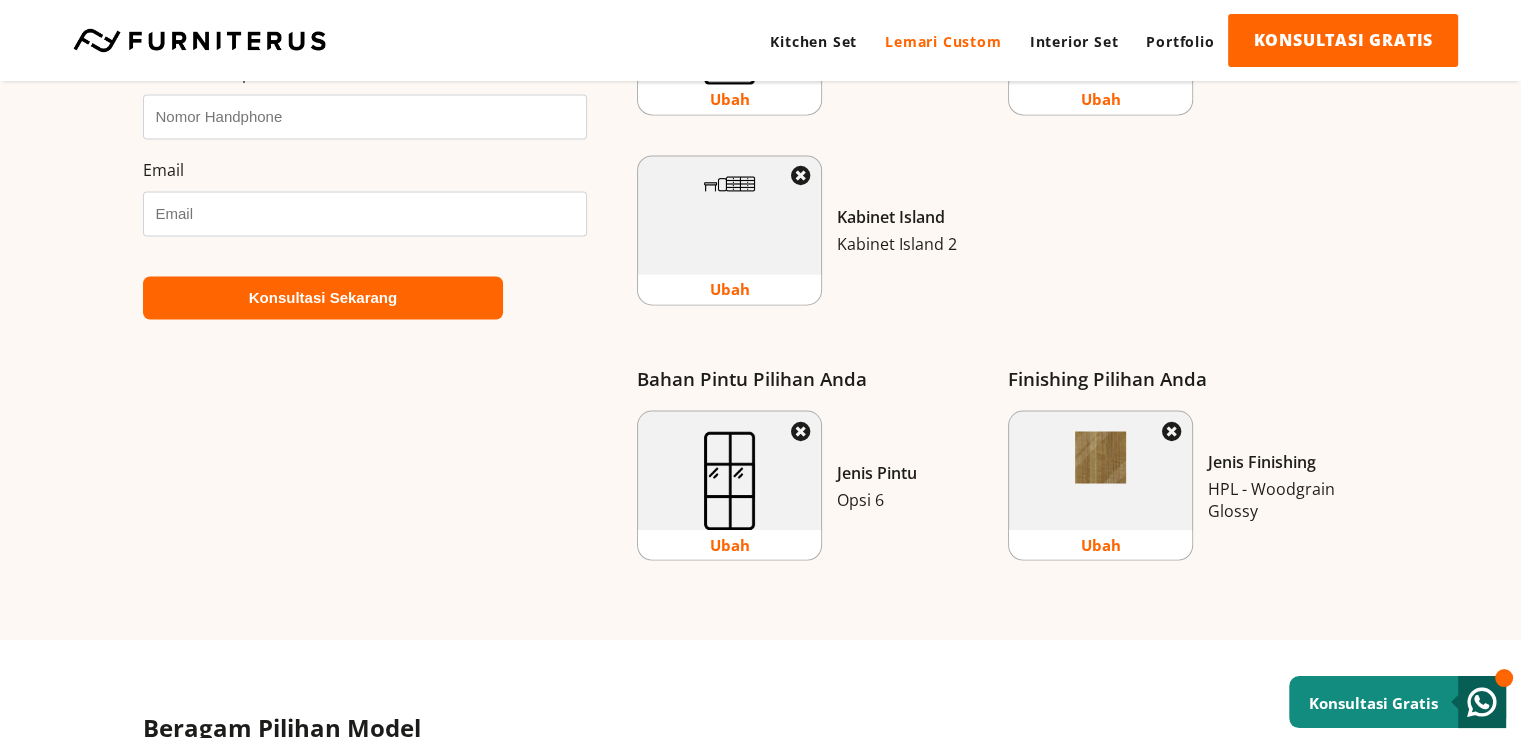 scroll, scrollTop: 3548, scrollLeft: 0, axis: vertical 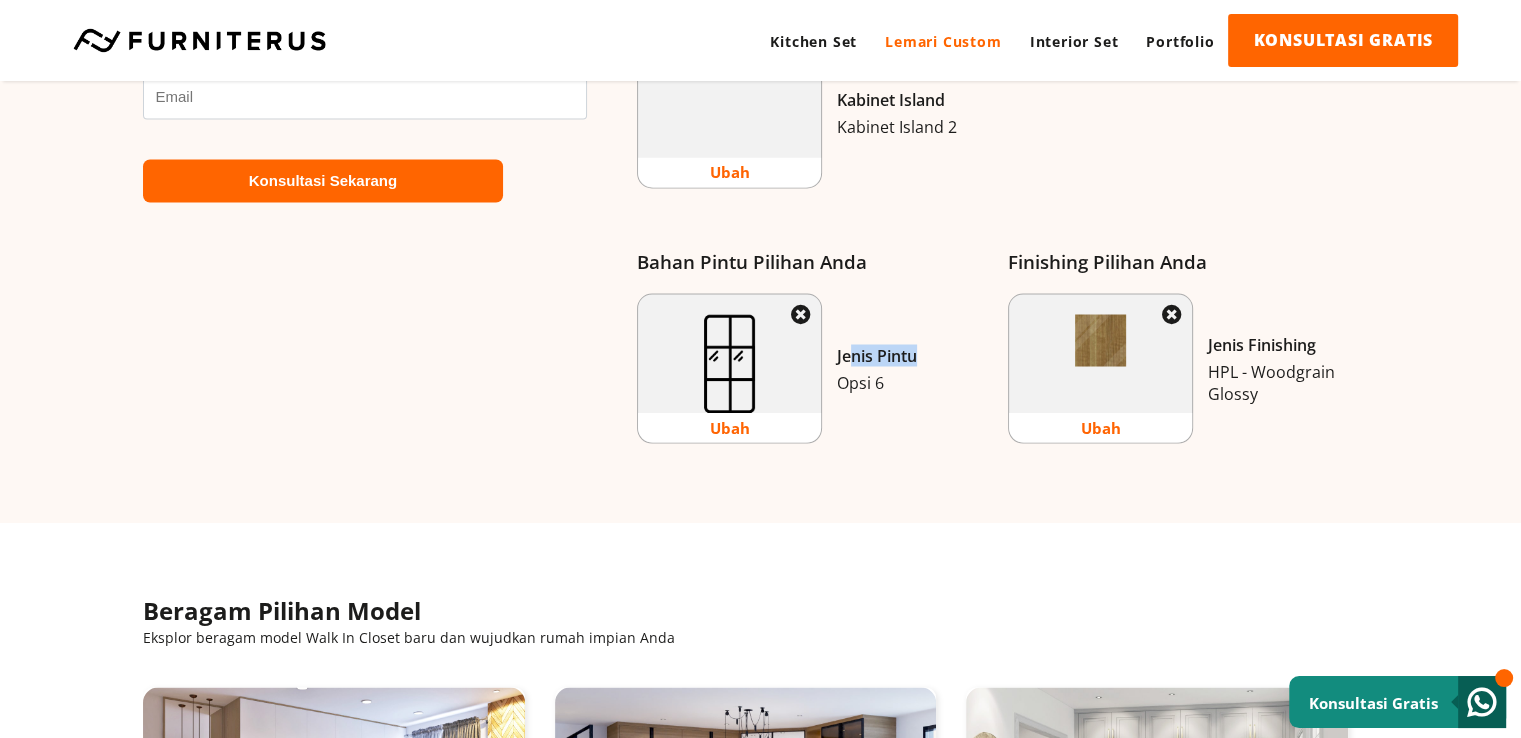 drag, startPoint x: 851, startPoint y: 350, endPoint x: 926, endPoint y: 355, distance: 75.16648 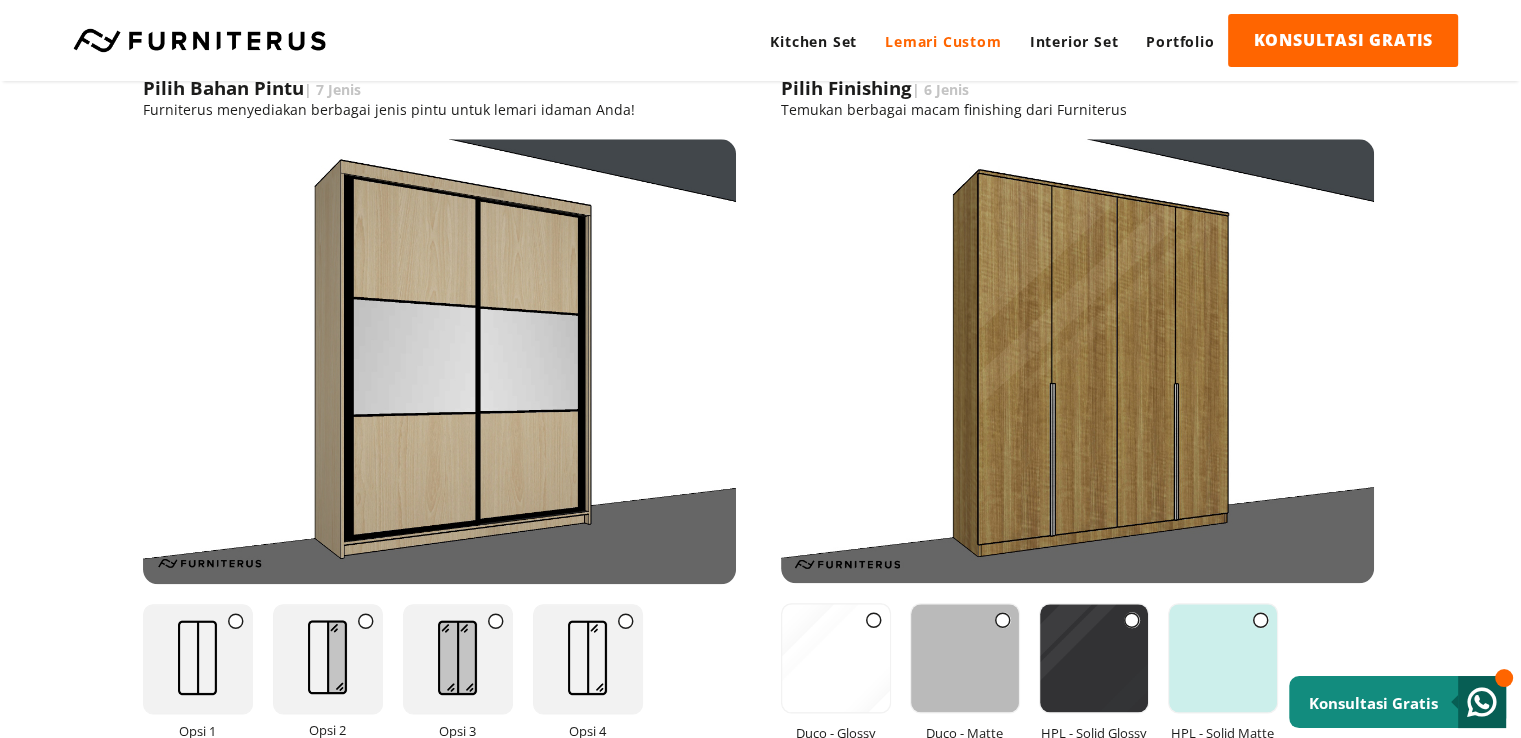 scroll, scrollTop: 2152, scrollLeft: 0, axis: vertical 